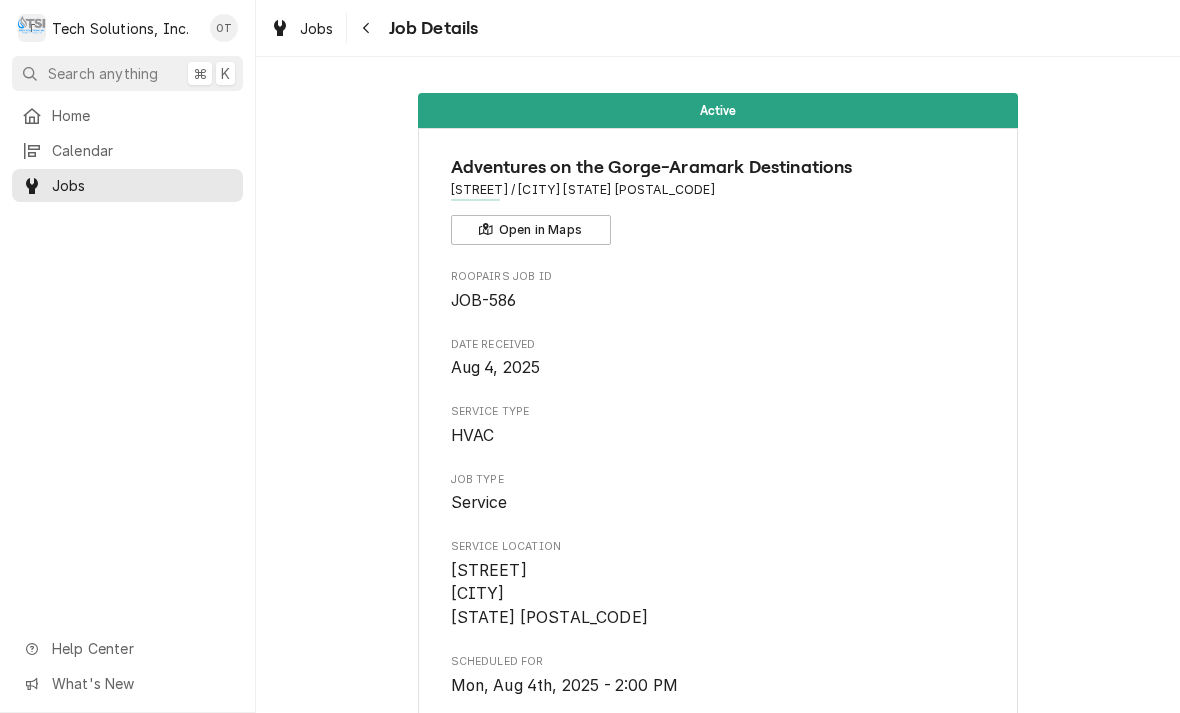 scroll, scrollTop: 0, scrollLeft: 0, axis: both 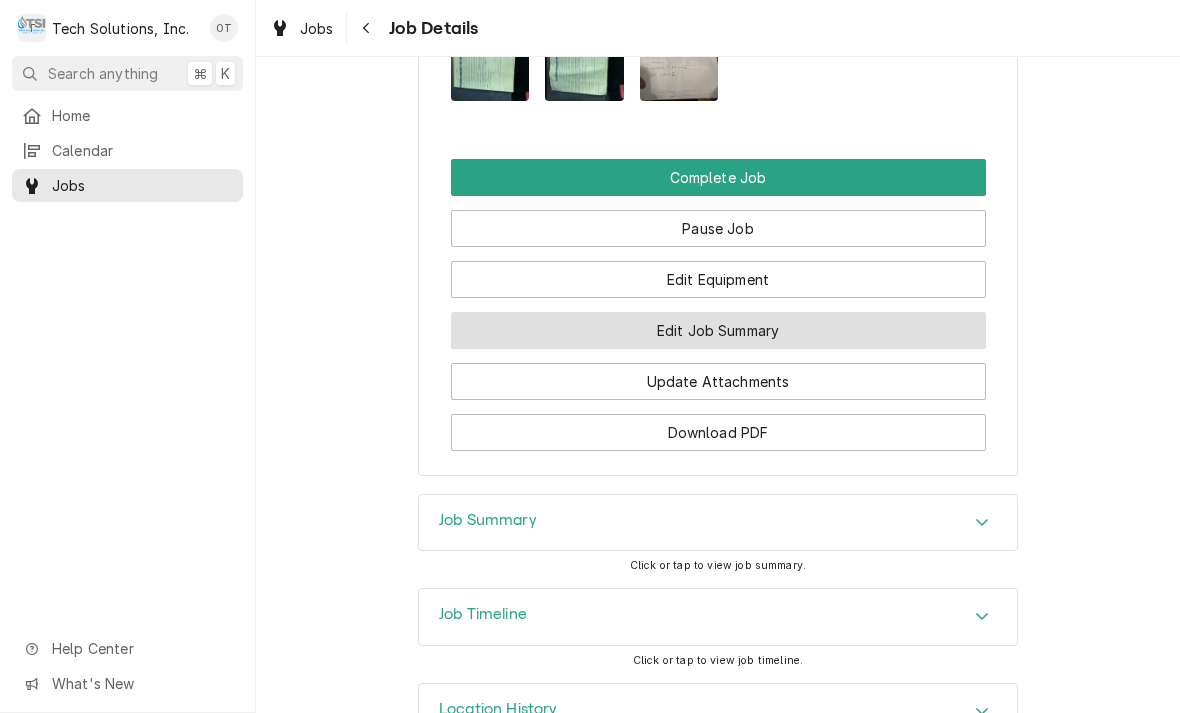 click on "Edit Job Summary" at bounding box center (718, 330) 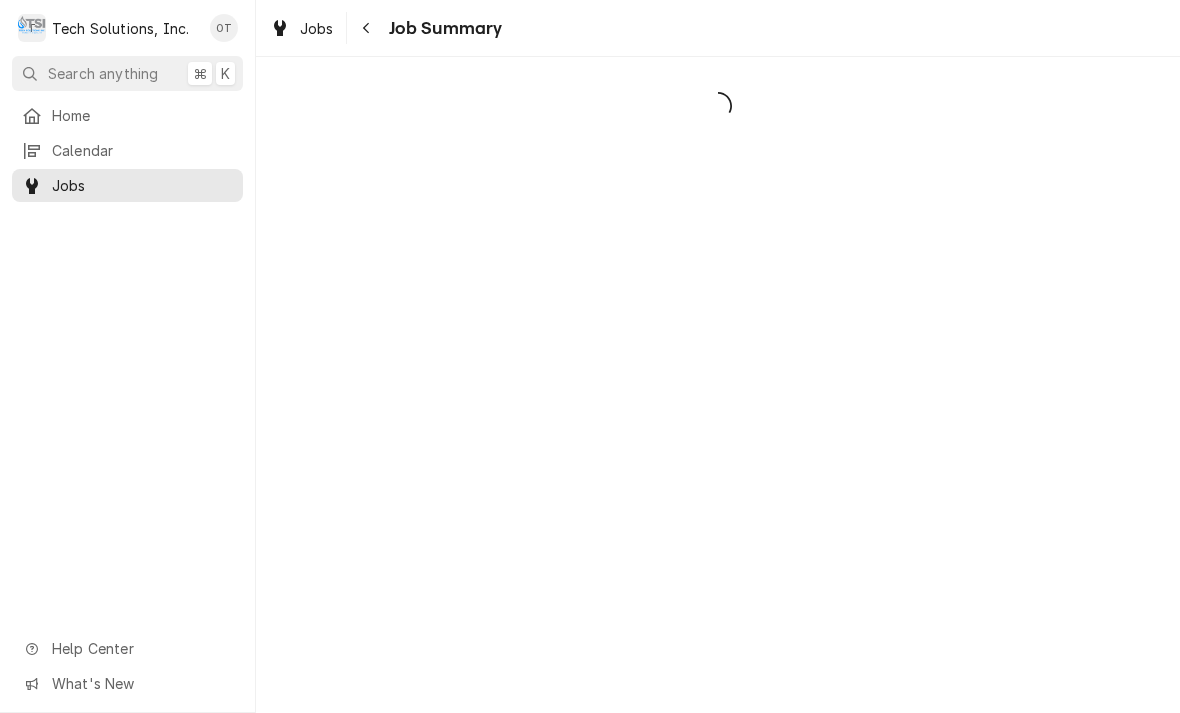 scroll, scrollTop: 0, scrollLeft: 0, axis: both 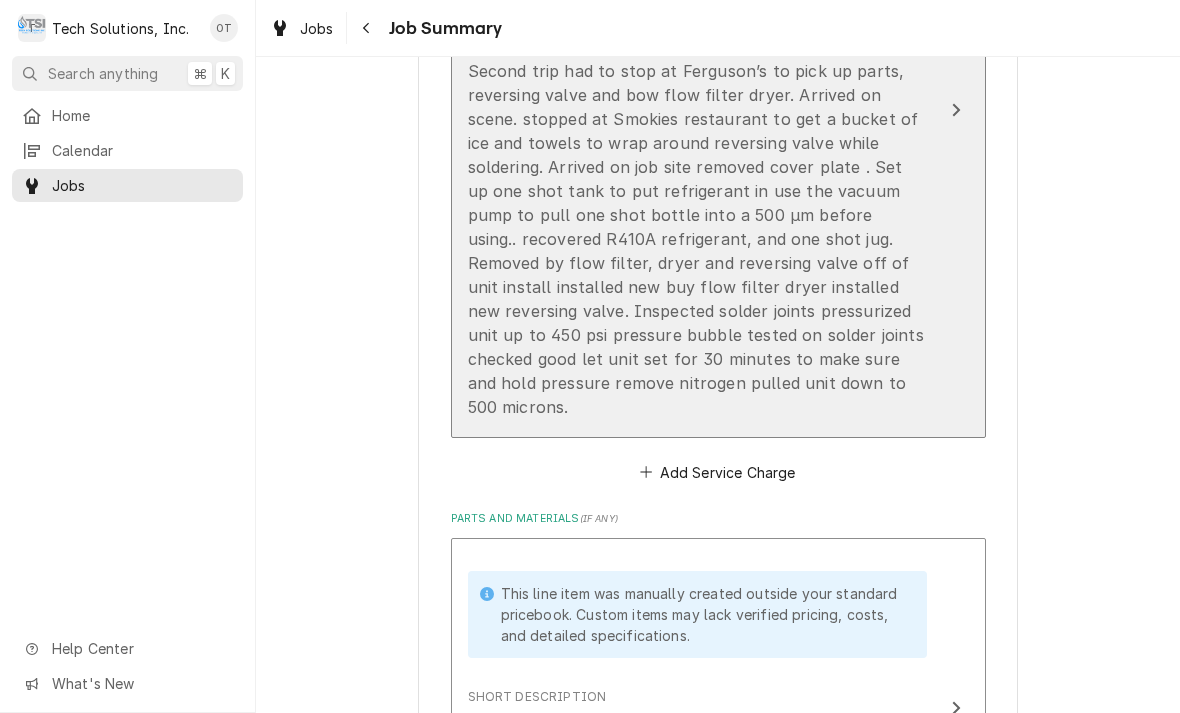 click on "Replace reversing valve on heat pump at double z cabin
Second trip had to stop at Ferguson’s to pick up parts, reversing valve and bow flow filter dryer. Arrived on scene. stopped at Smokies restaurant to get a bucket of ice and towels to wrap around reversing valve while soldering. Arrived on job site removed cover plate . Set up one shot tank to put refrigerant in use the vacuum pump to pull one shot bottle into a 500 µm before using.. recovered R410A refrigerant, and one shot jug. Removed by flow filter, dryer and reversing valve off of unit install installed new buy flow filter dryer installed new reversing valve. Inspected solder joints pressurized unit up to 450 psi pressure bubble tested on solder joints checked good let unit set for 30 minutes to make sure and hold pressure remove nitrogen pulled unit down to 500 microns." at bounding box center [697, 215] 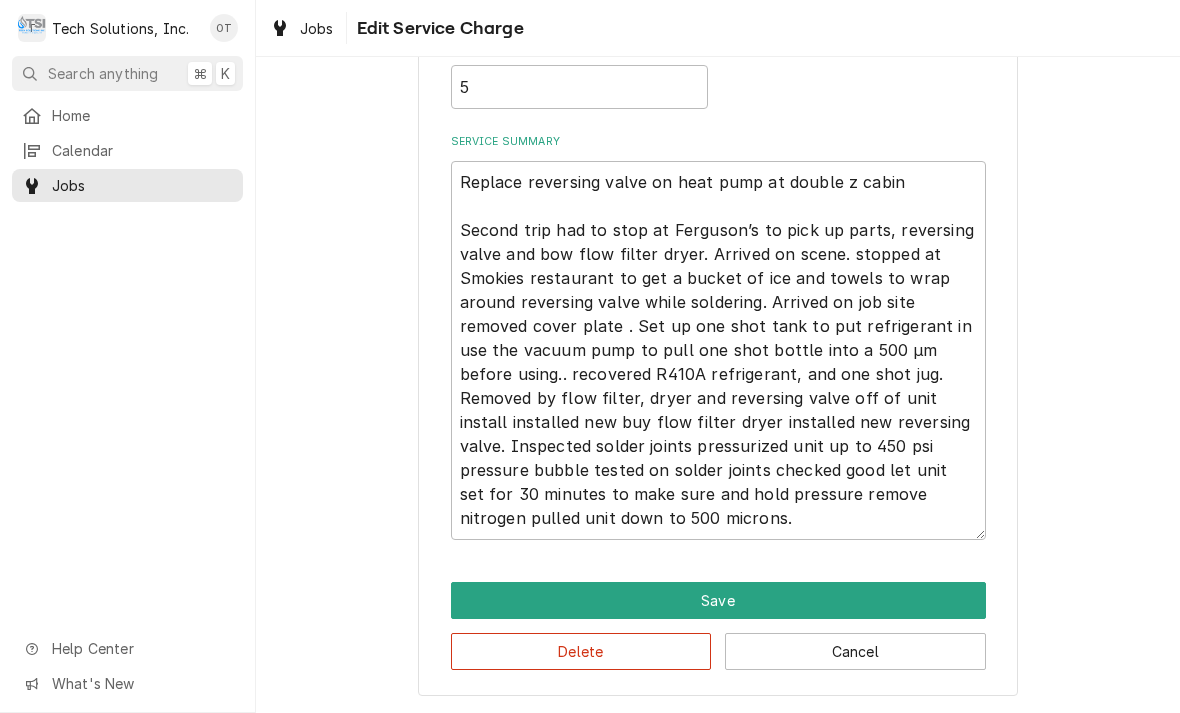 scroll, scrollTop: 497, scrollLeft: 0, axis: vertical 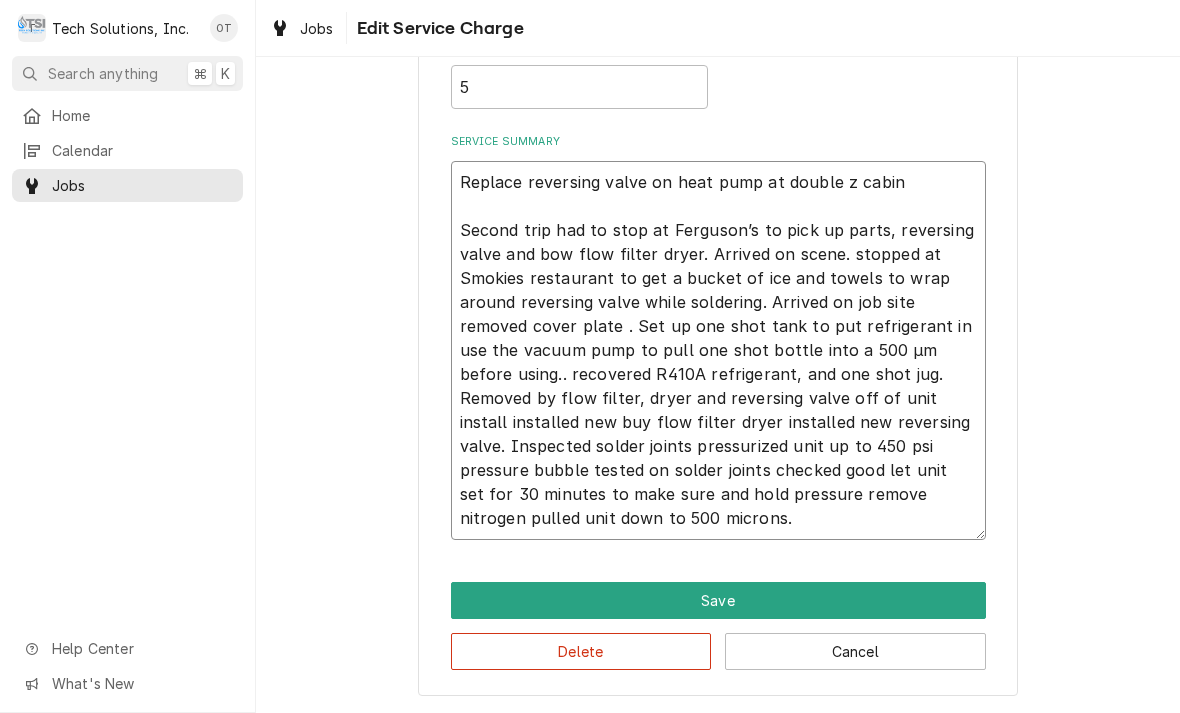 click on "Replace reversing valve on heat pump at double z cabin
Second trip had to stop at Ferguson’s to pick up parts, reversing valve and bow flow filter dryer. Arrived on scene. stopped at Smokies restaurant to get a bucket of ice and towels to wrap around reversing valve while soldering. Arrived on job site removed cover plate . Set up one shot tank to put refrigerant in use the vacuum pump to pull one shot bottle into a 500 µm before using.. recovered R410A refrigerant, and one shot jug. Removed by flow filter, dryer and reversing valve off of unit install installed new buy flow filter dryer installed new reversing valve. Inspected solder joints pressurized unit up to 450 psi pressure bubble tested on solder joints checked good let unit set for 30 minutes to make sure and hold pressure remove nitrogen pulled unit down to 500 microns." at bounding box center [718, 350] 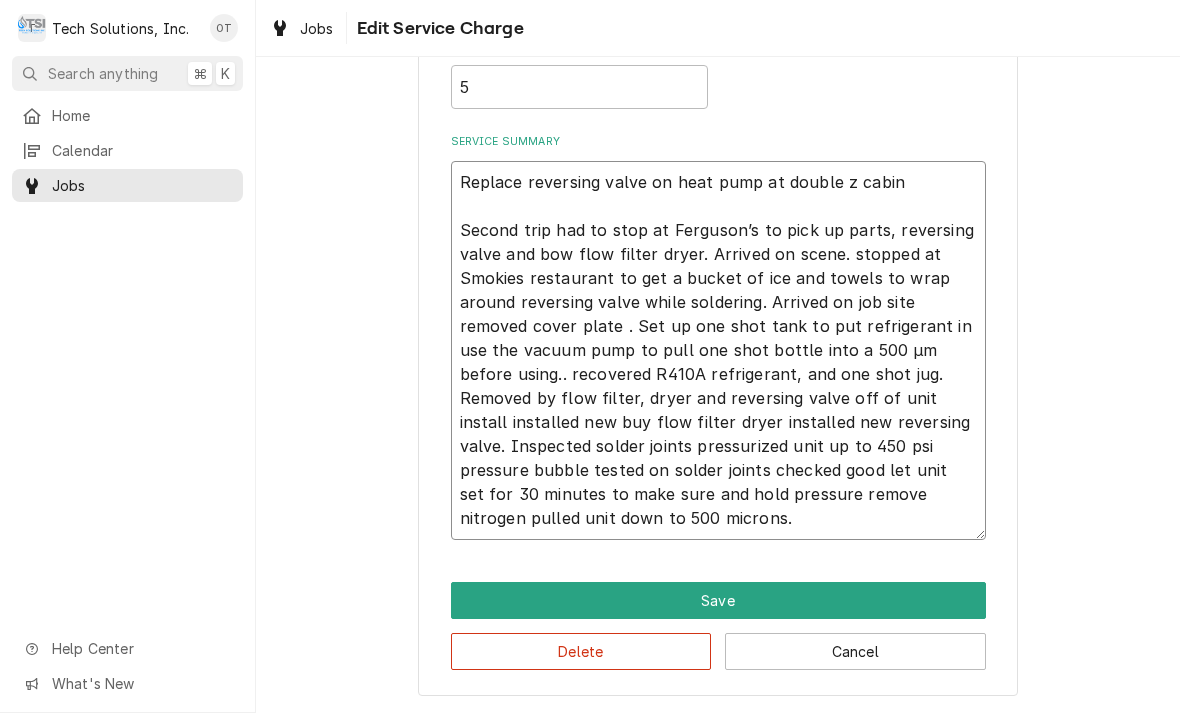 type on "x" 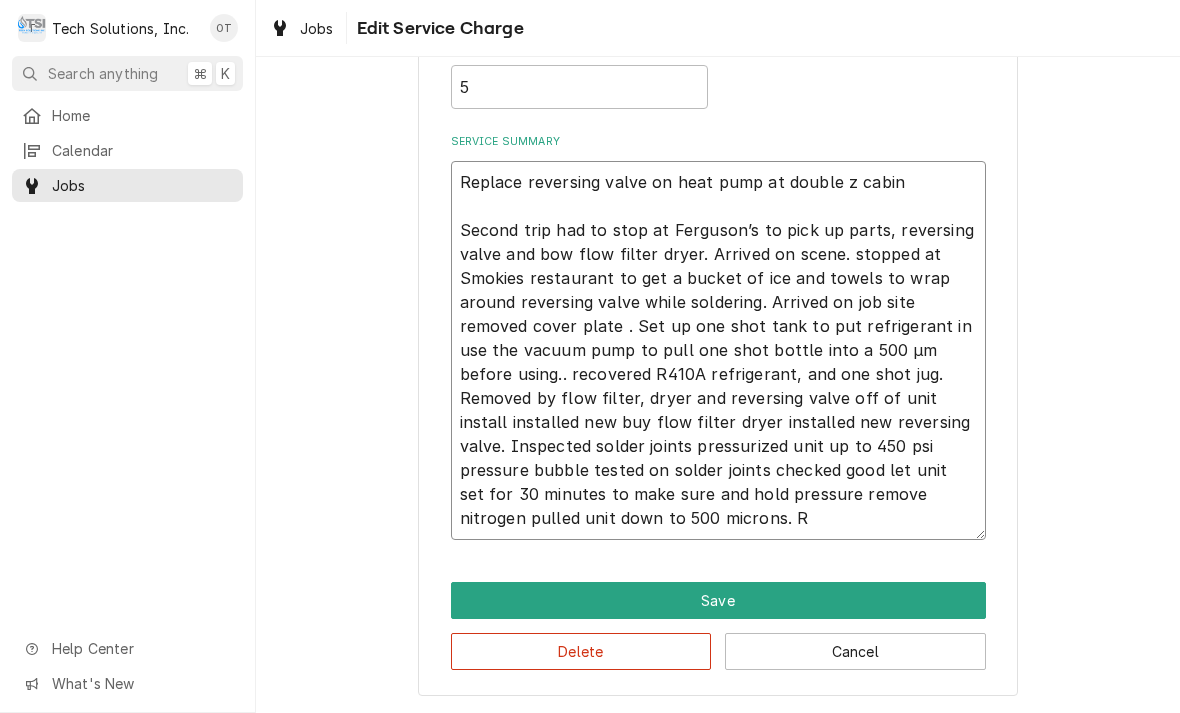 type on "x" 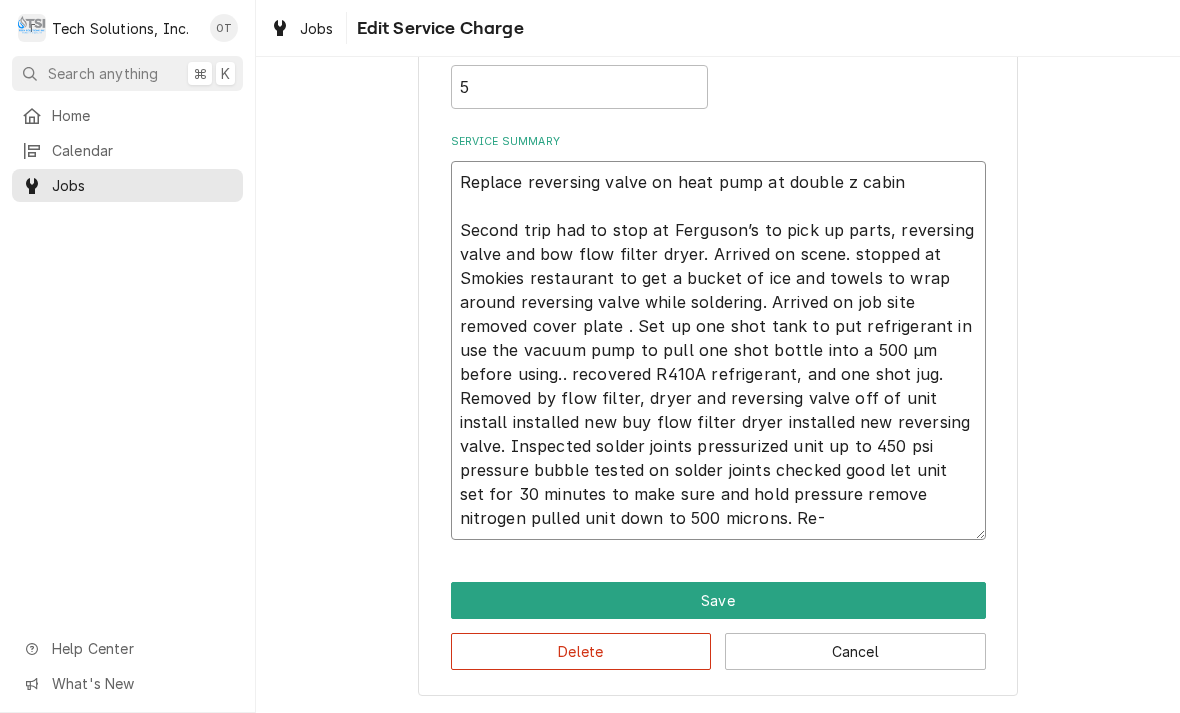 type on "x" 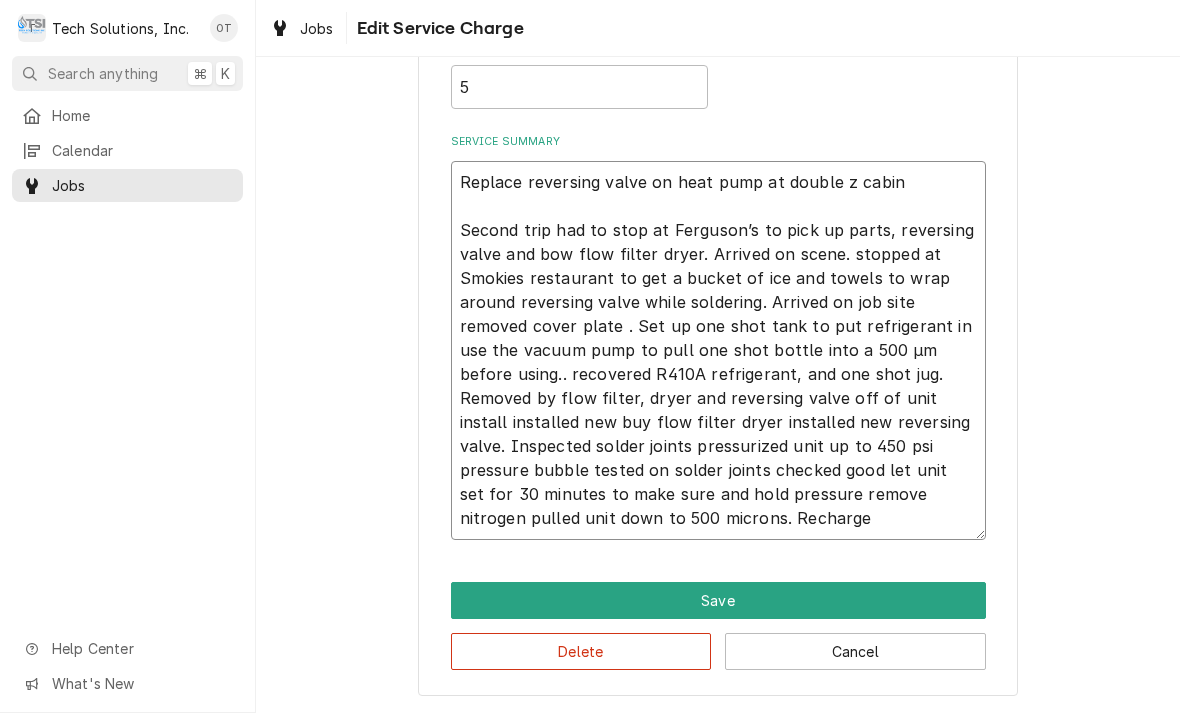 type on "x" 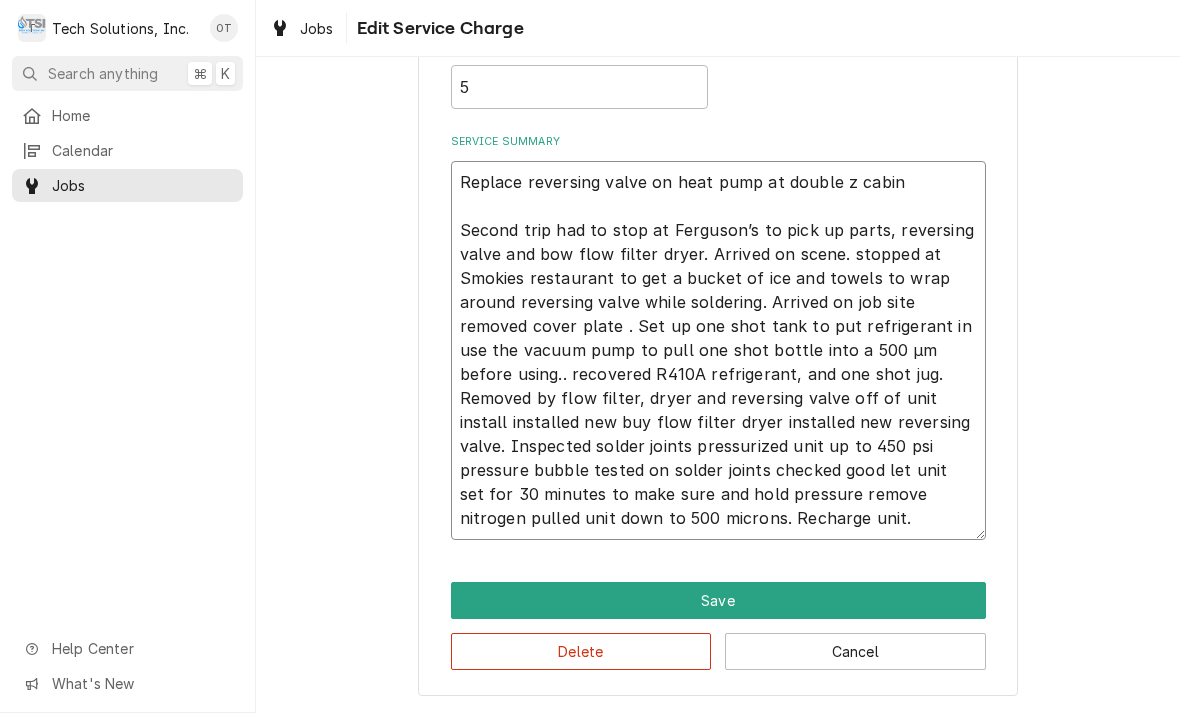 type on "x" 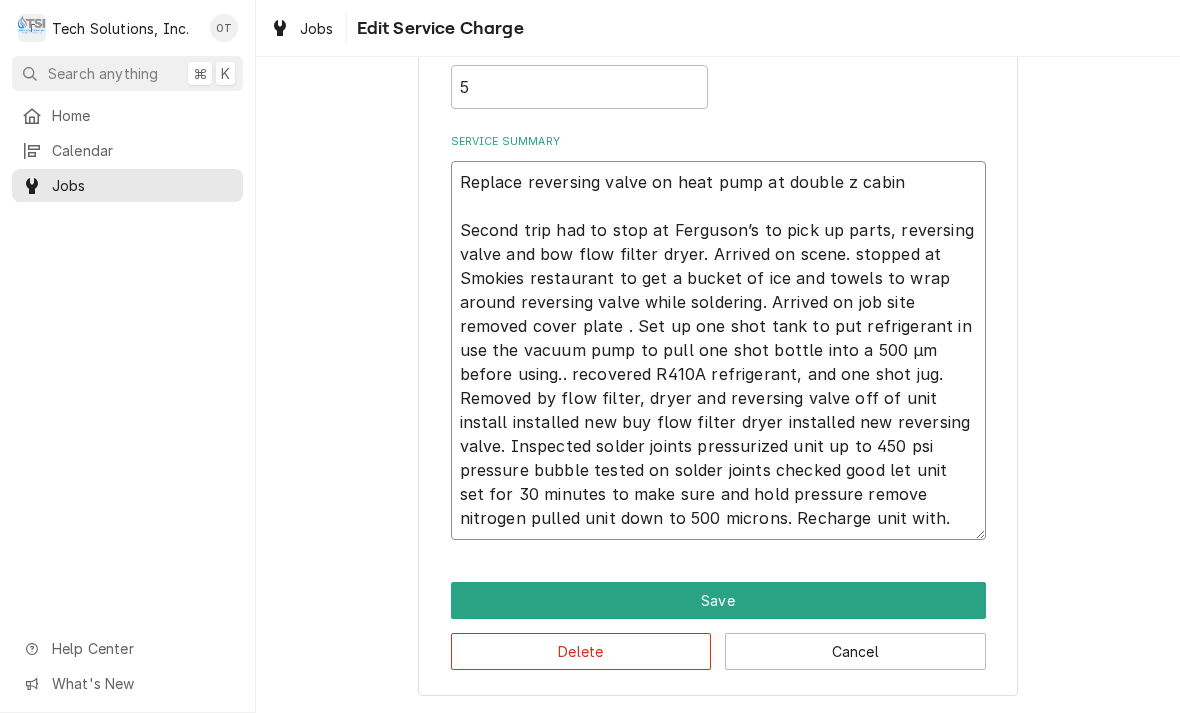 type on "x" 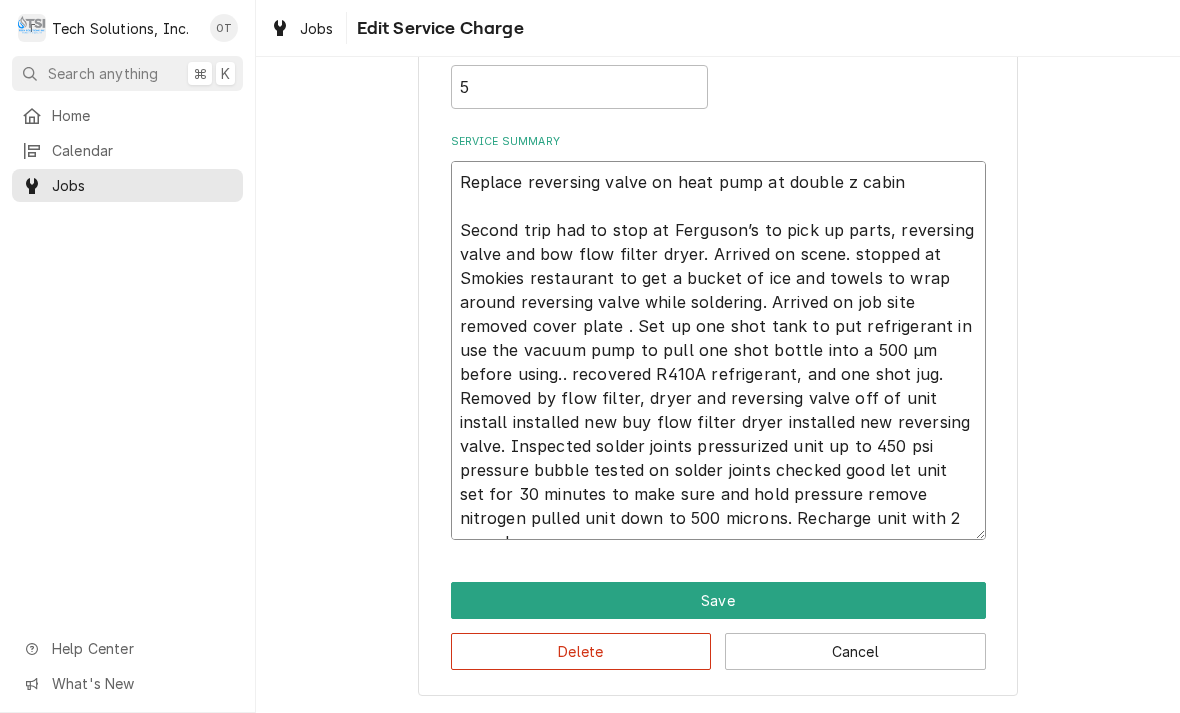 type on "x" 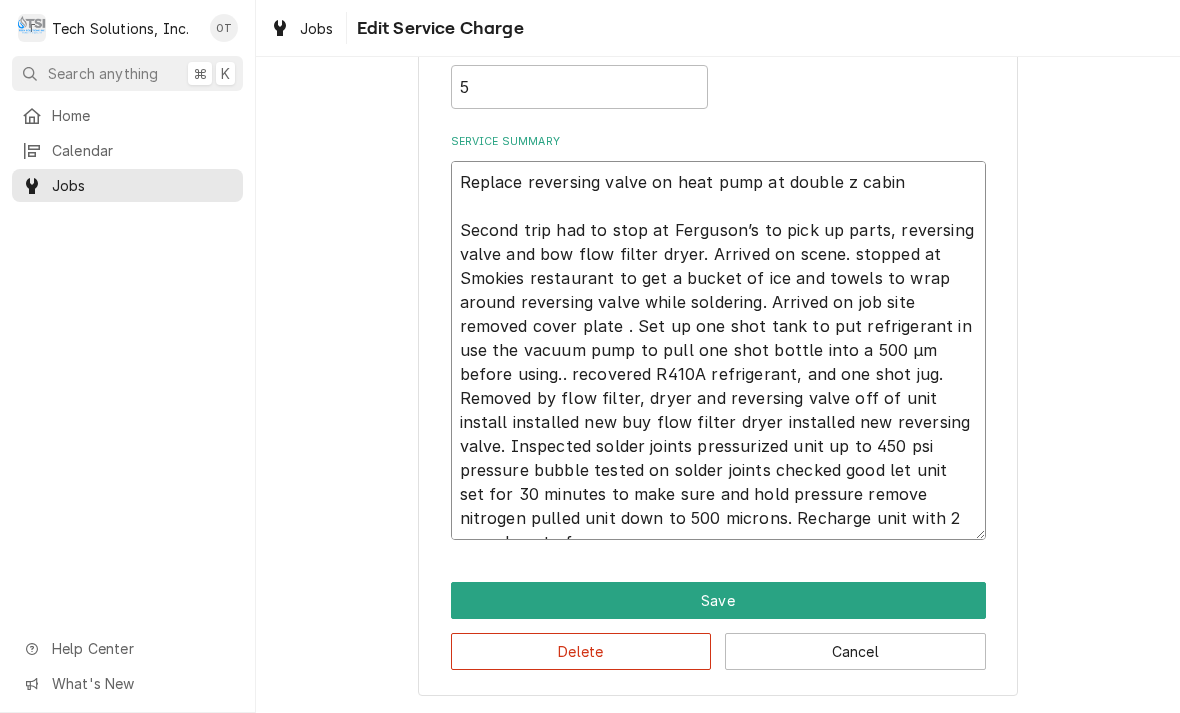 type on "x" 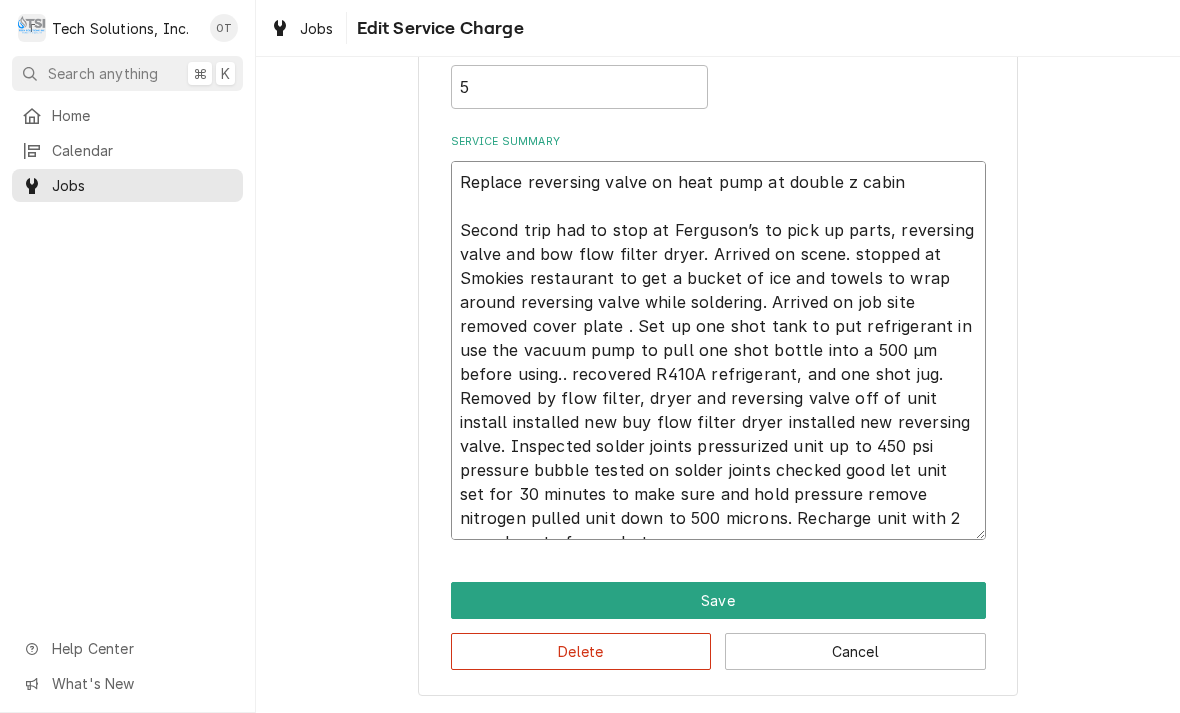 type on "x" 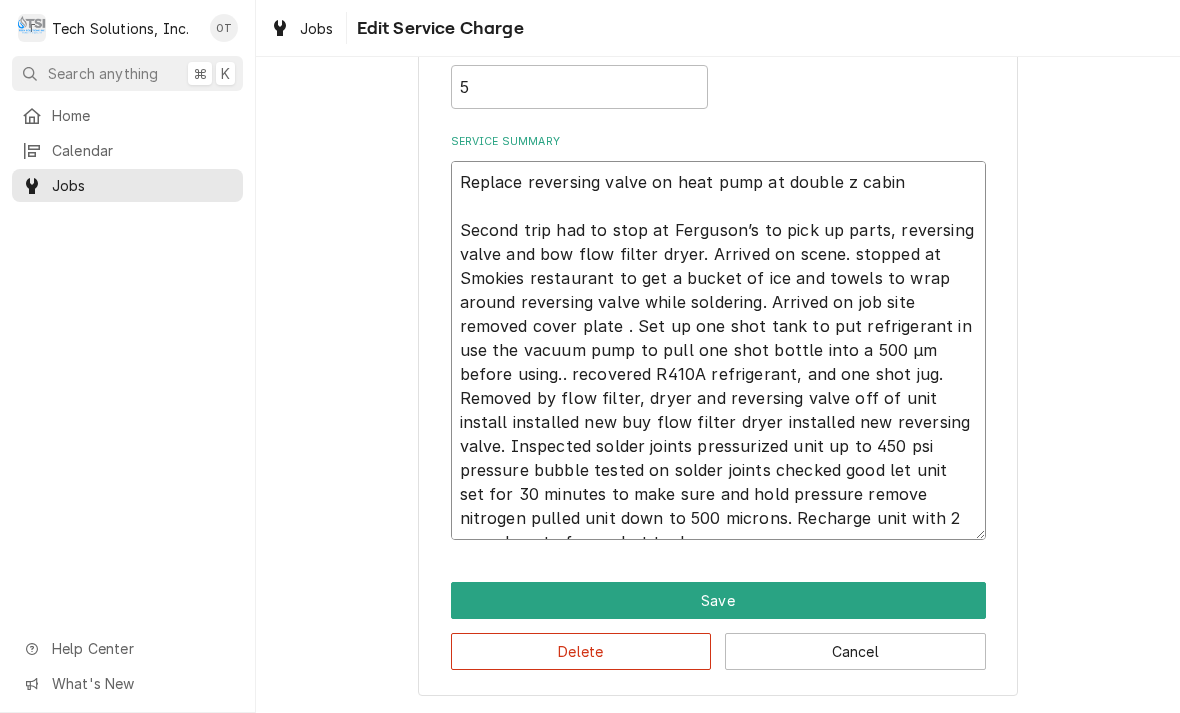 type on "x" 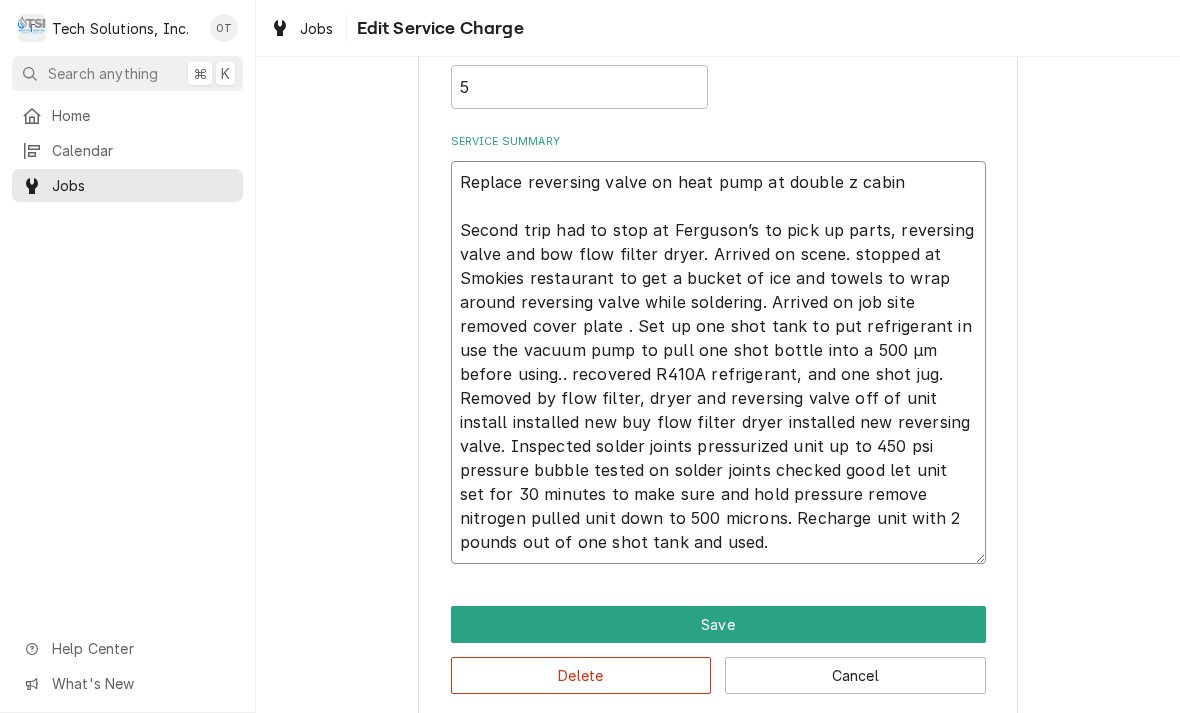type on "x" 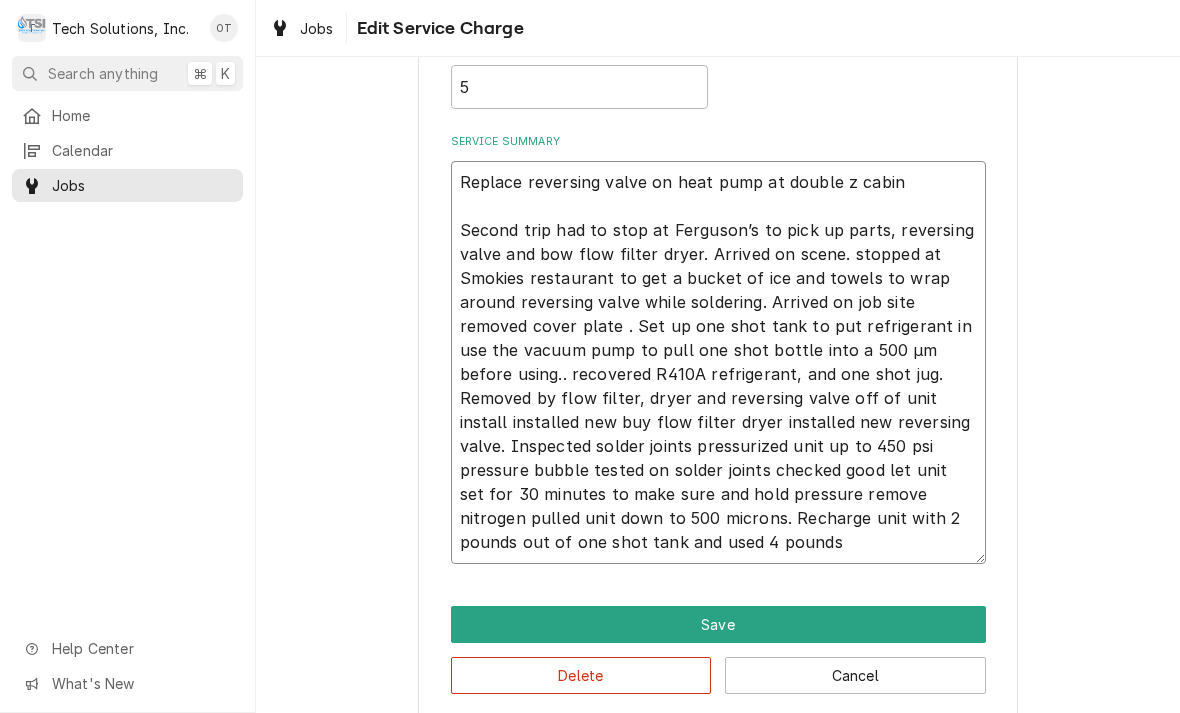 type on "x" 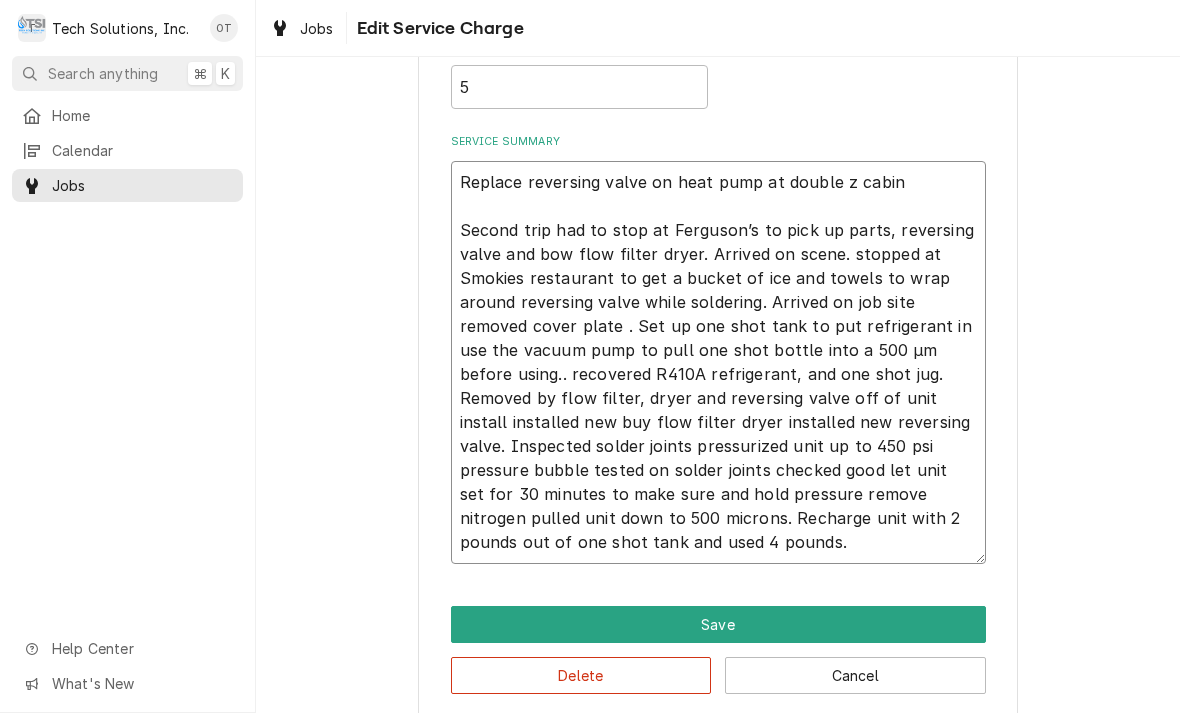 type on "x" 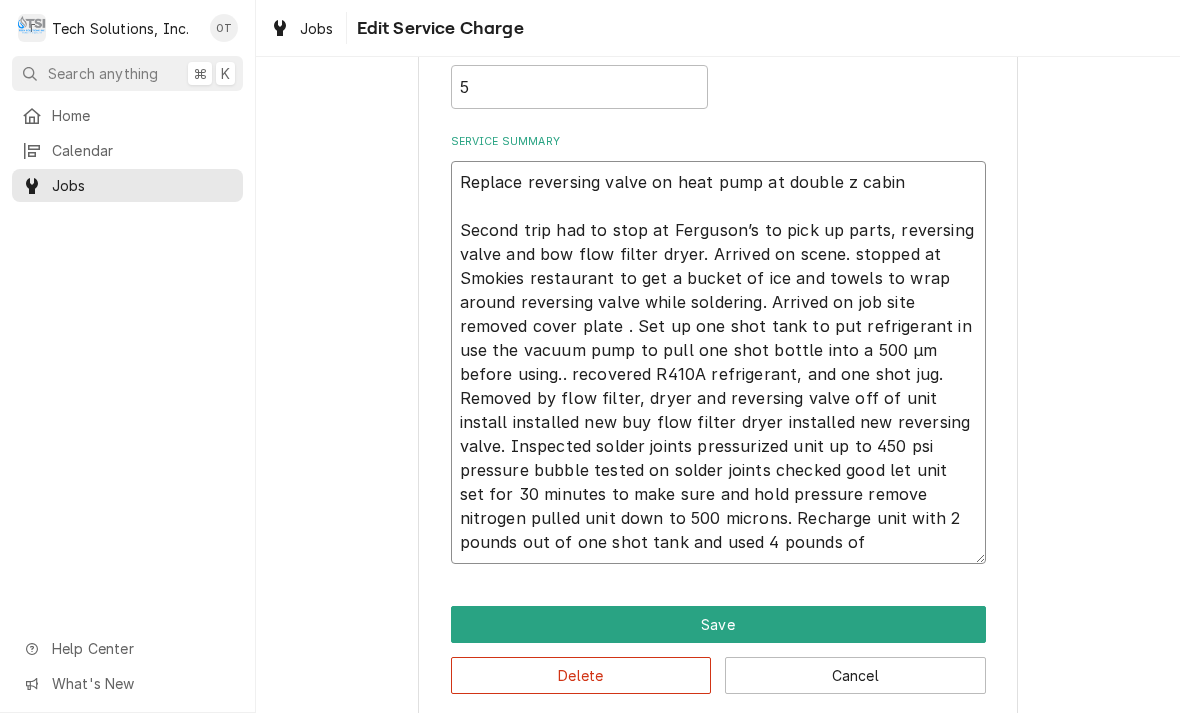 type on "x" 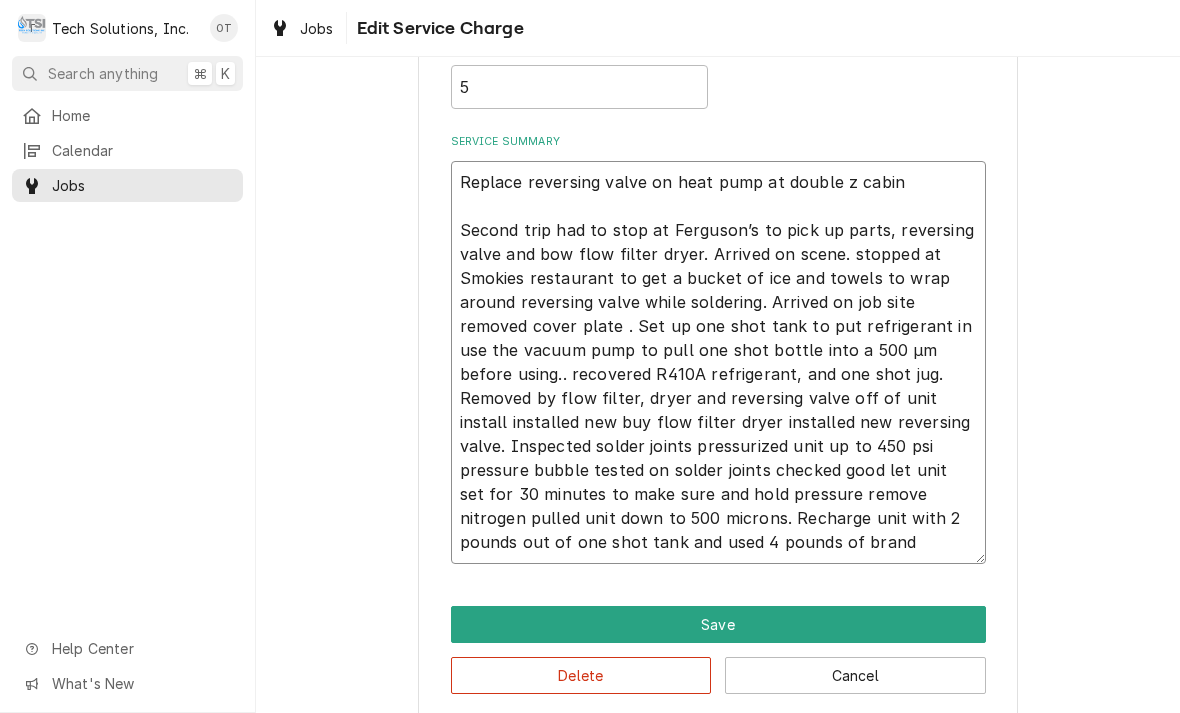 type on "x" 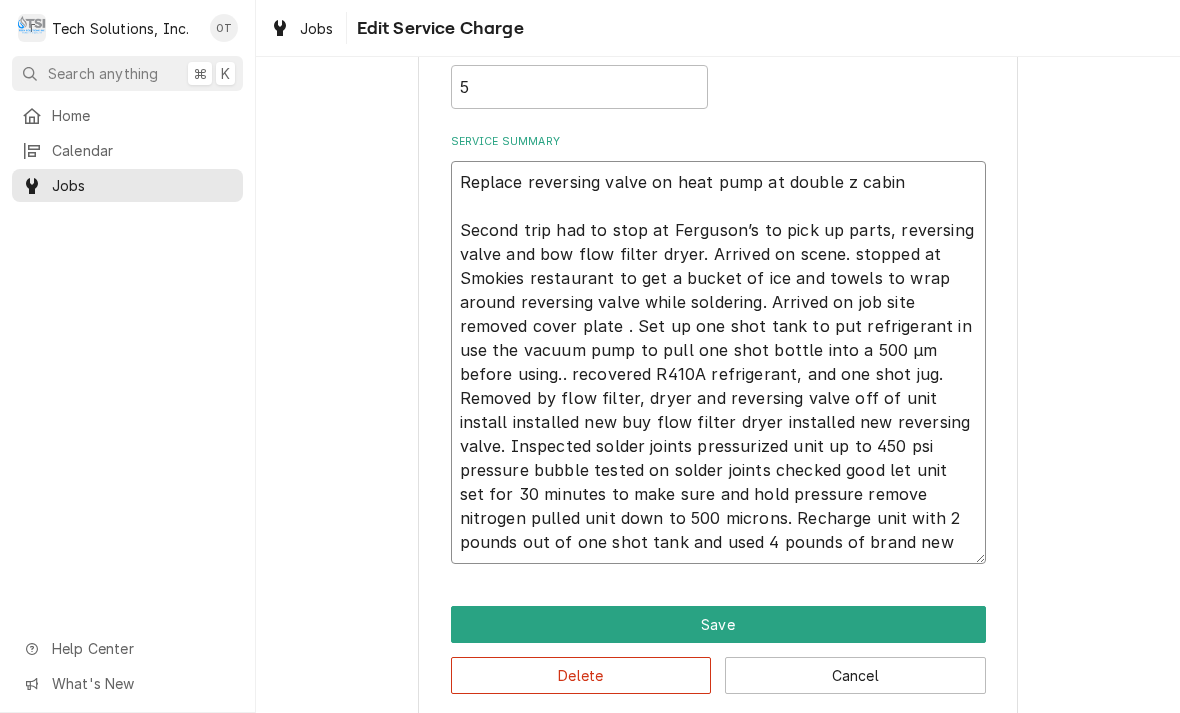 type on "x" 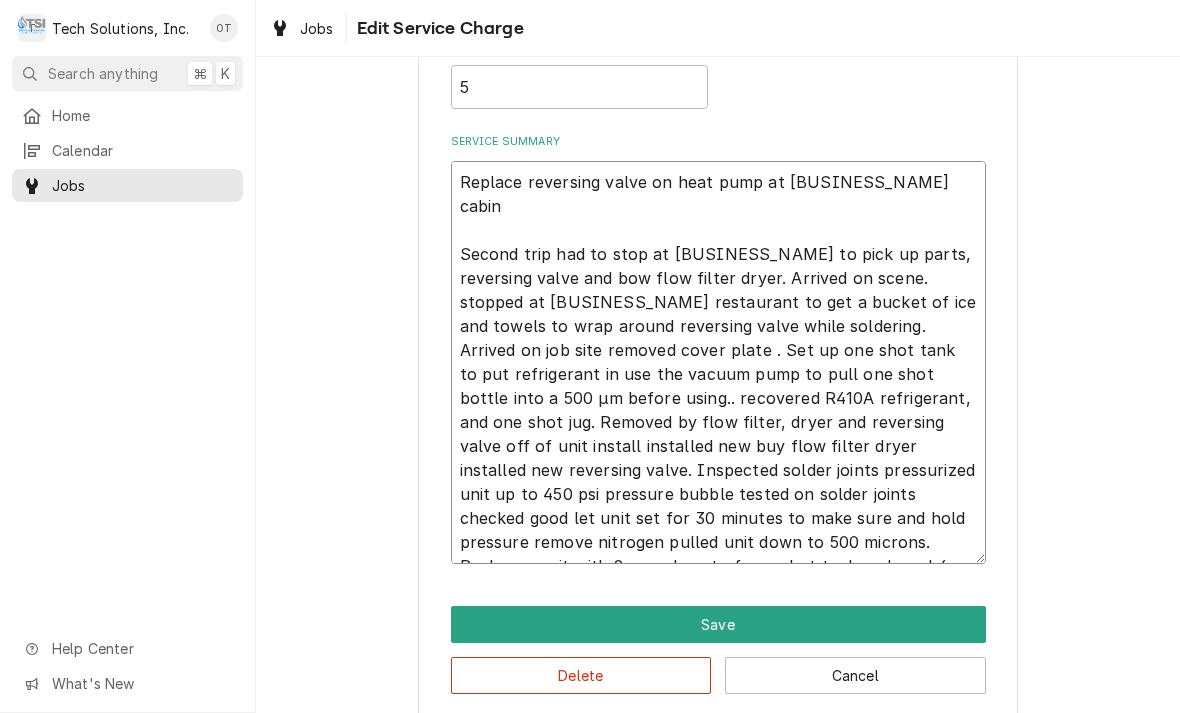 type on "x" 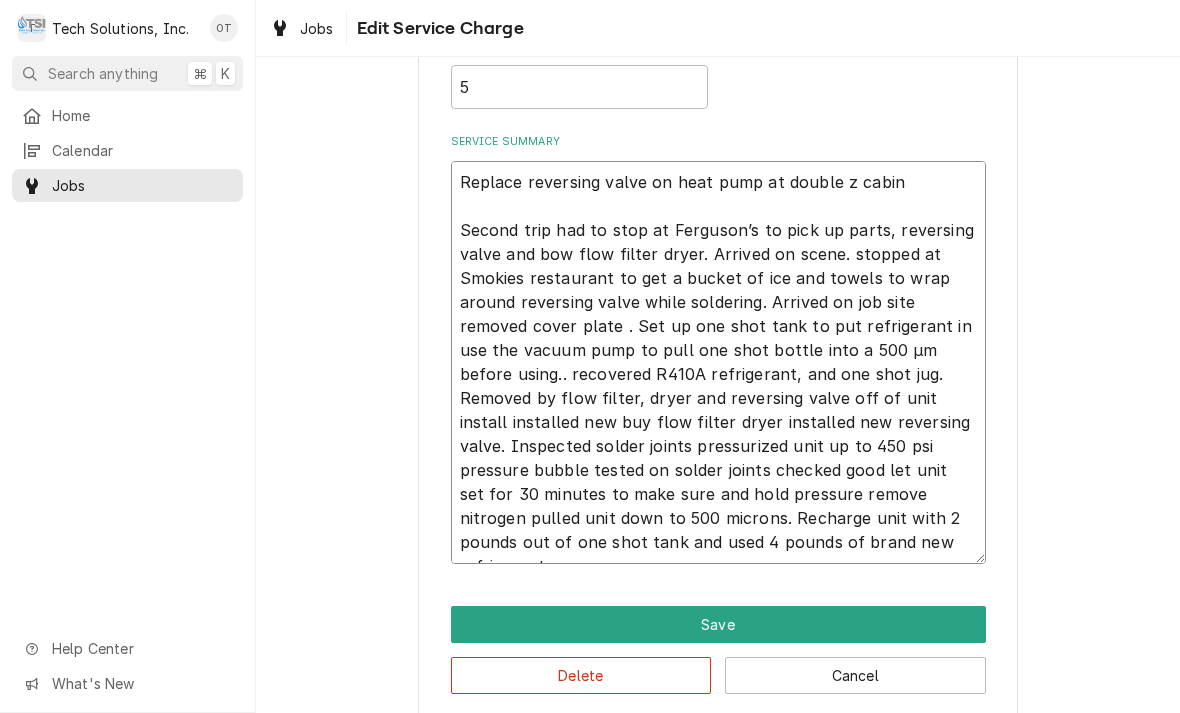 type on "x" 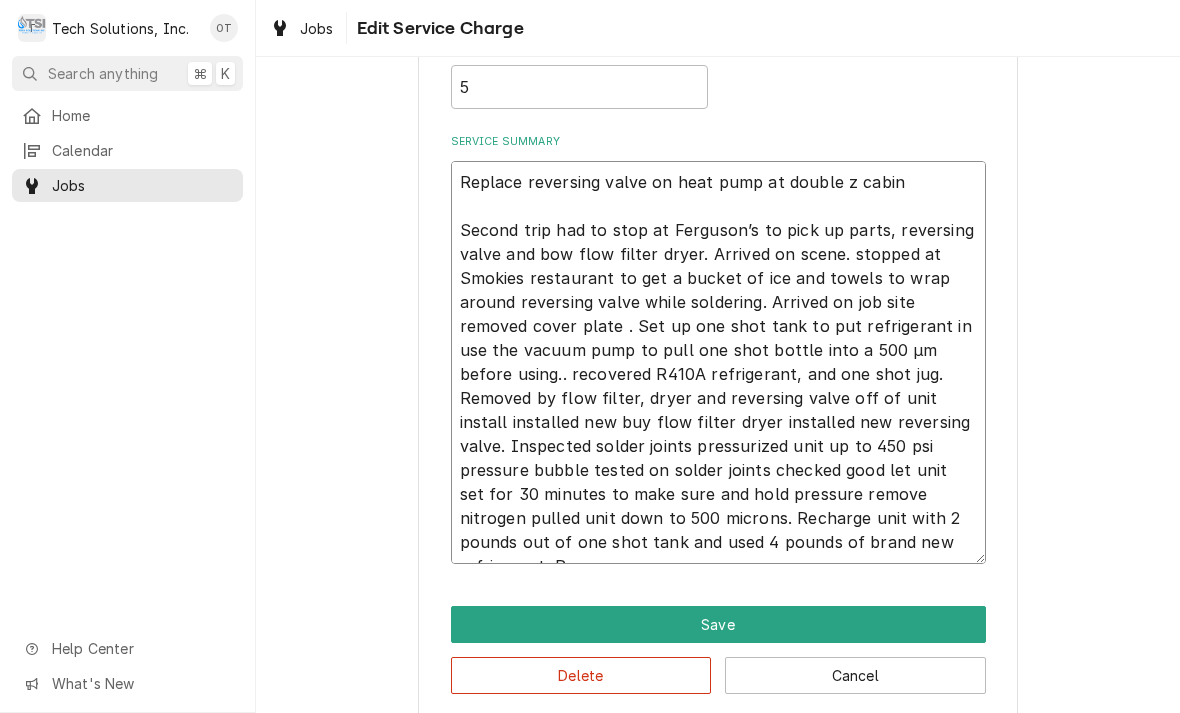 type on "x" 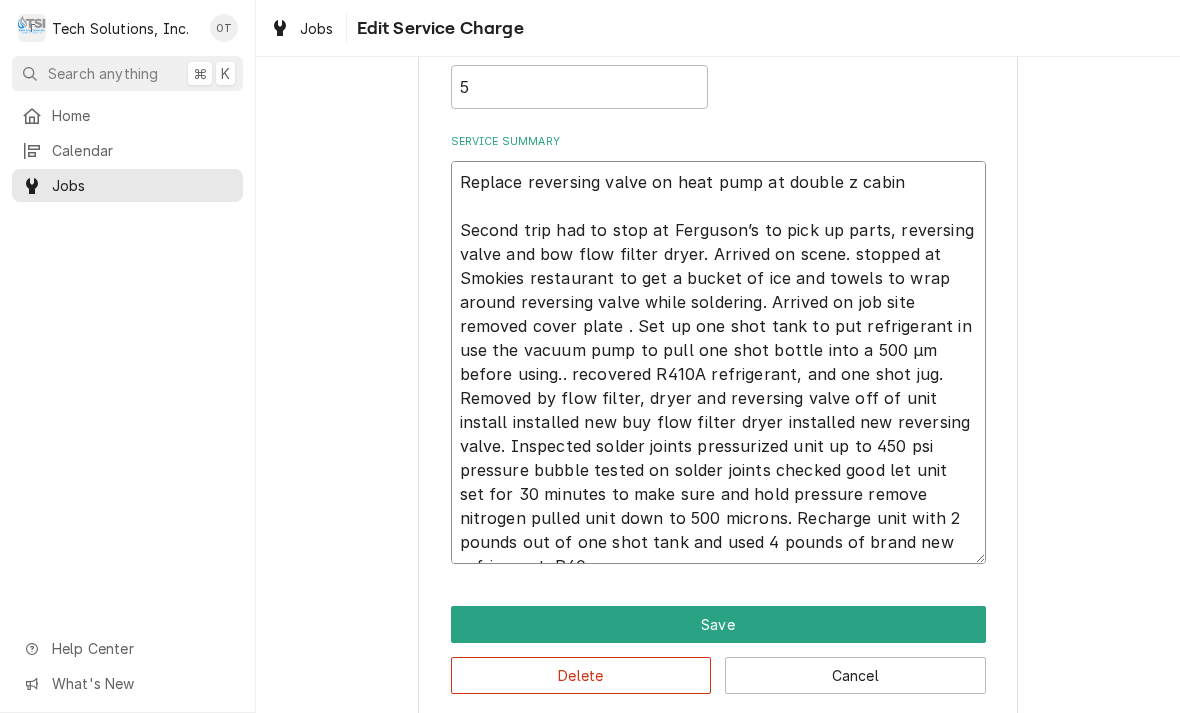 type on "x" 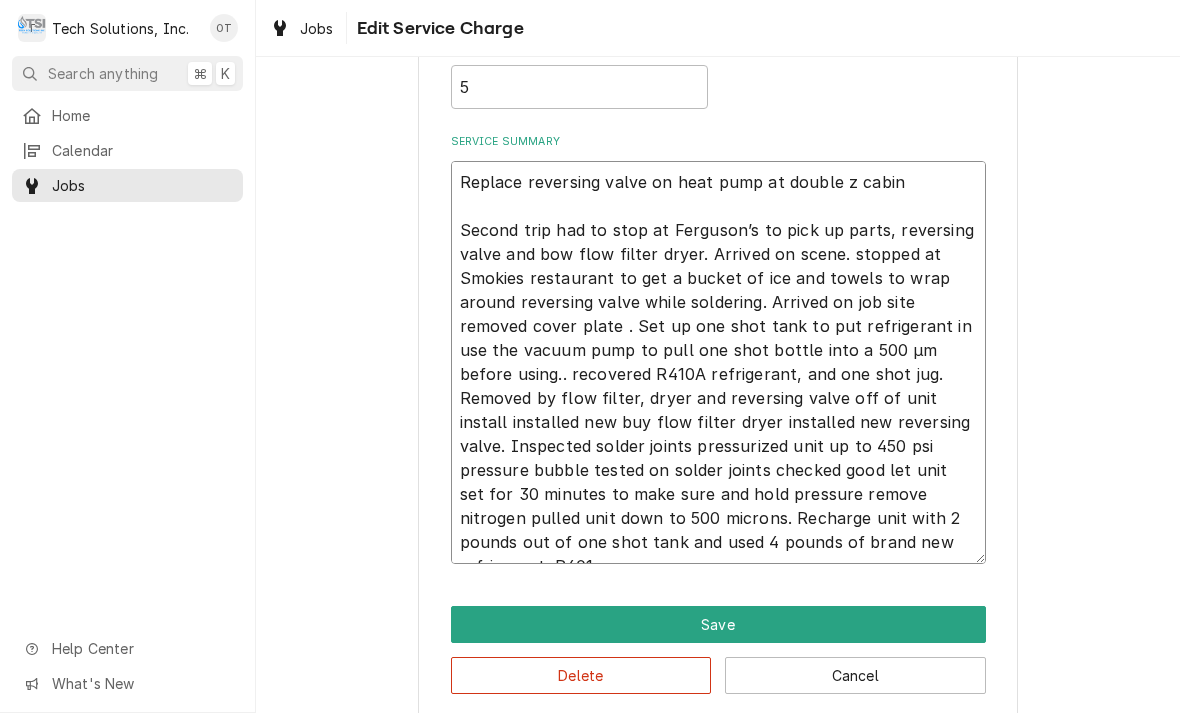 type on "Replace reversing valve on heat pump at double z cabin
Second trip had to stop at Ferguson’s to pick up parts, reversing valve and bow flow filter dryer. Arrived on scene. stopped at Smokies restaurant to get a bucket of ice and towels to wrap around reversing valve while soldering. Arrived on job site removed cover plate . Set up one shot tank to put refrigerant in use the vacuum pump to pull one shot bottle into a 500 µm before using.. recovered R410A refrigerant, and one shot jug. Removed by flow filter, dryer and reversing valve off of unit install installed new buy flow filter dryer installed new reversing valve. Inspected solder joints pressurized unit up to 450 psi pressure bubble tested on solder joints checked good let unit set for 30 minutes to make sure and hold pressure remove nitrogen pulled unit down to 500 microns. Recharge unit with 2 pounds out of one shot tank and used 4 pounds of brand new refrigerant. R401A" 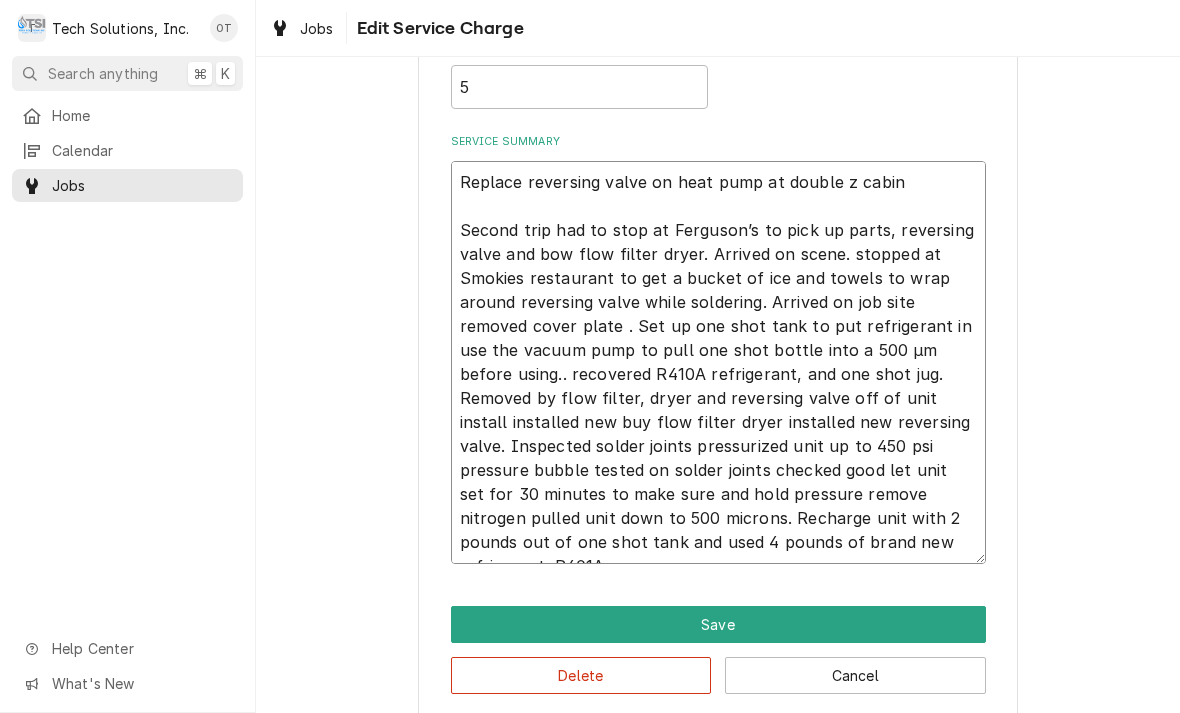 type on "x" 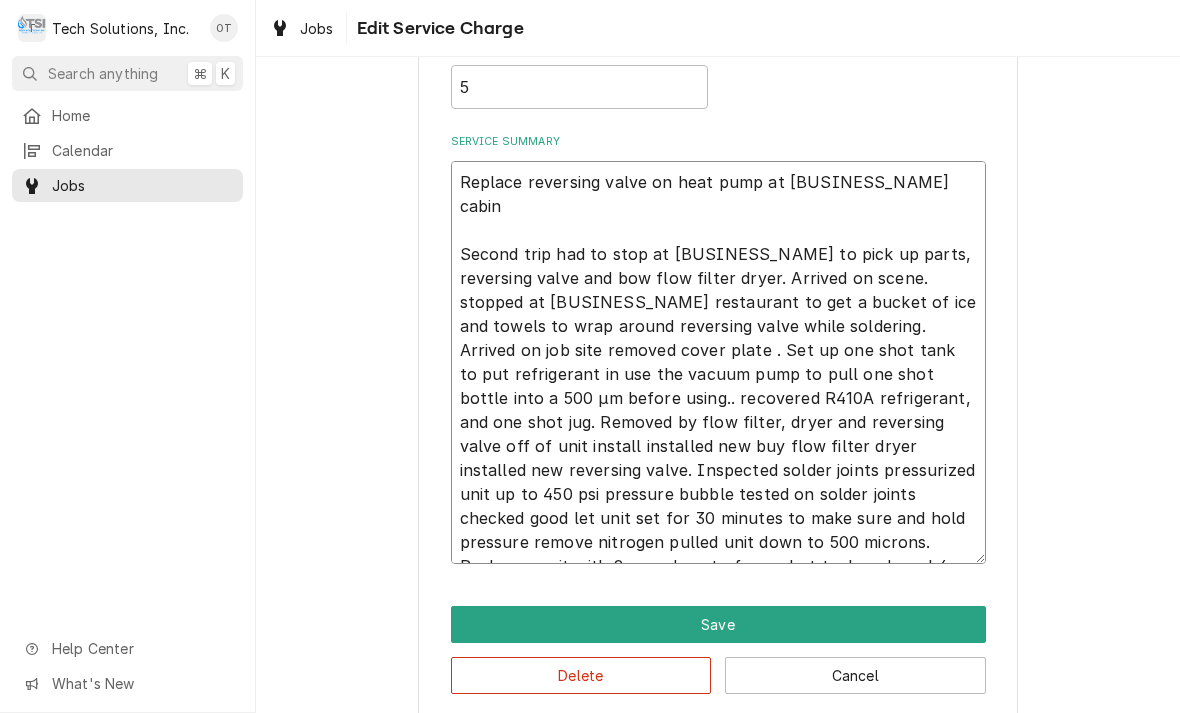 type on "x" 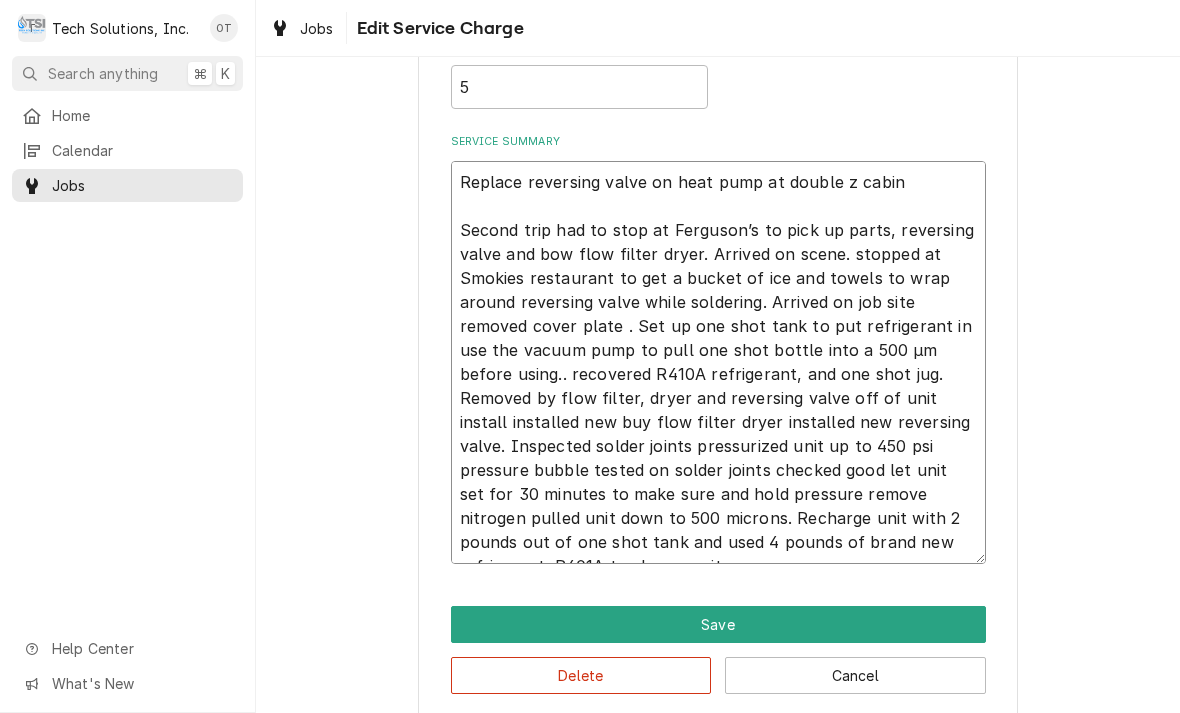 type on "x" 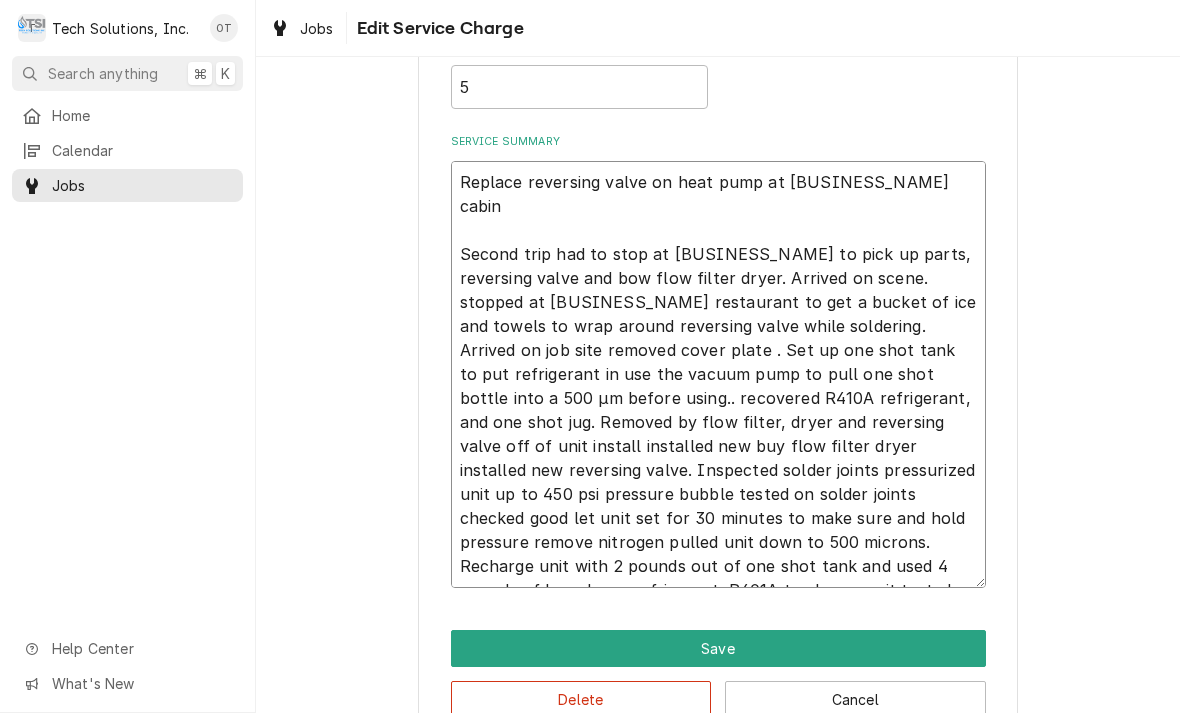 type on "x" 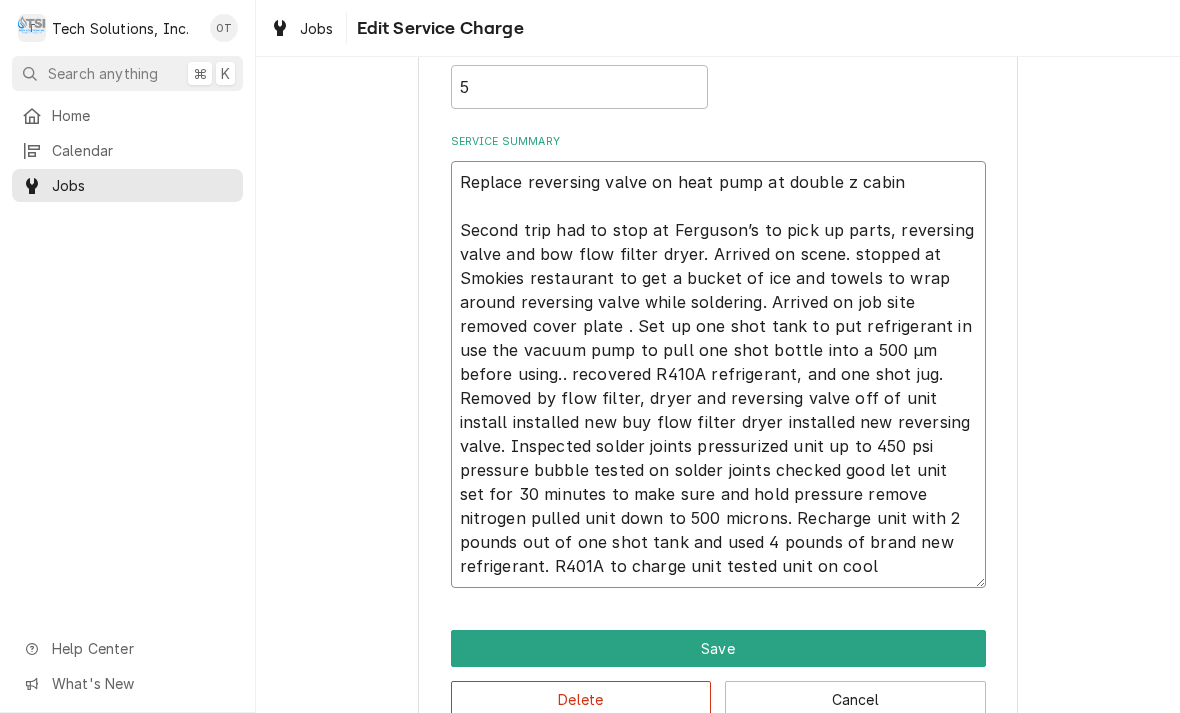type on "x" 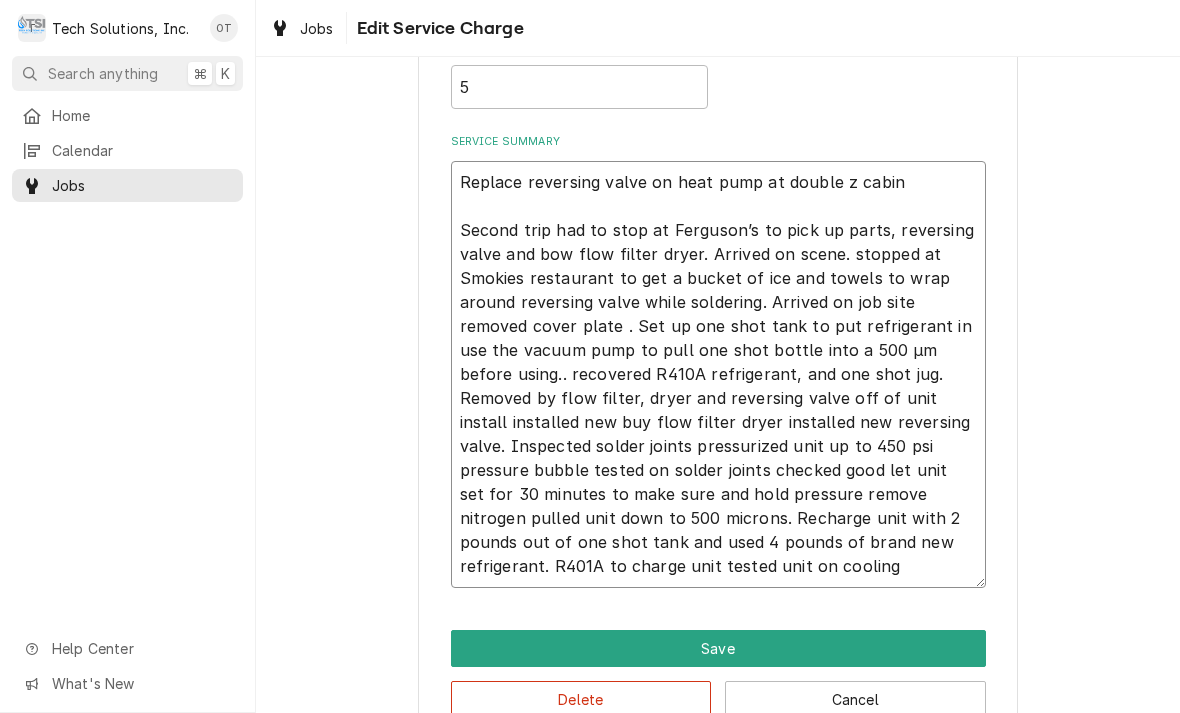 type on "x" 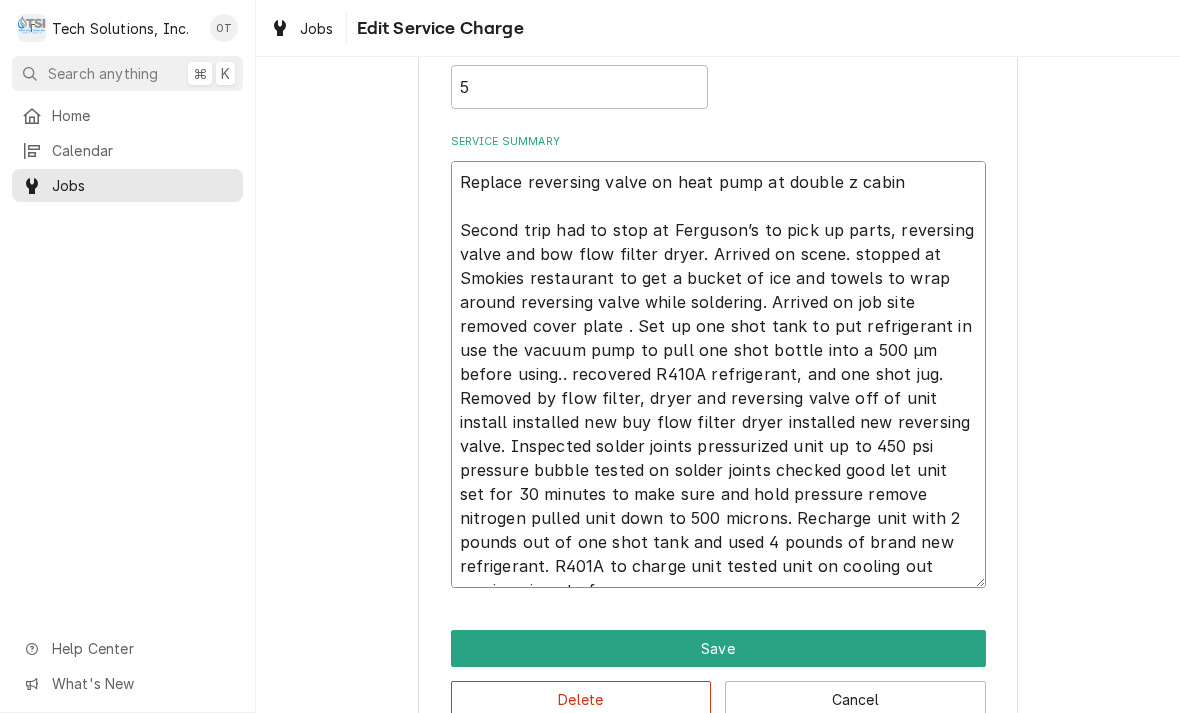 type on "x" 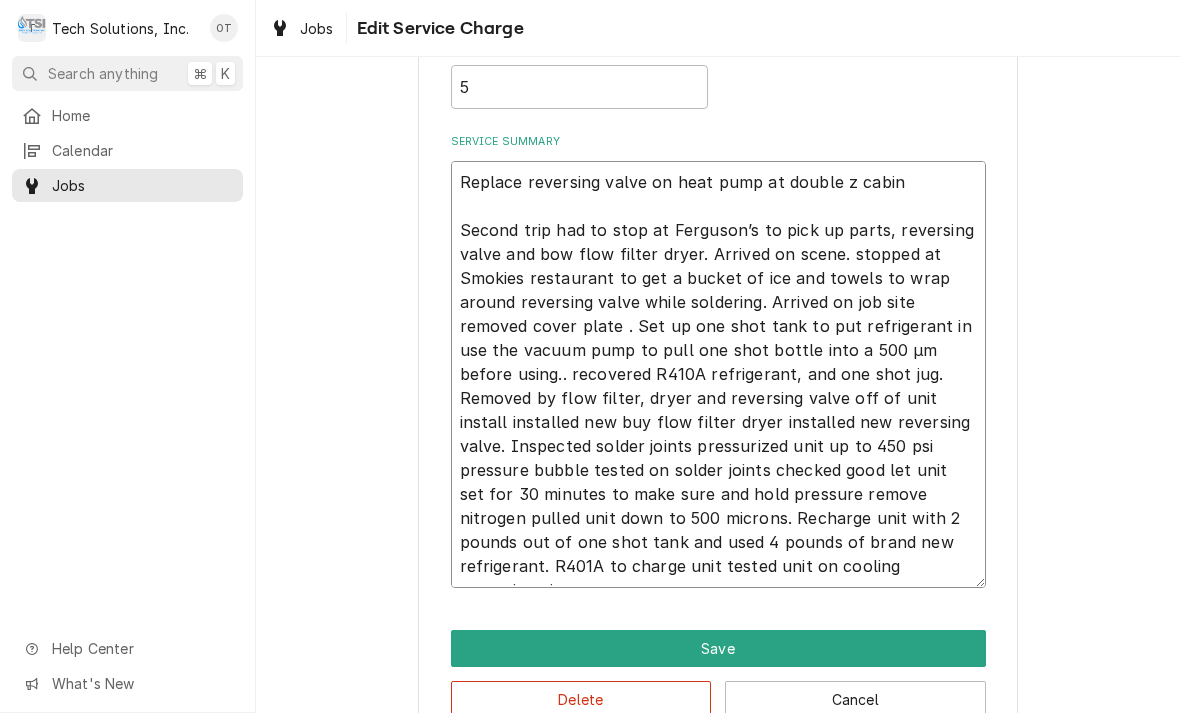 type on "x" 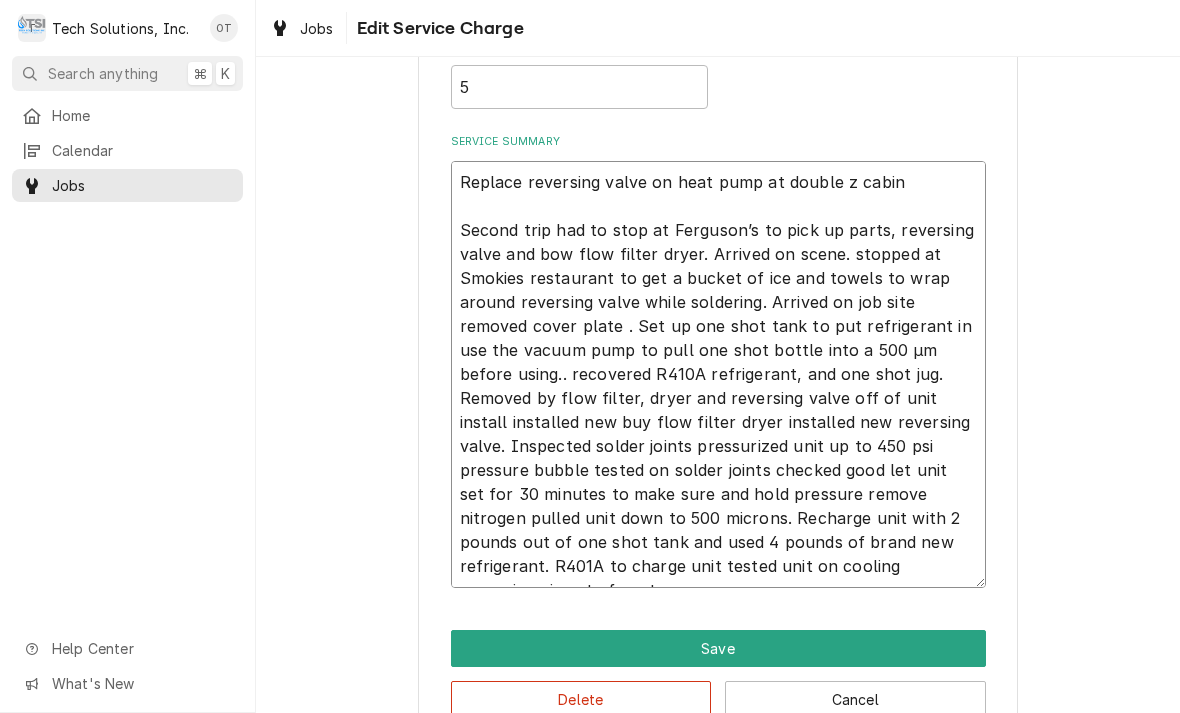 type on "x" 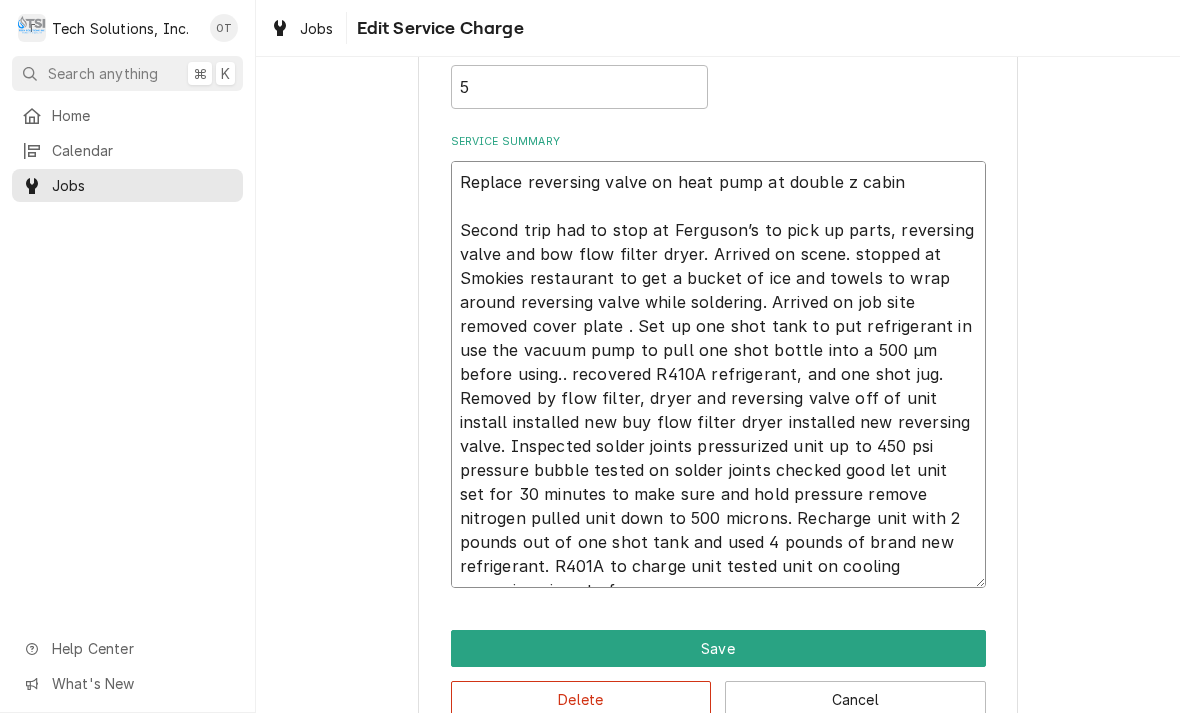 type on "x" 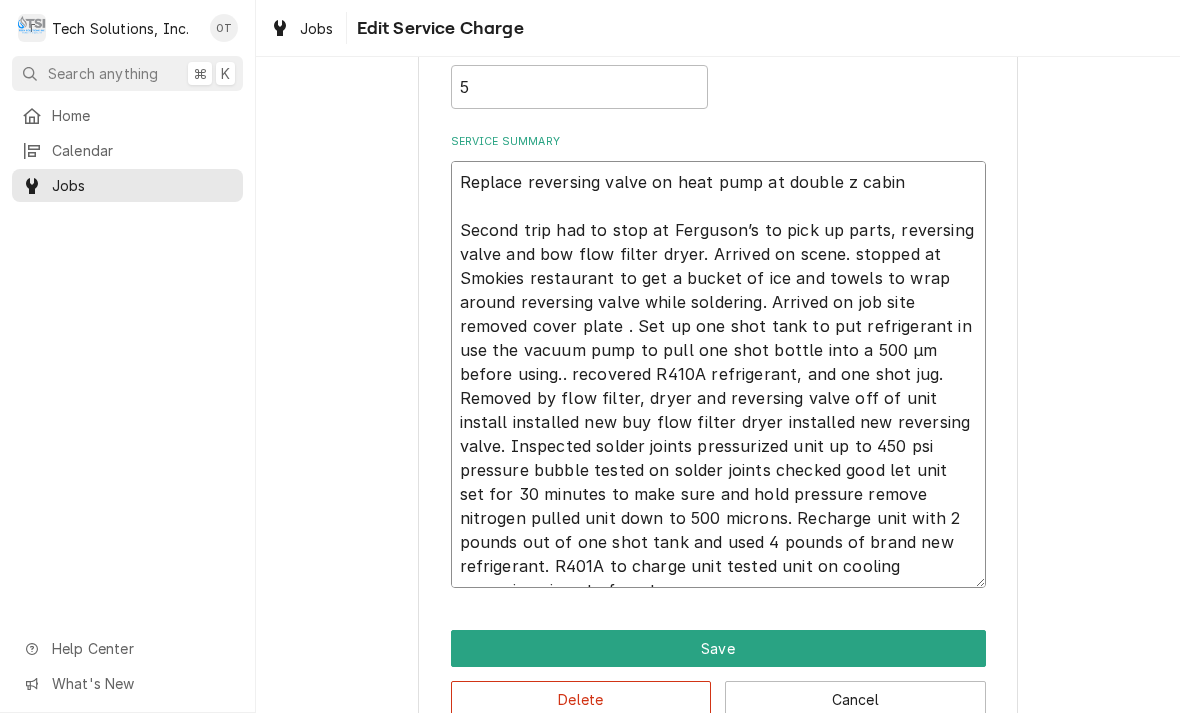 type on "x" 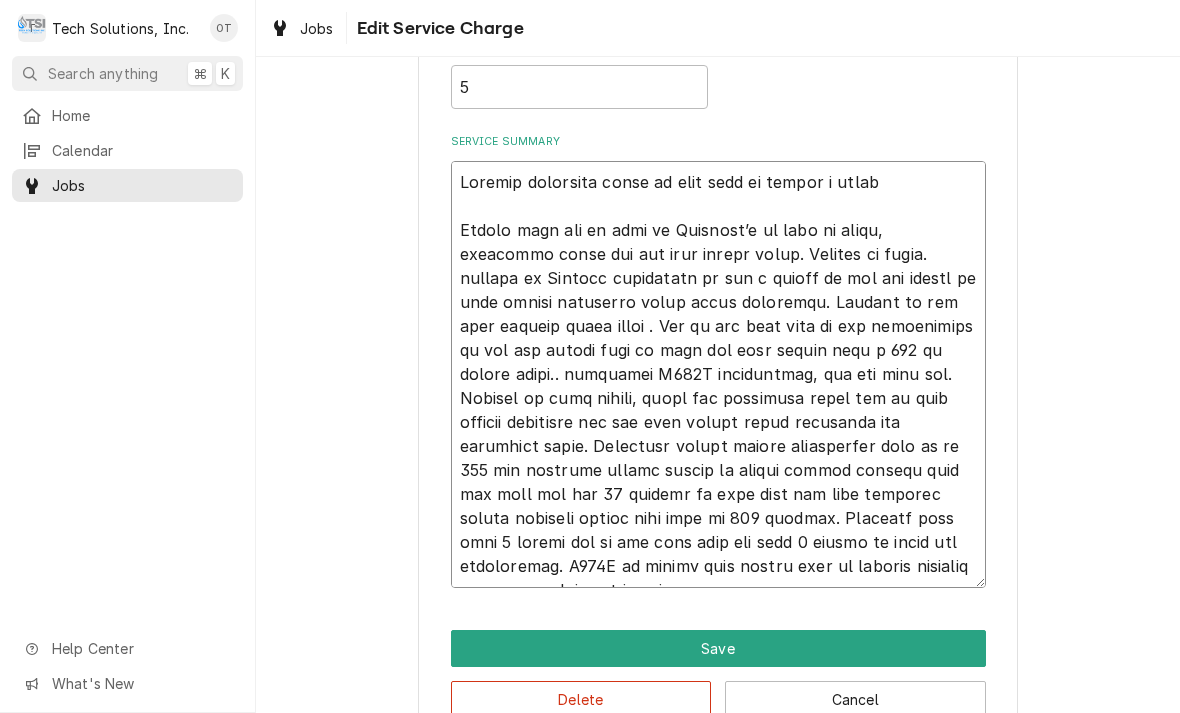 type on "x" 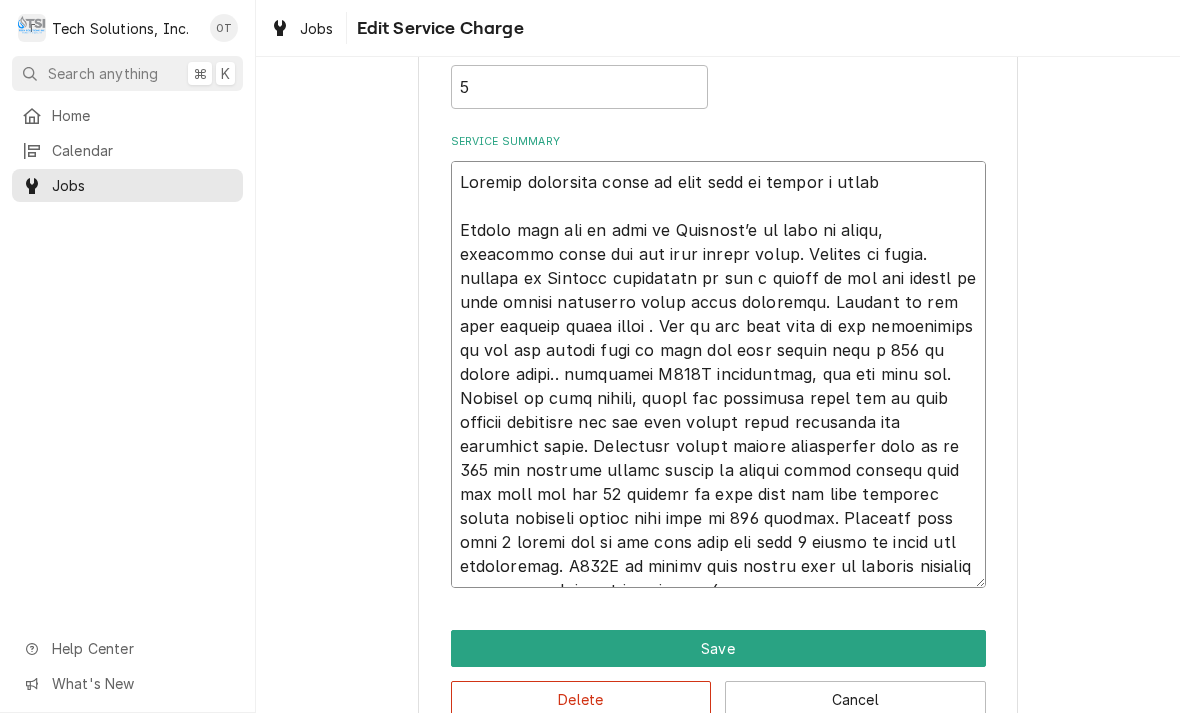 type on "x" 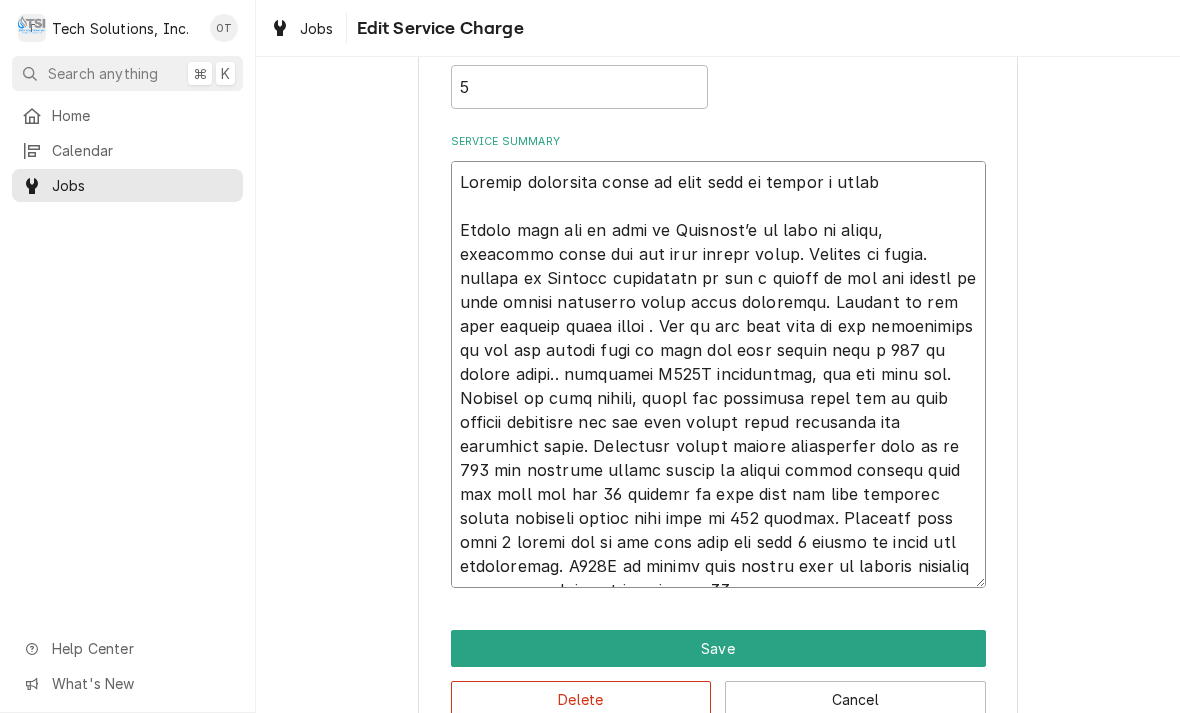 type on "x" 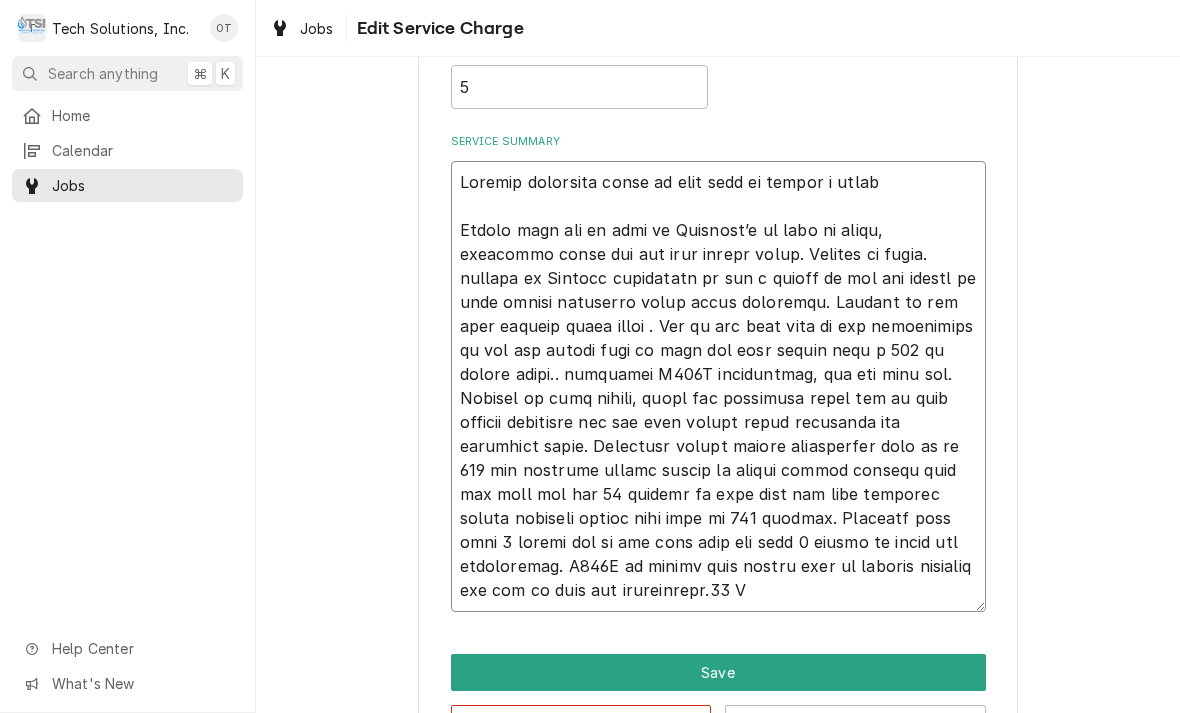 type on "x" 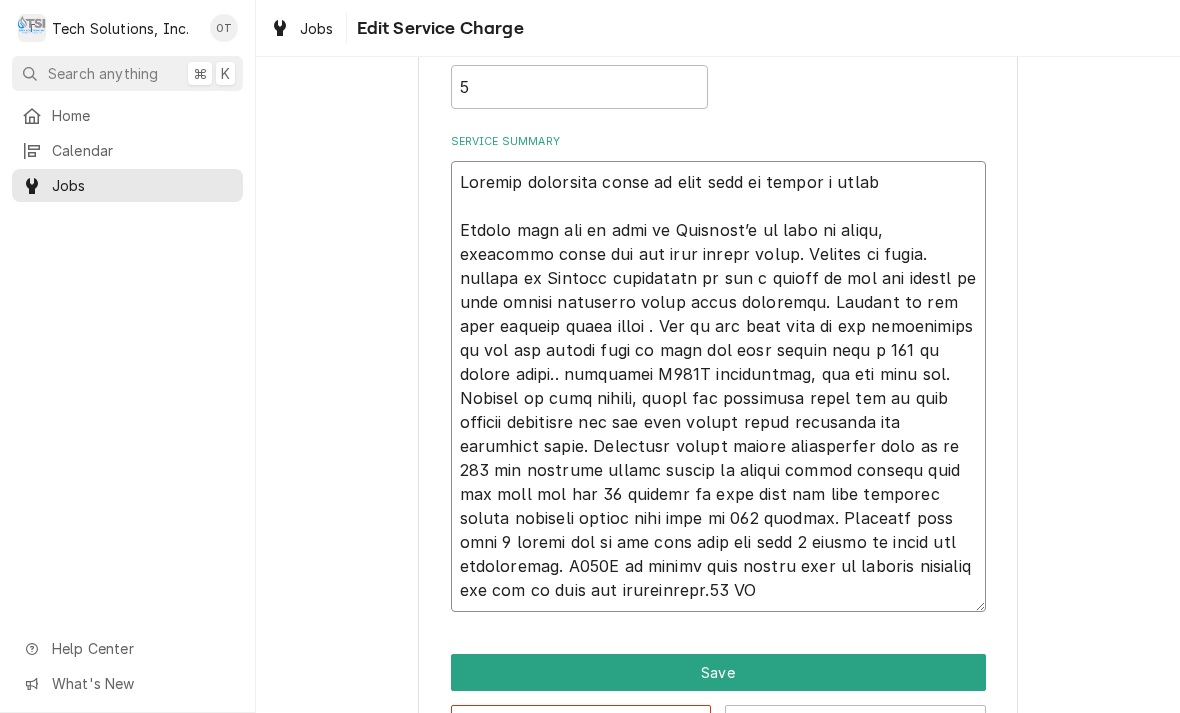 type on "x" 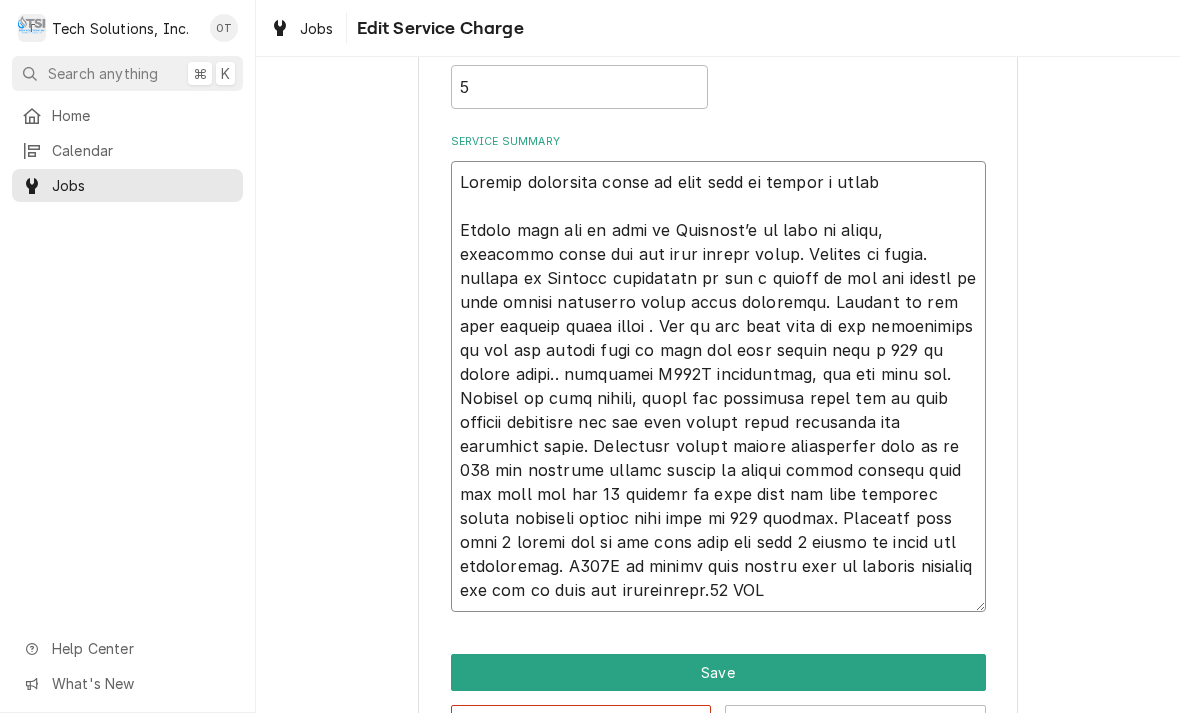 type on "Replace reversing valve on heat pump at double z cabin
Second trip had to stop at Ferguson’s to pick up parts, reversing valve and bow flow filter dryer. Arrived on scene. stopped at Smokies restaurant to get a bucket of ice and towels to wrap around reversing valve while soldering. Arrived on job site removed cover plate . Set up one shot tank to put refrigerant in use the vacuum pump to pull one shot bottle into a 500 µm before using.. recovered R410A refrigerant, and one shot jug. Removed by flow filter, dryer and reversing valve off of unit install installed new buy flow filter dryer installed new reversing valve. Inspected solder joints pressurized unit up to 450 psi pressure bubble tested on solder joints checked good let unit set for 30 minutes to make sure and hold pressure remove nitrogen pulled unit down to 500 microns. Recharge unit with 2 pounds out of one shot tank and used 4 pounds of brand new refrigerant. R401A to charge unit tested unit on cooling upcoming air out of vent air temperature..." 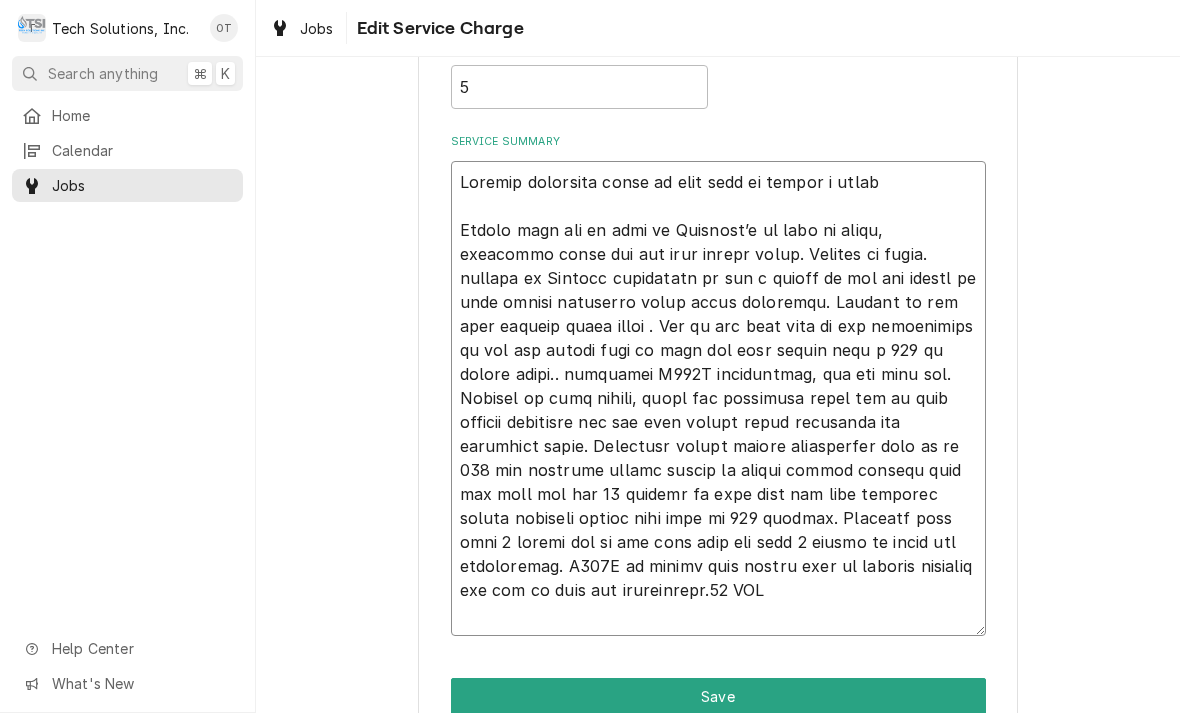 type on "x" 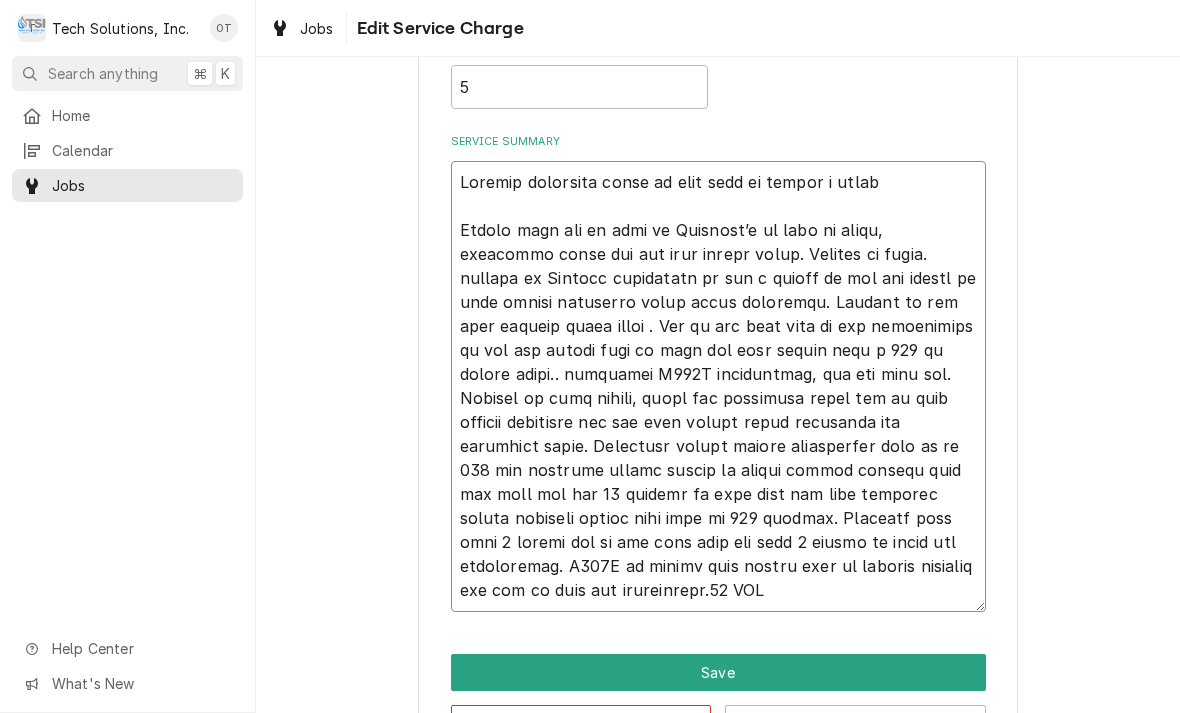 type on "x" 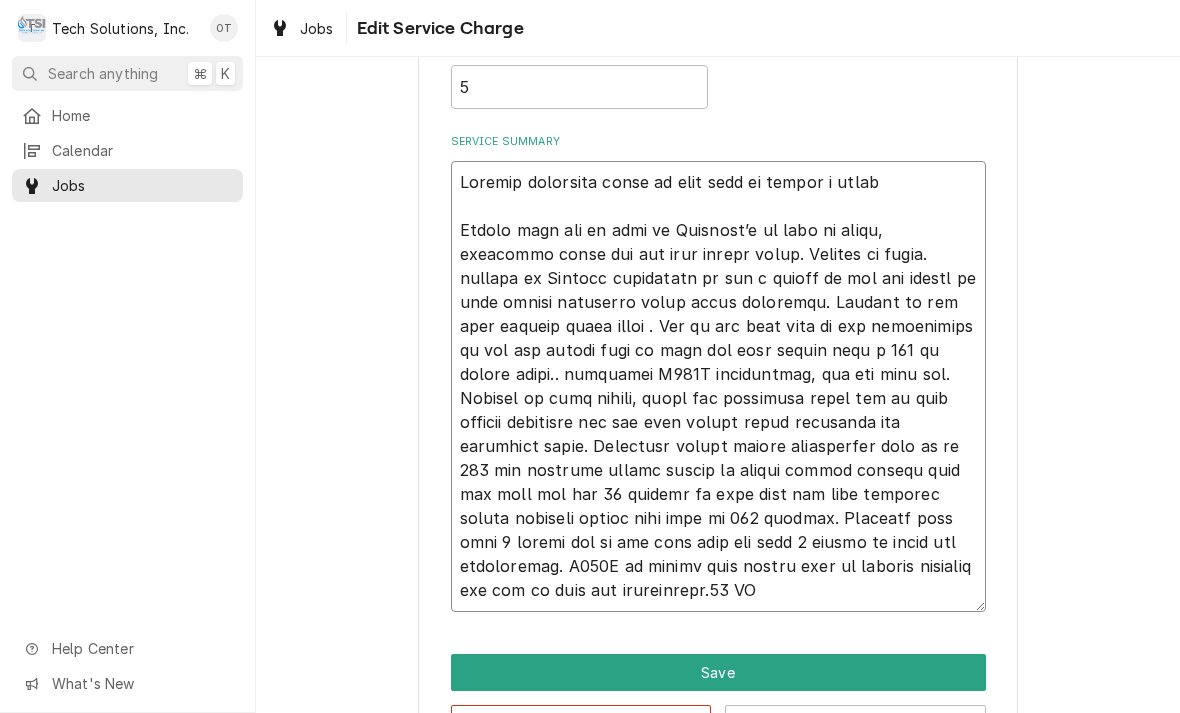 type on "x" 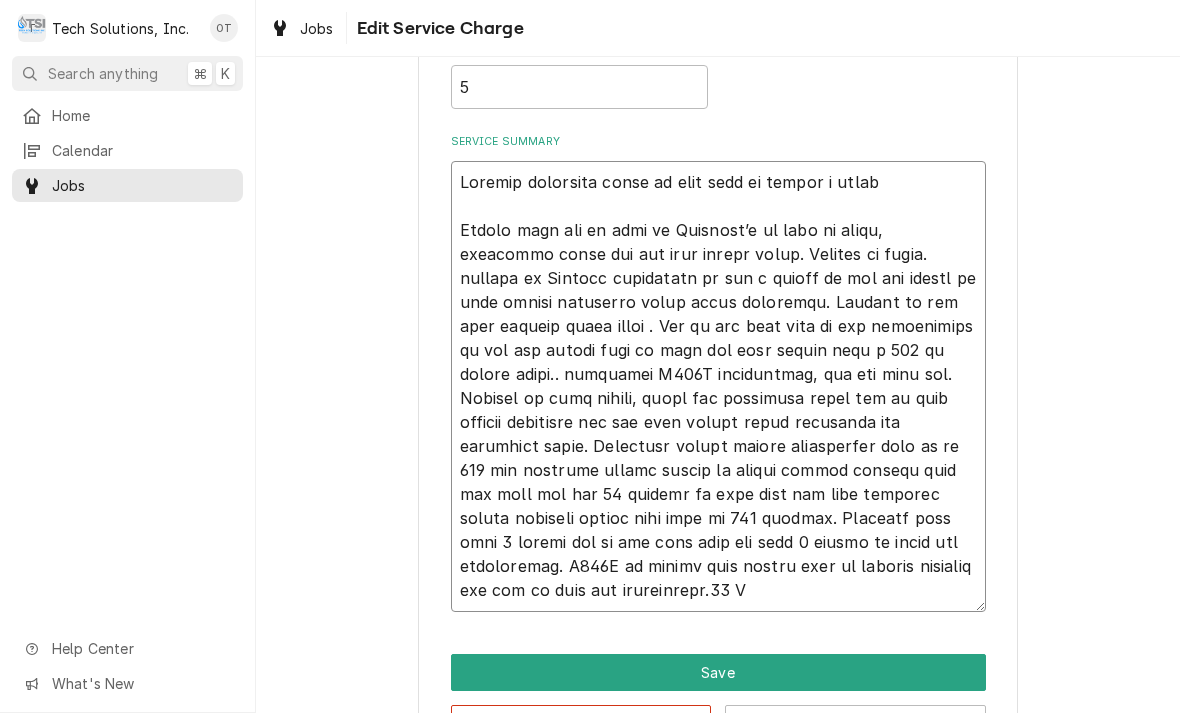 type on "x" 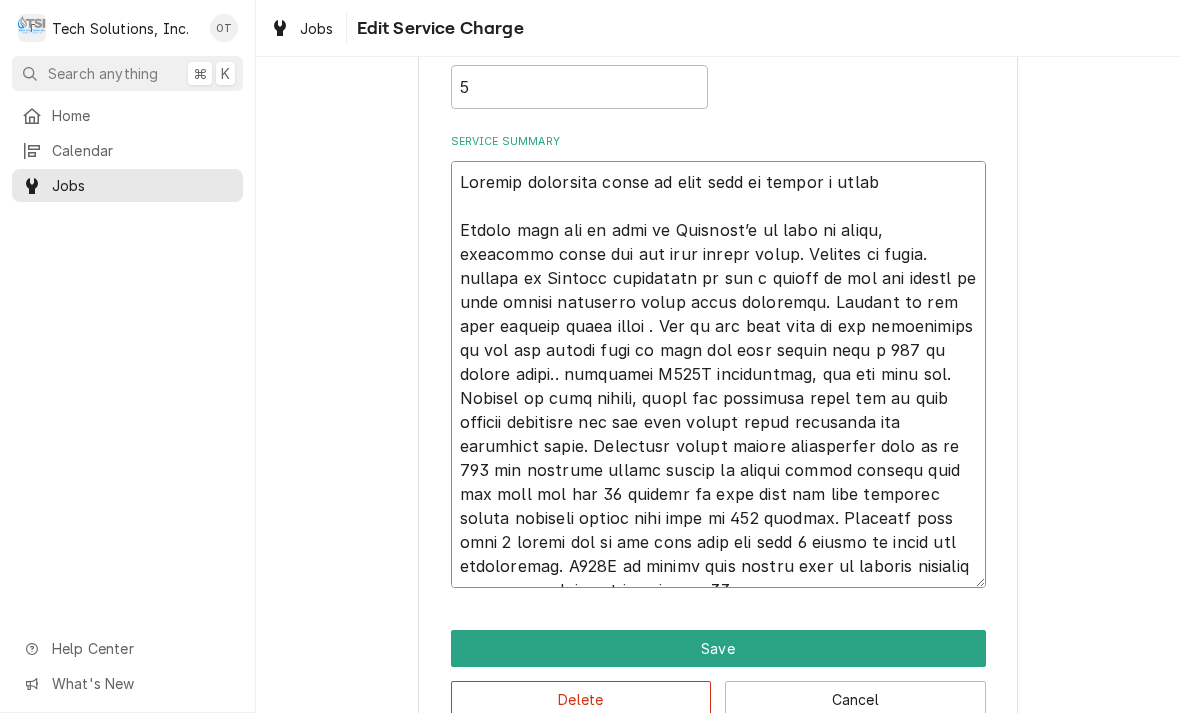 type on "x" 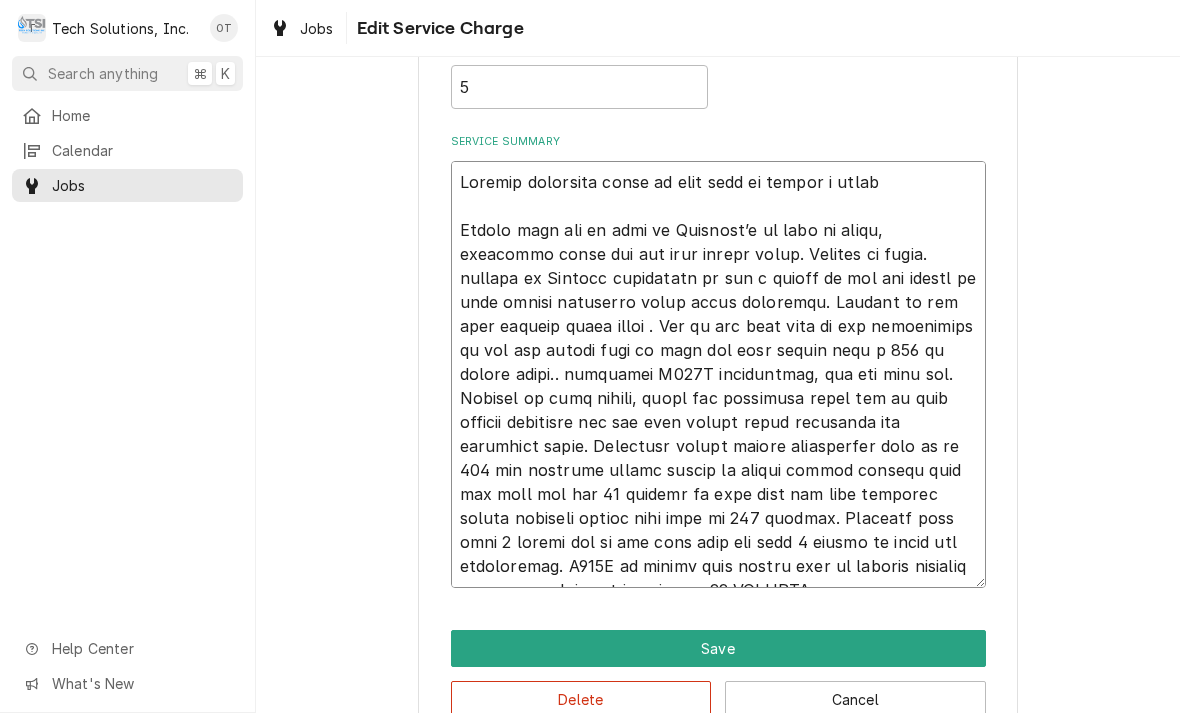 type on "x" 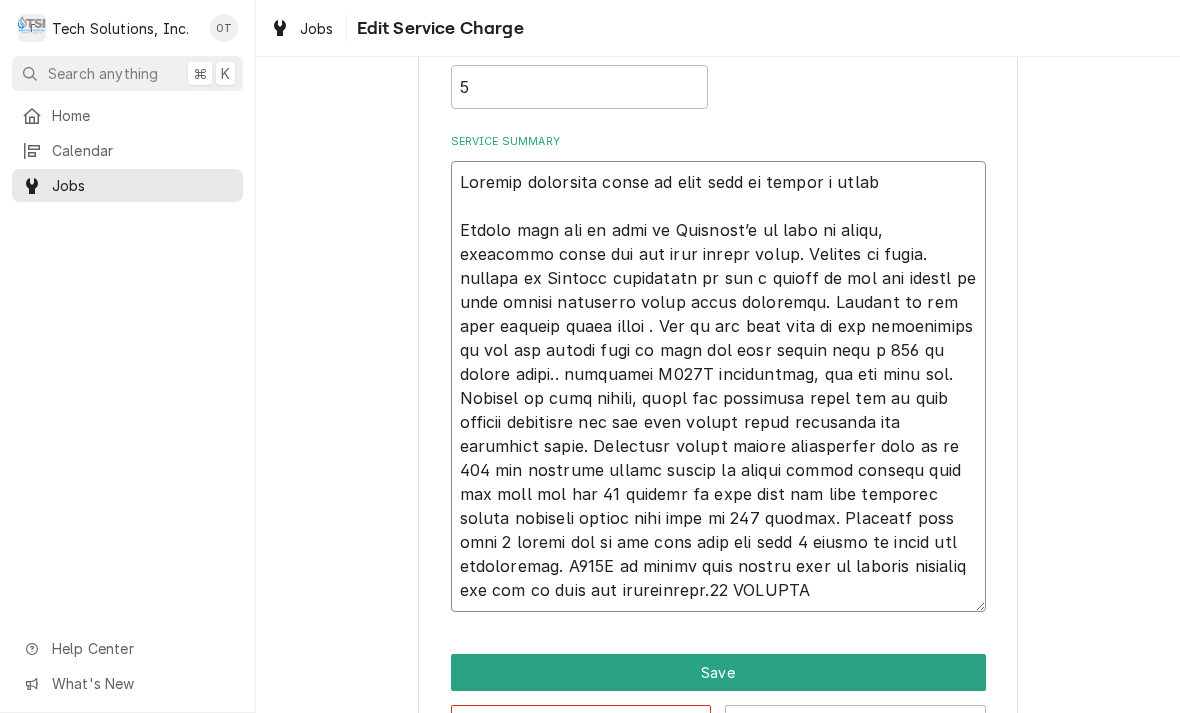 type on "x" 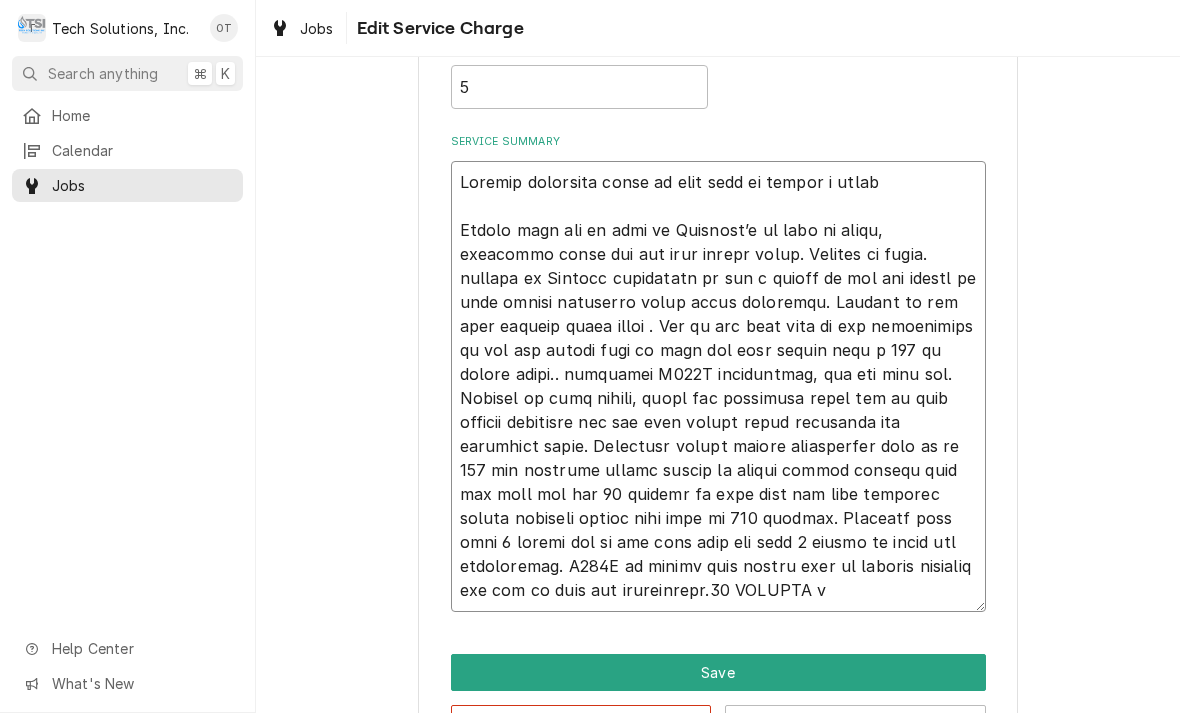 type on "x" 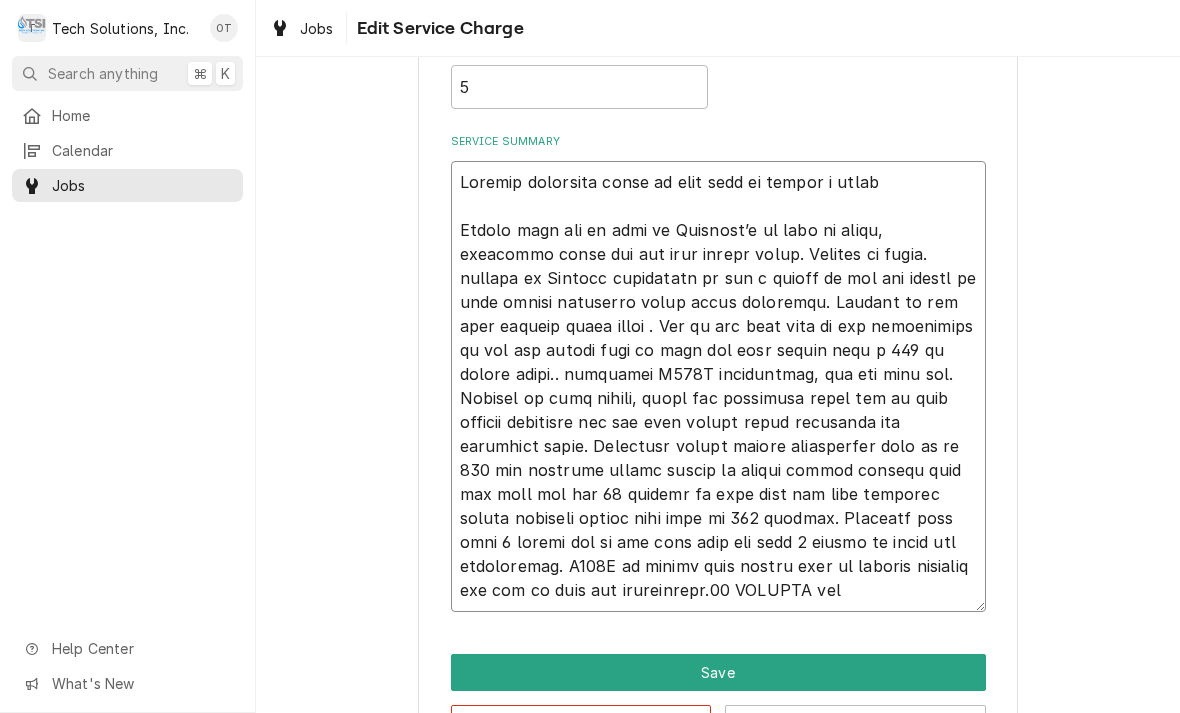 type on "x" 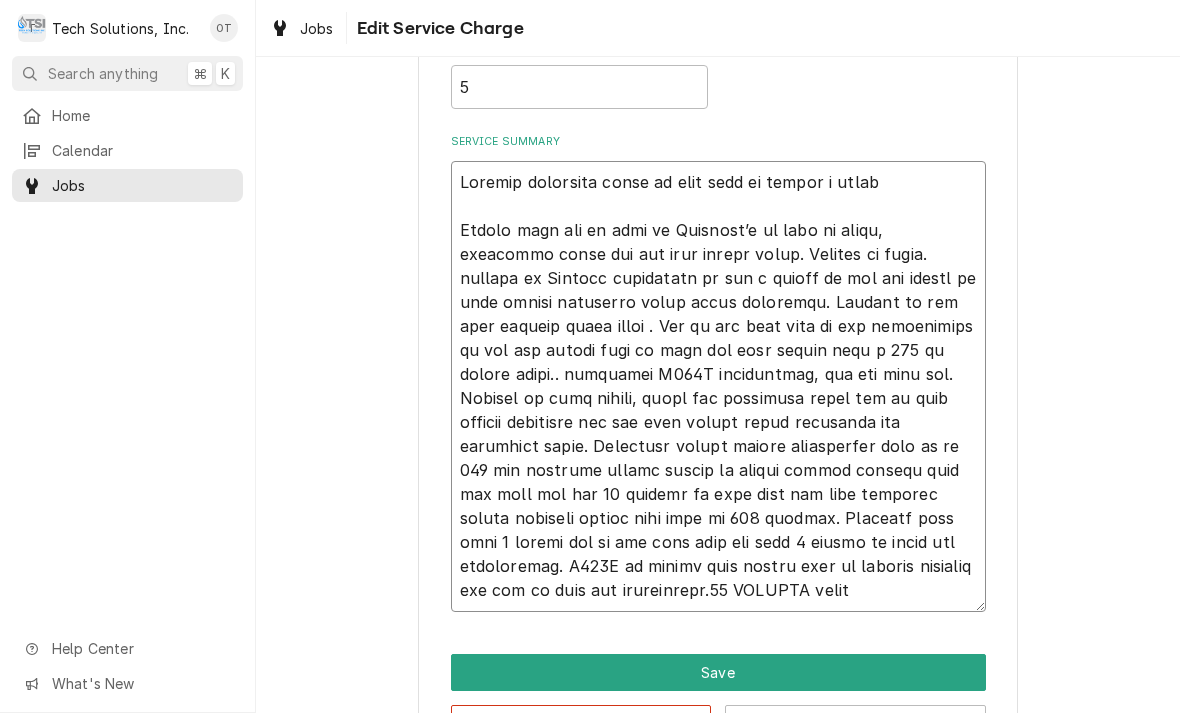 type on "x" 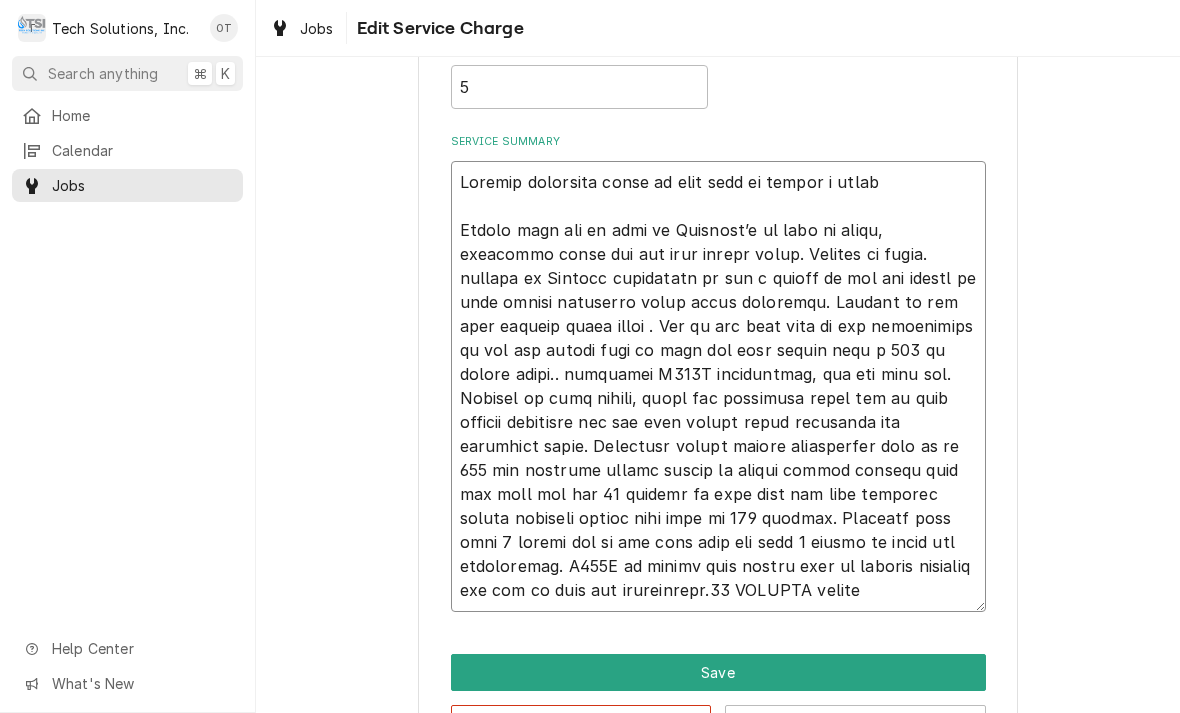 type on "x" 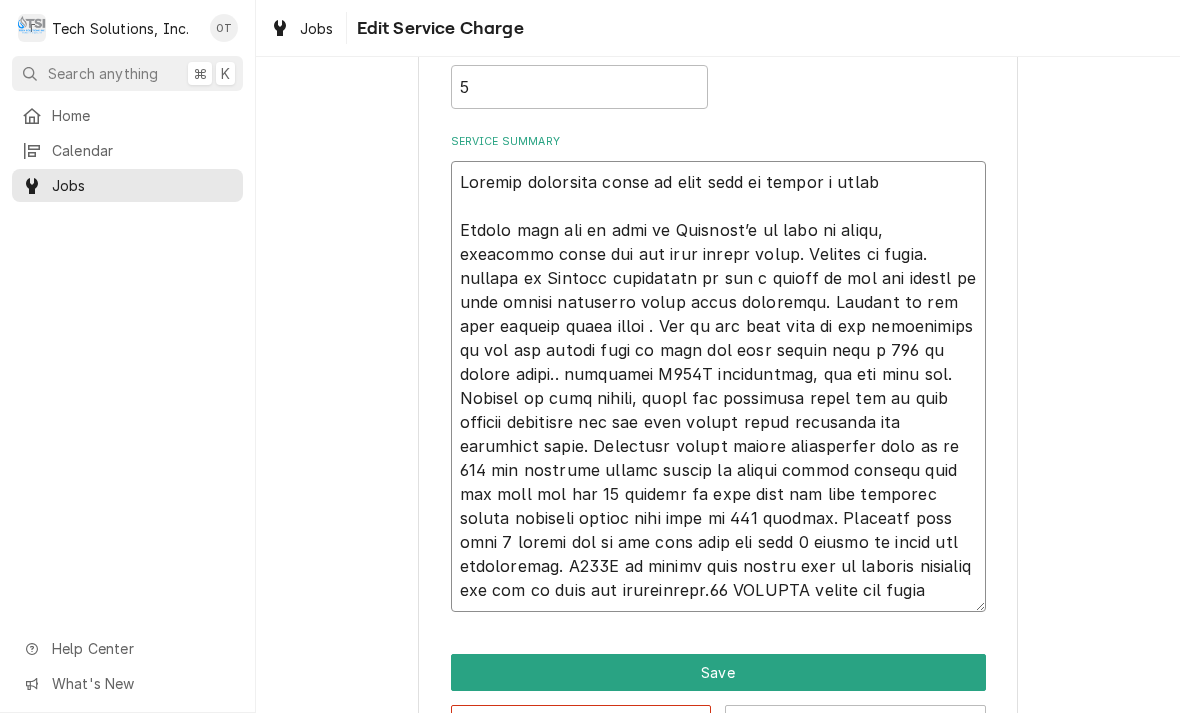 type on "x" 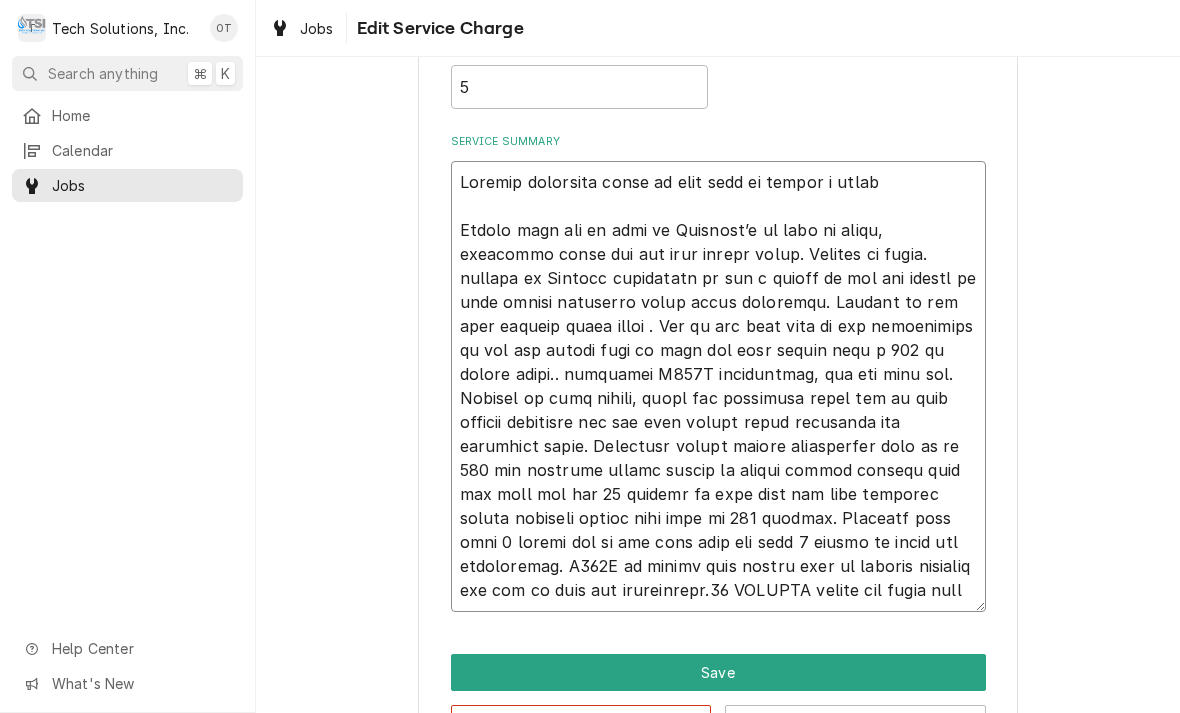 type on "x" 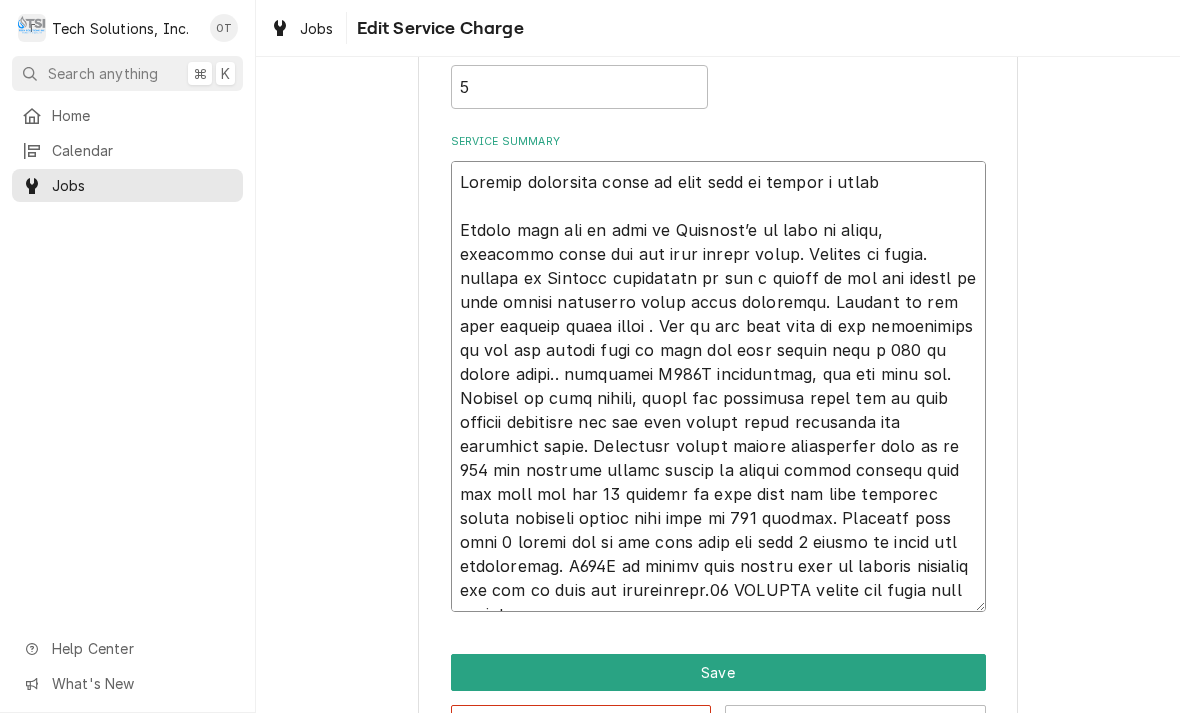 type on "x" 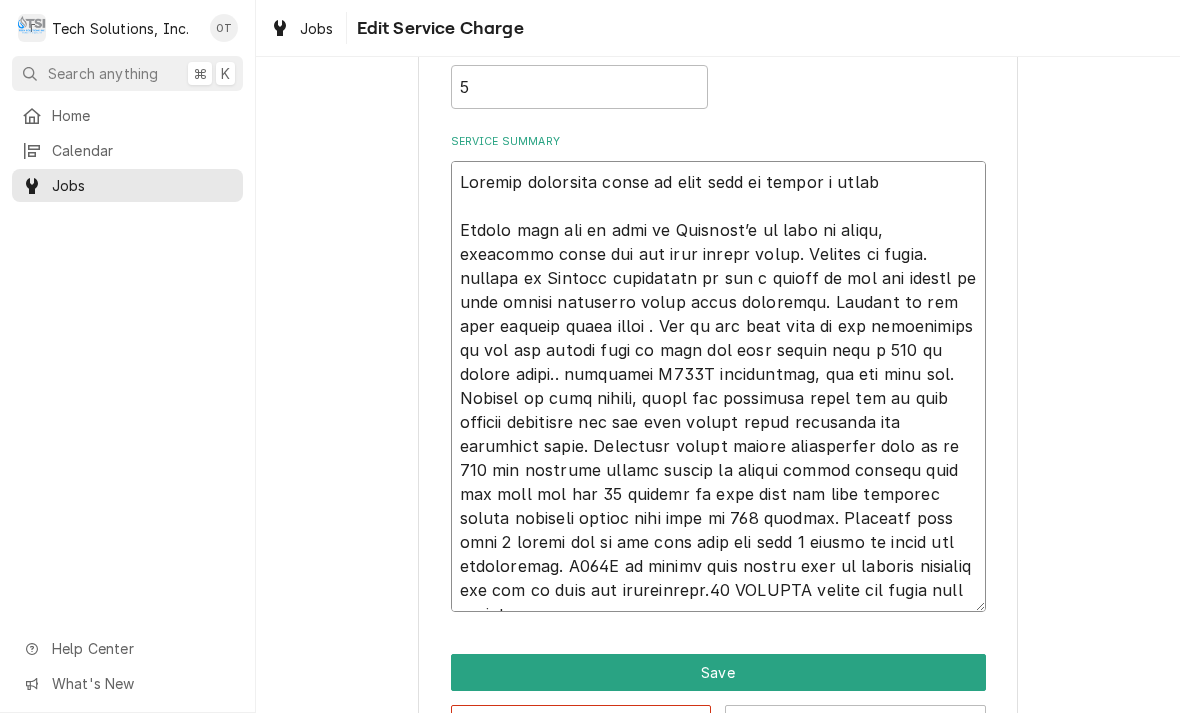 type on "x" 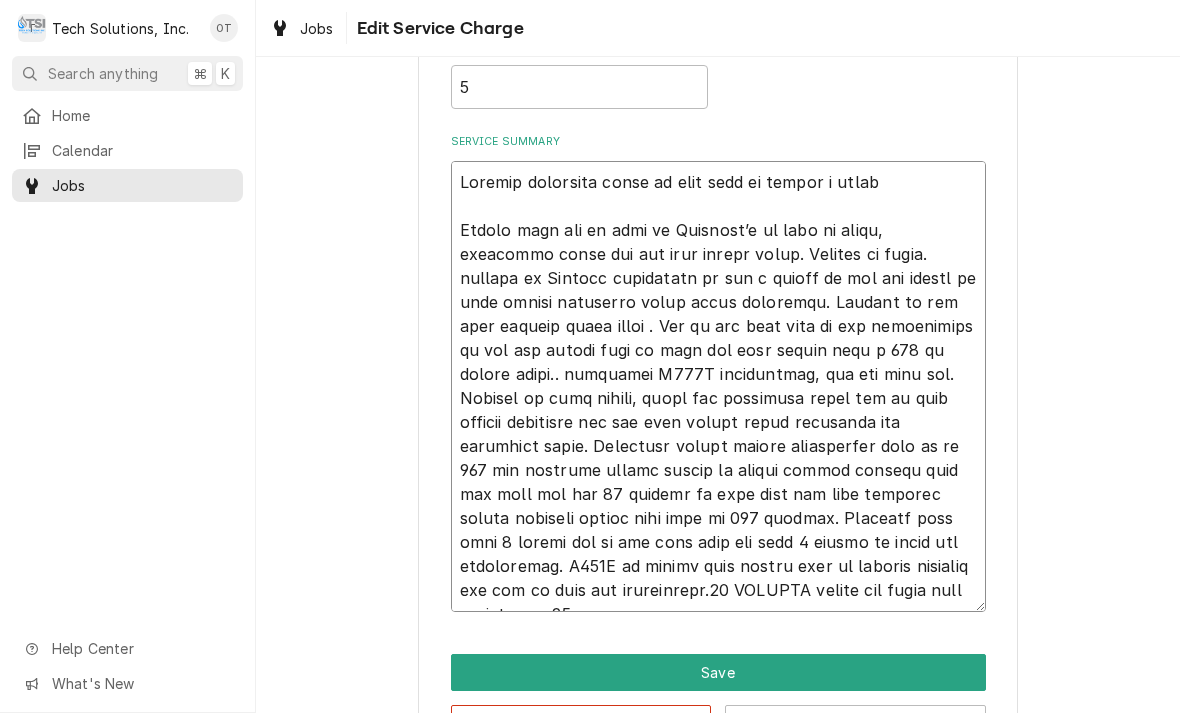 type on "x" 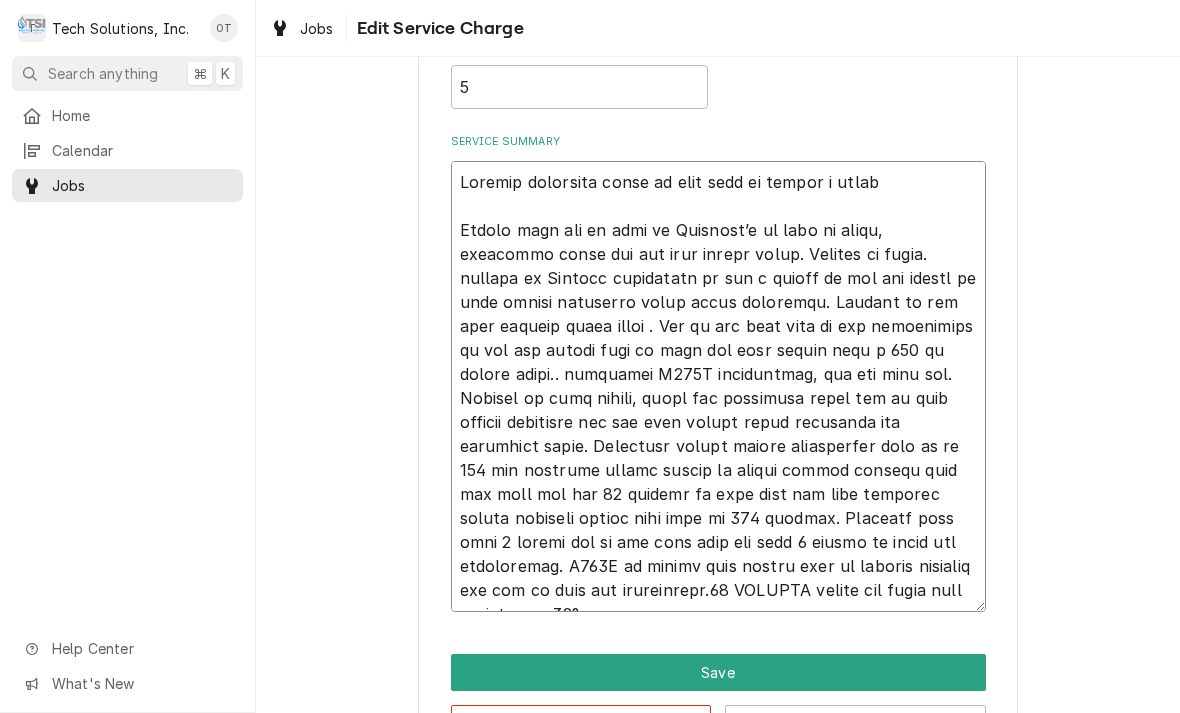 type on "x" 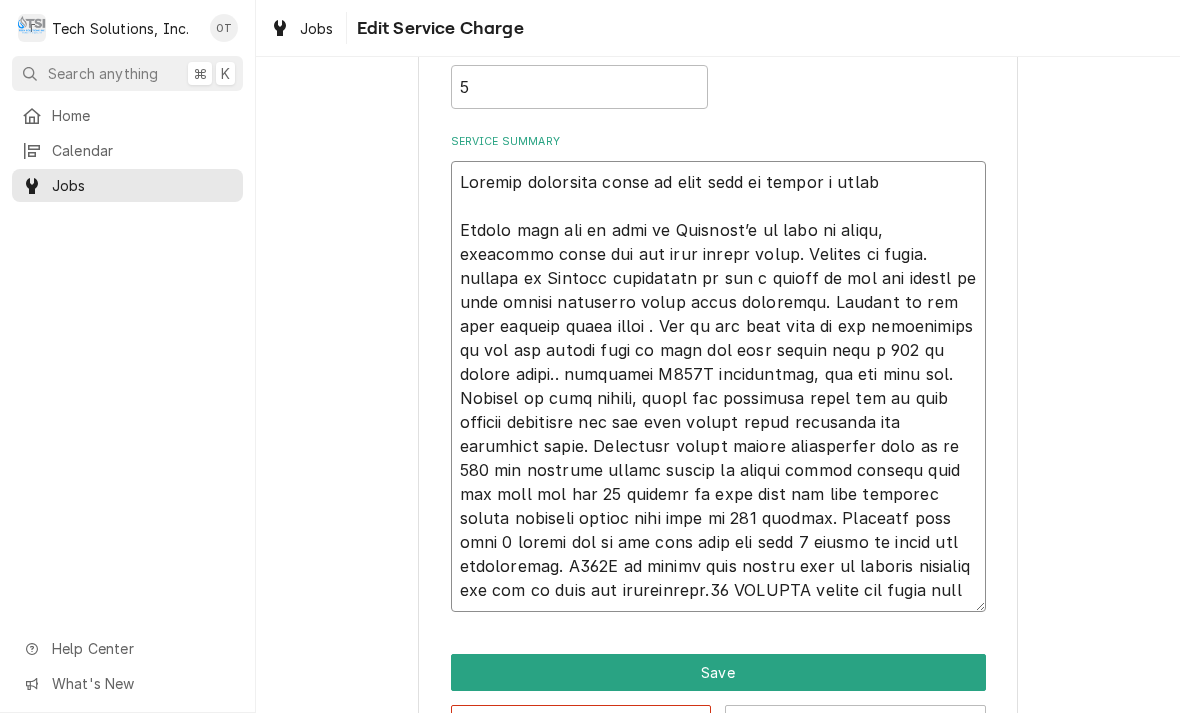 type on "x" 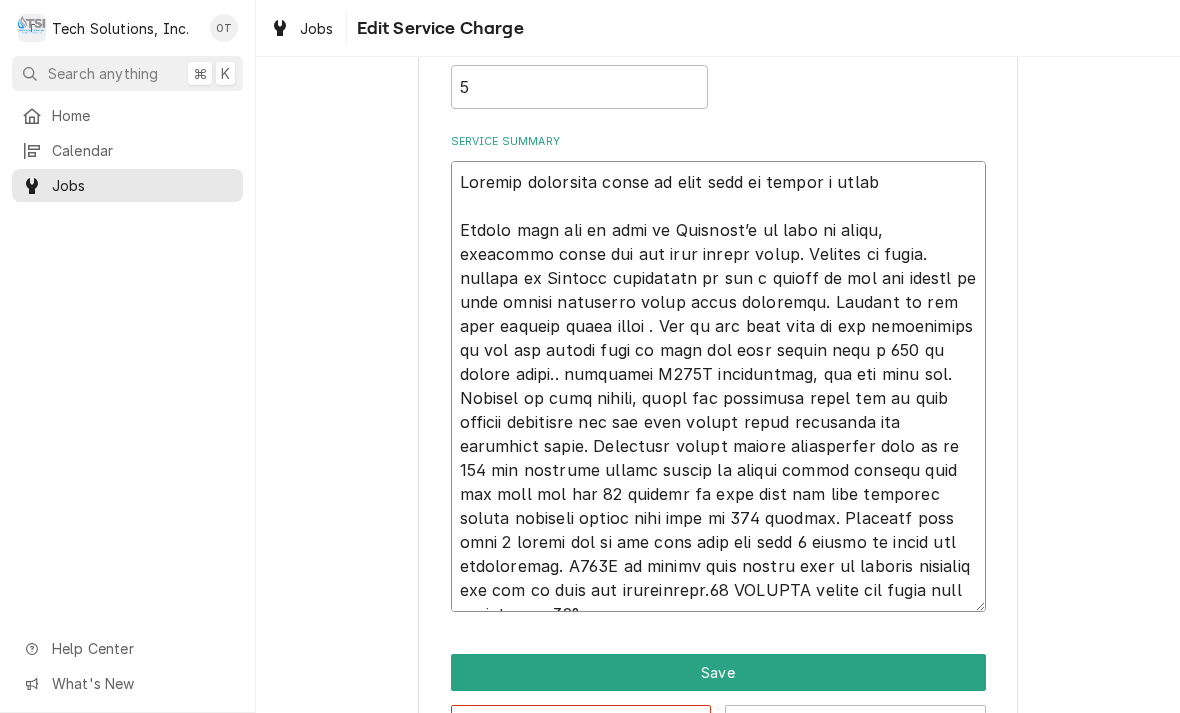 type on "x" 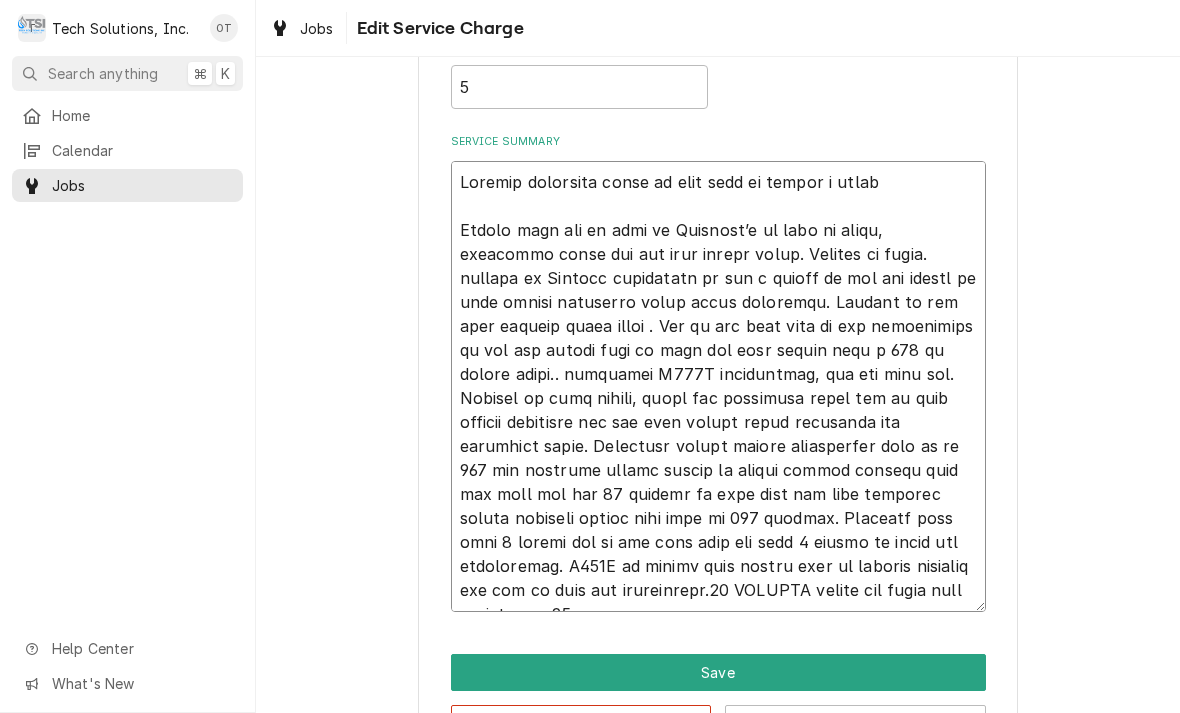 type on "x" 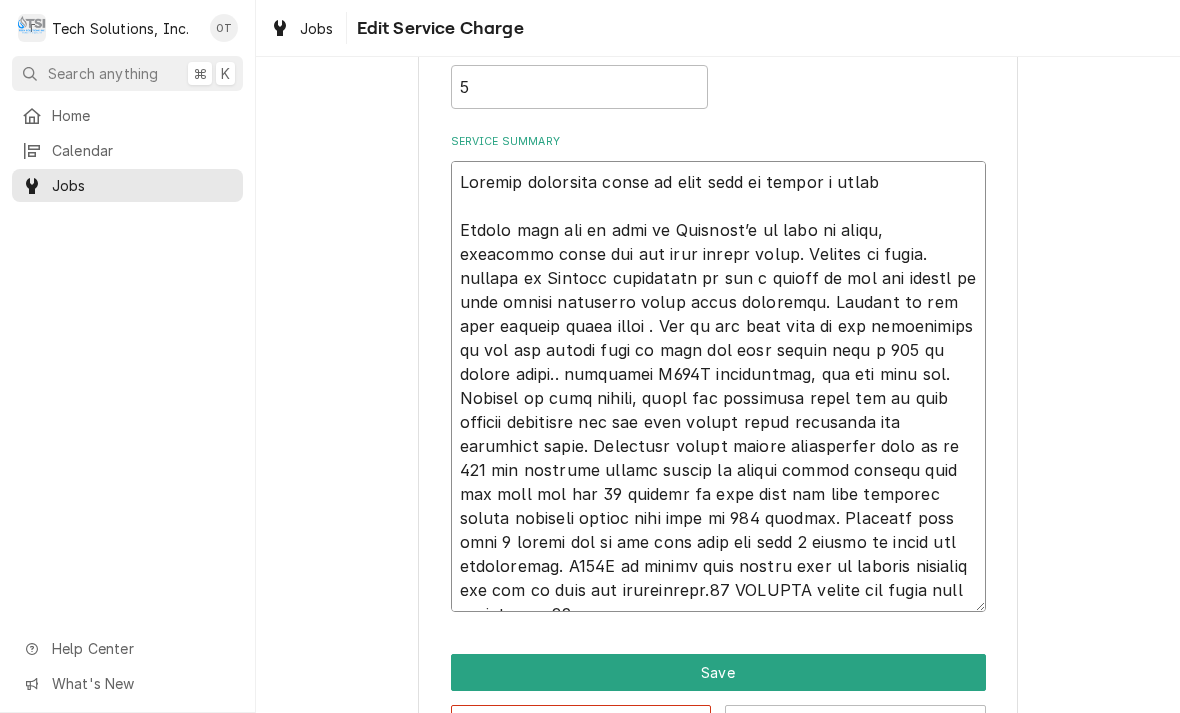 type on "x" 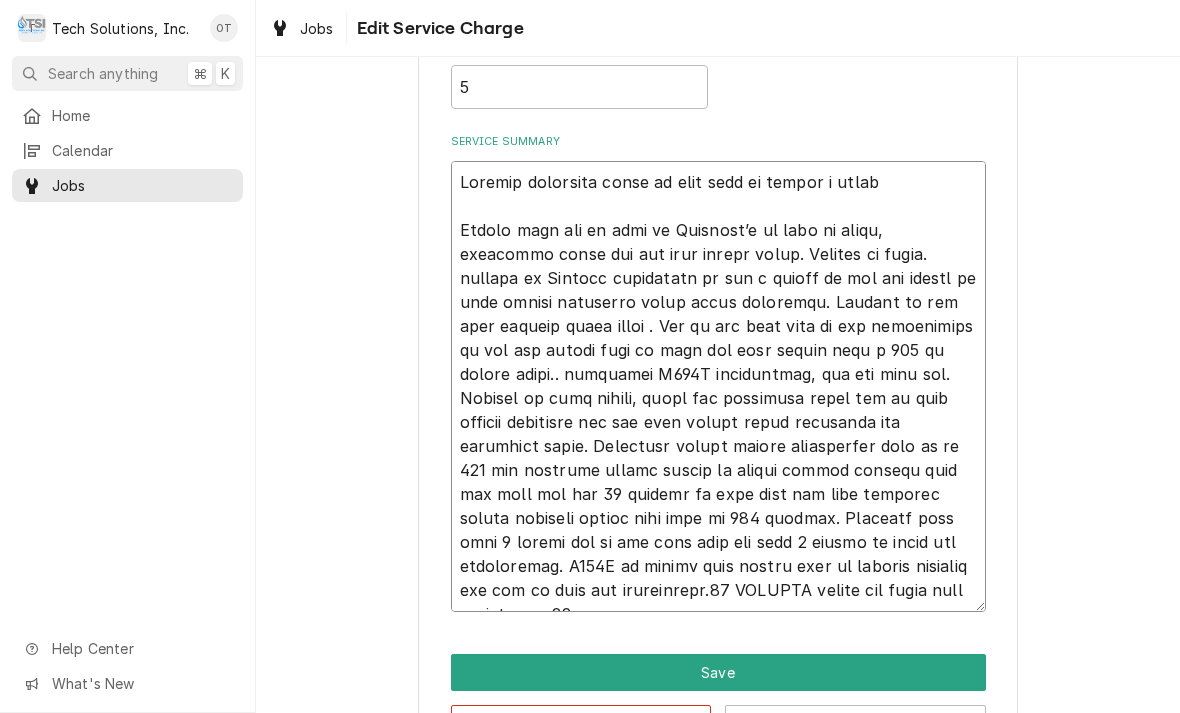 type on "x" 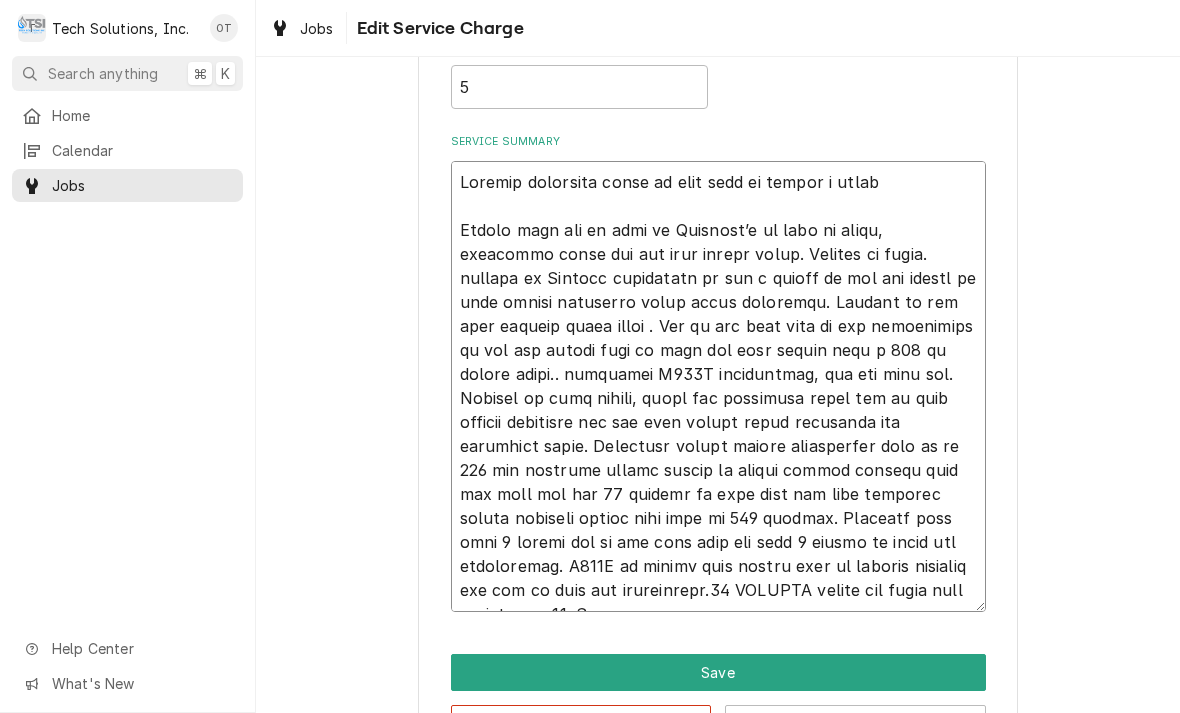 type on "x" 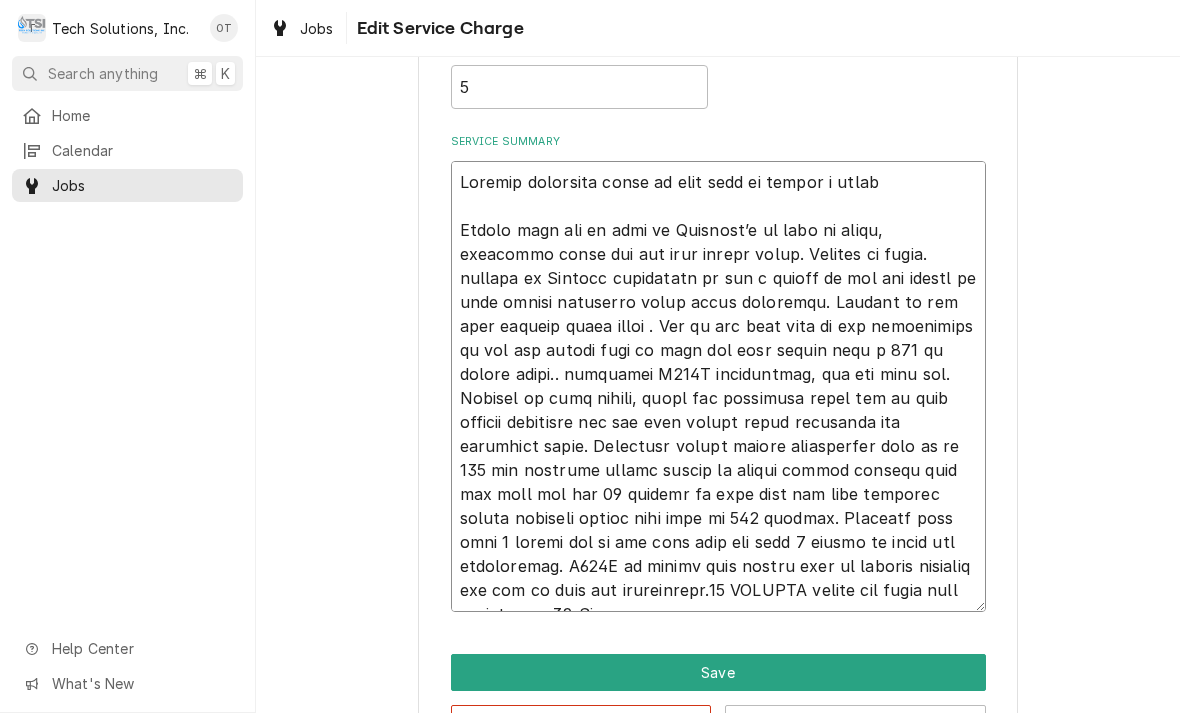 type on "x" 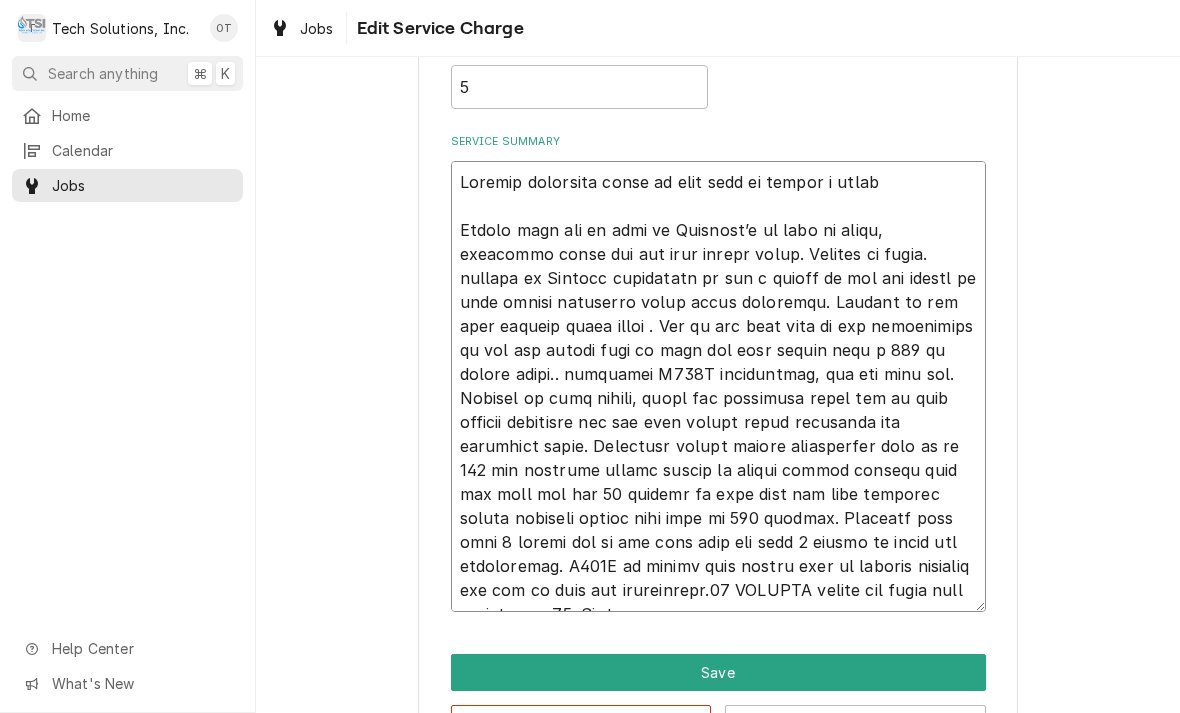 type on "x" 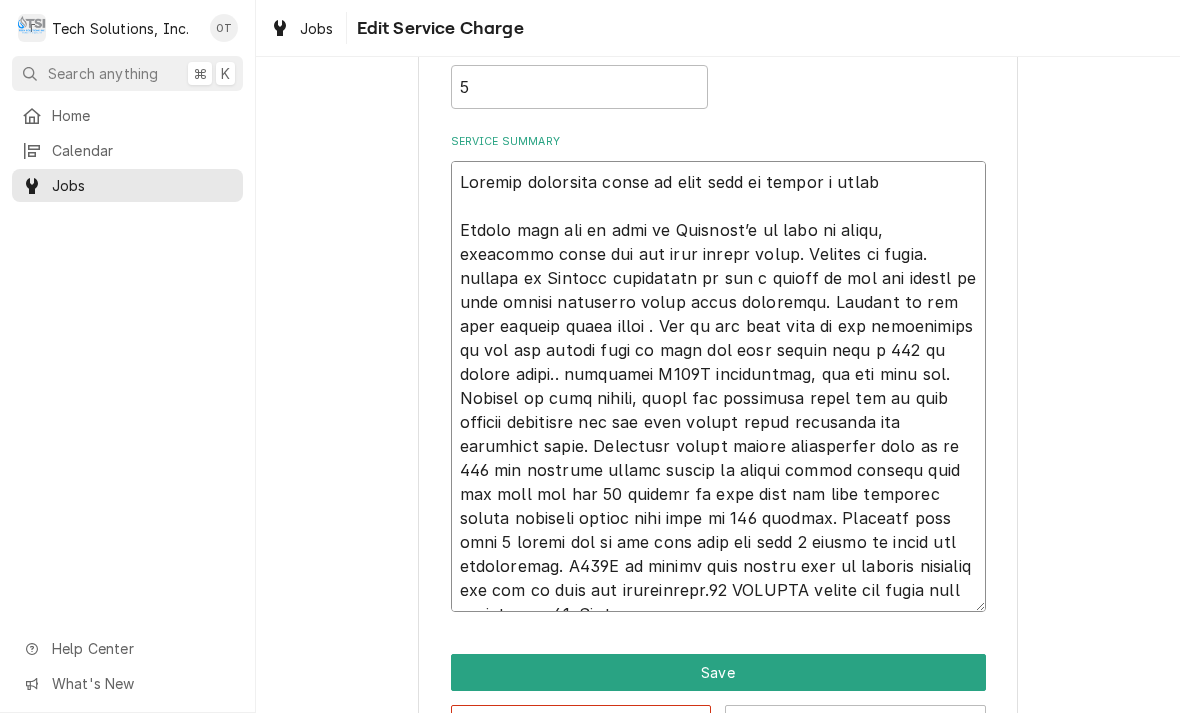 type on "x" 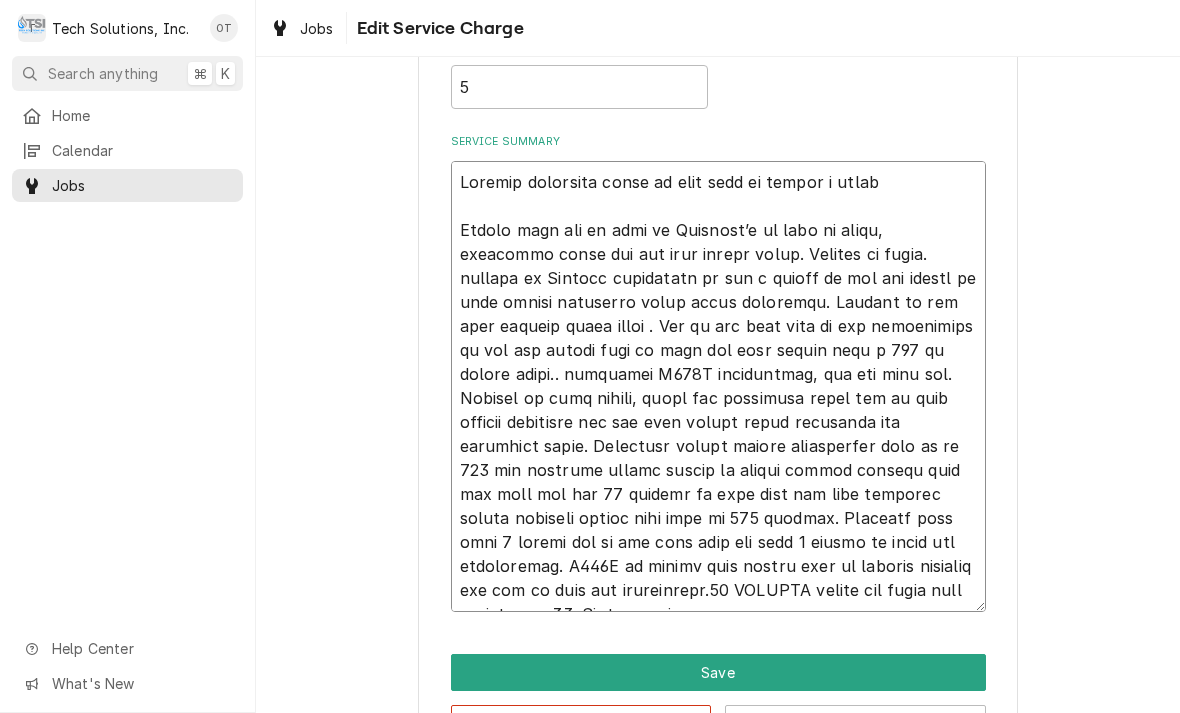 type on "x" 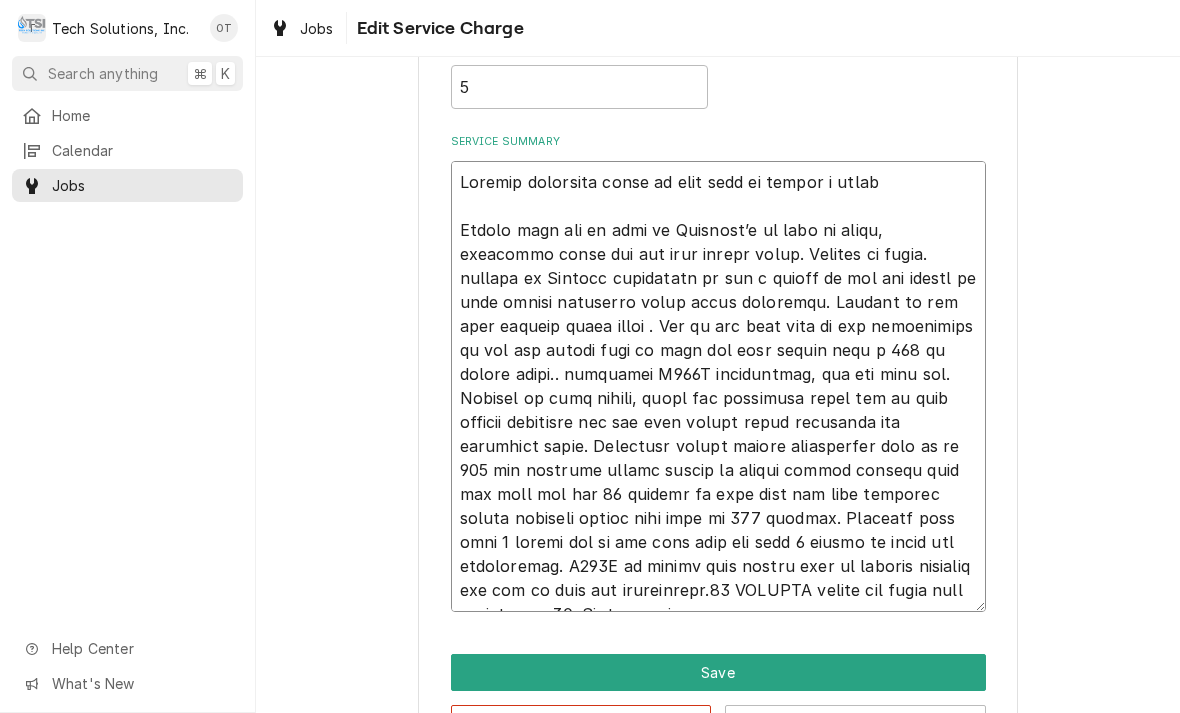 type on "x" 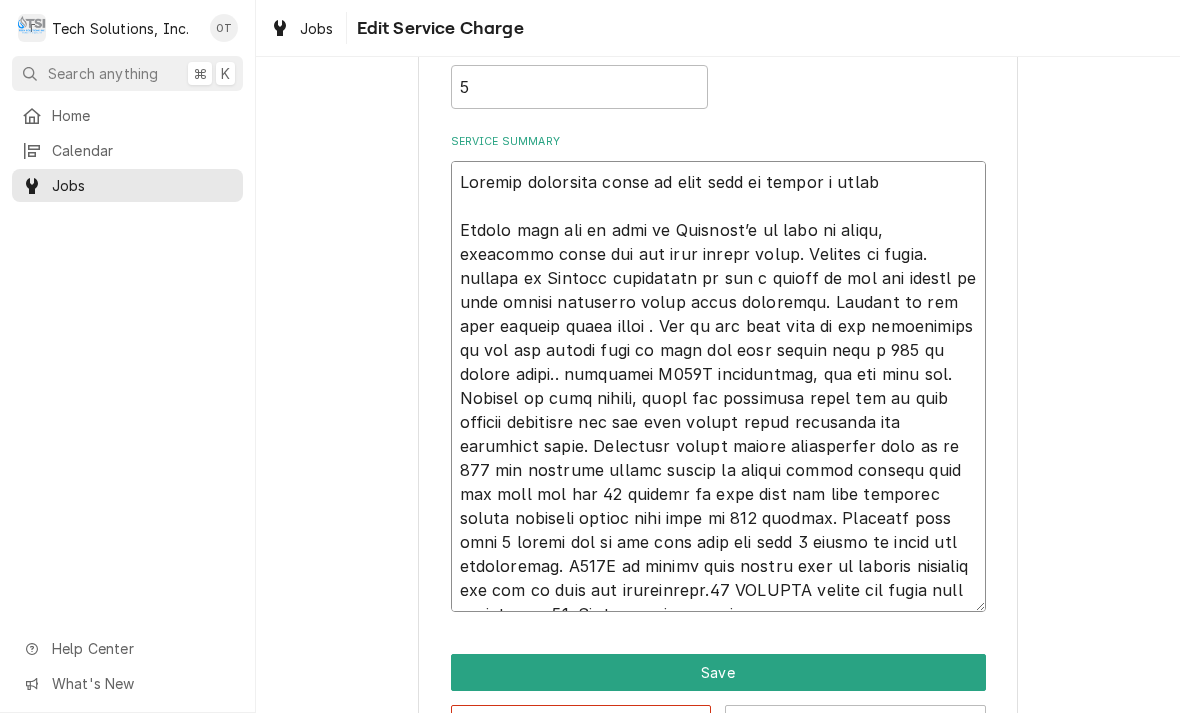 type on "x" 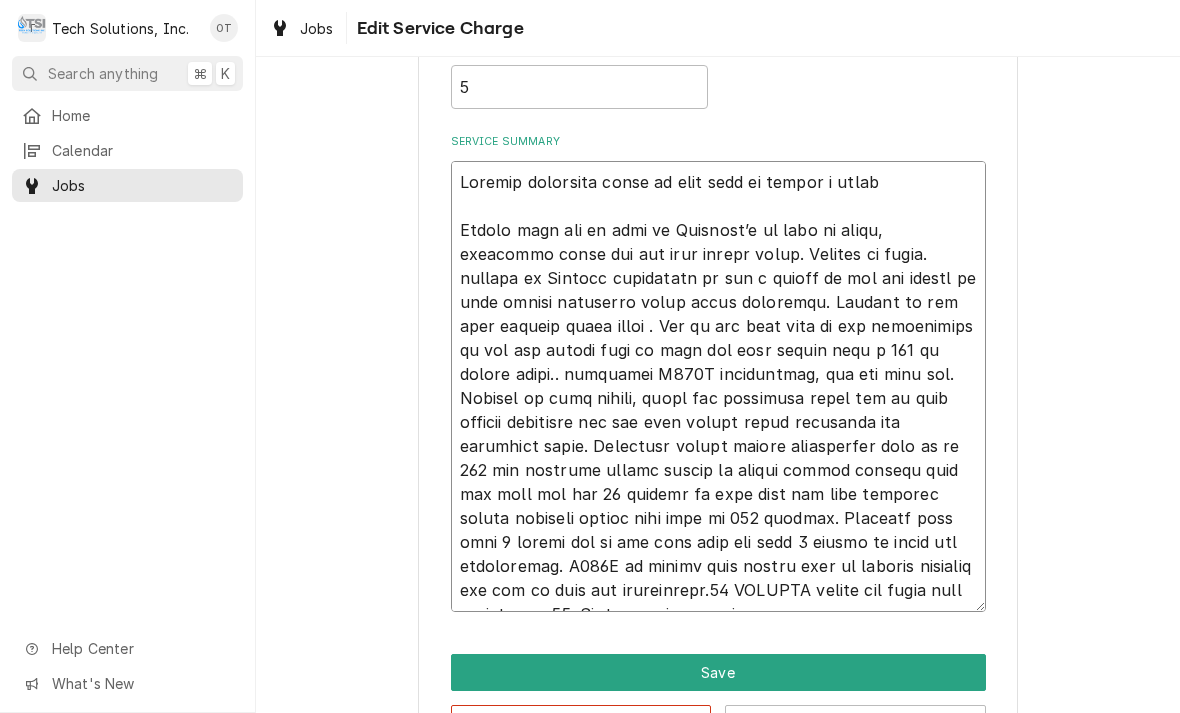 type on "x" 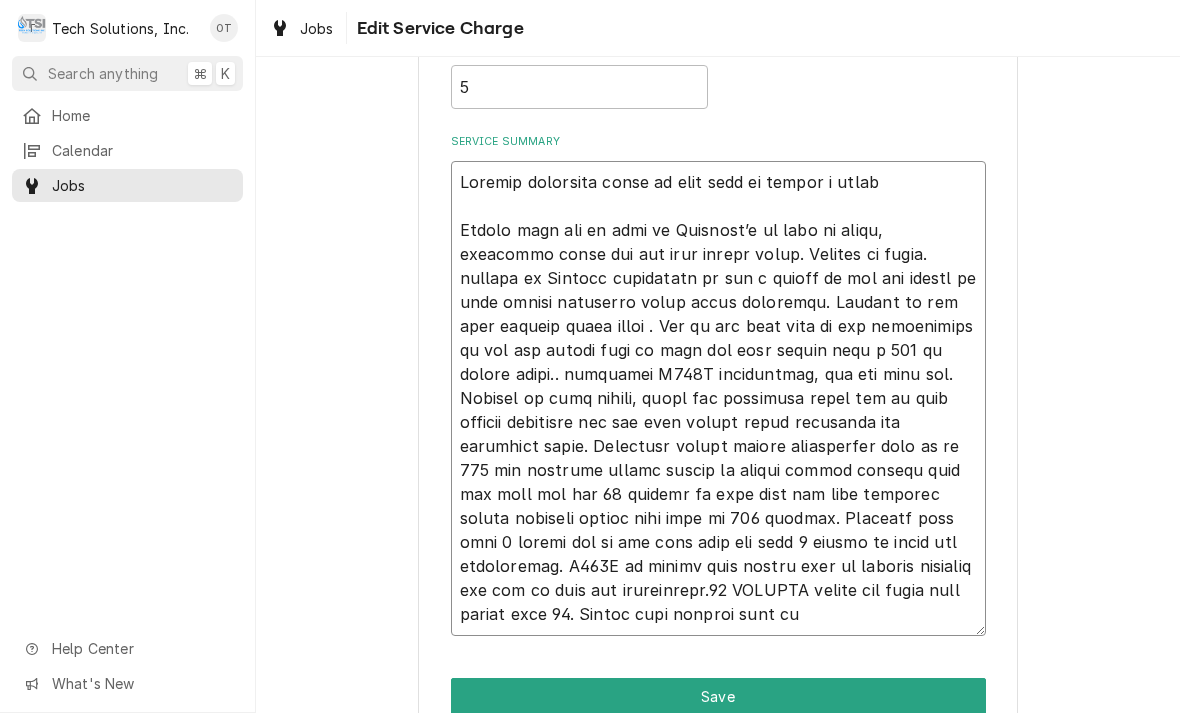 type on "x" 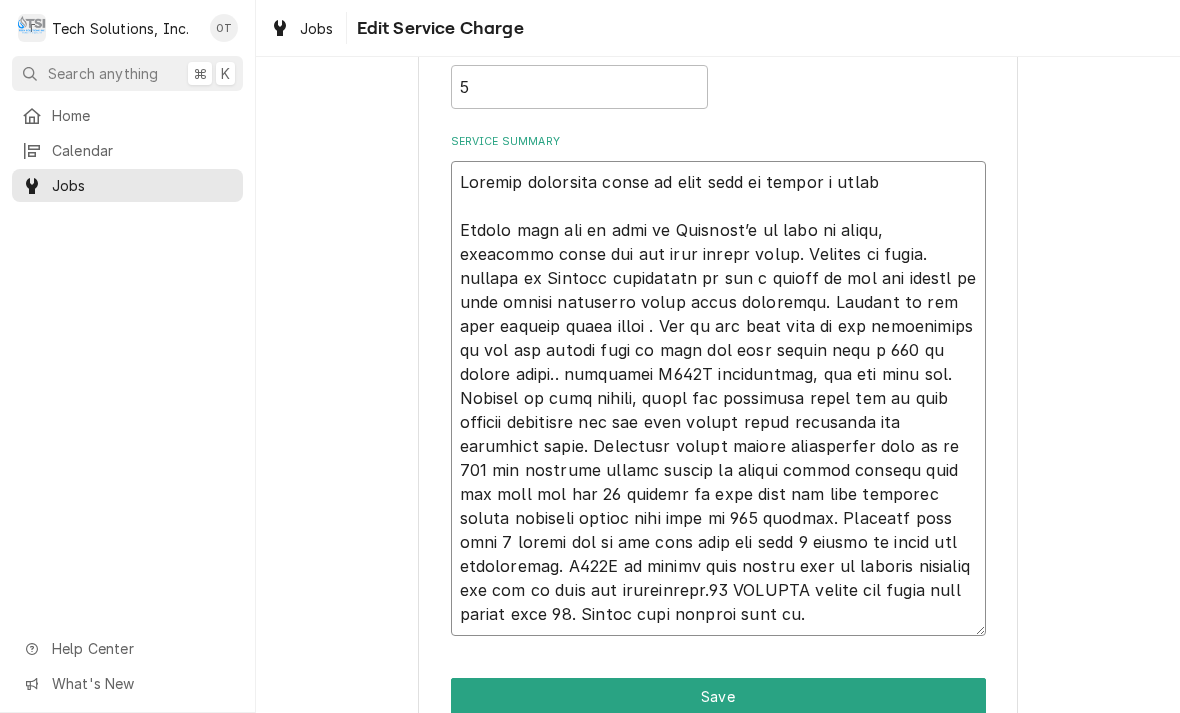 type on "x" 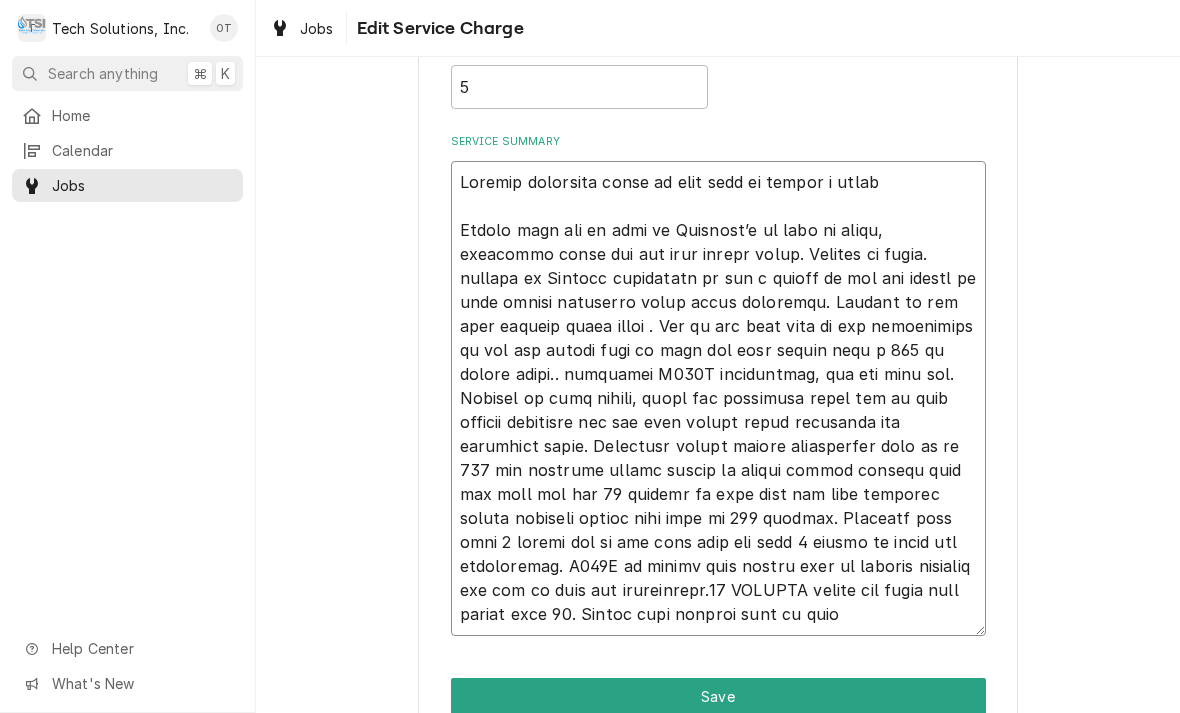 type on "x" 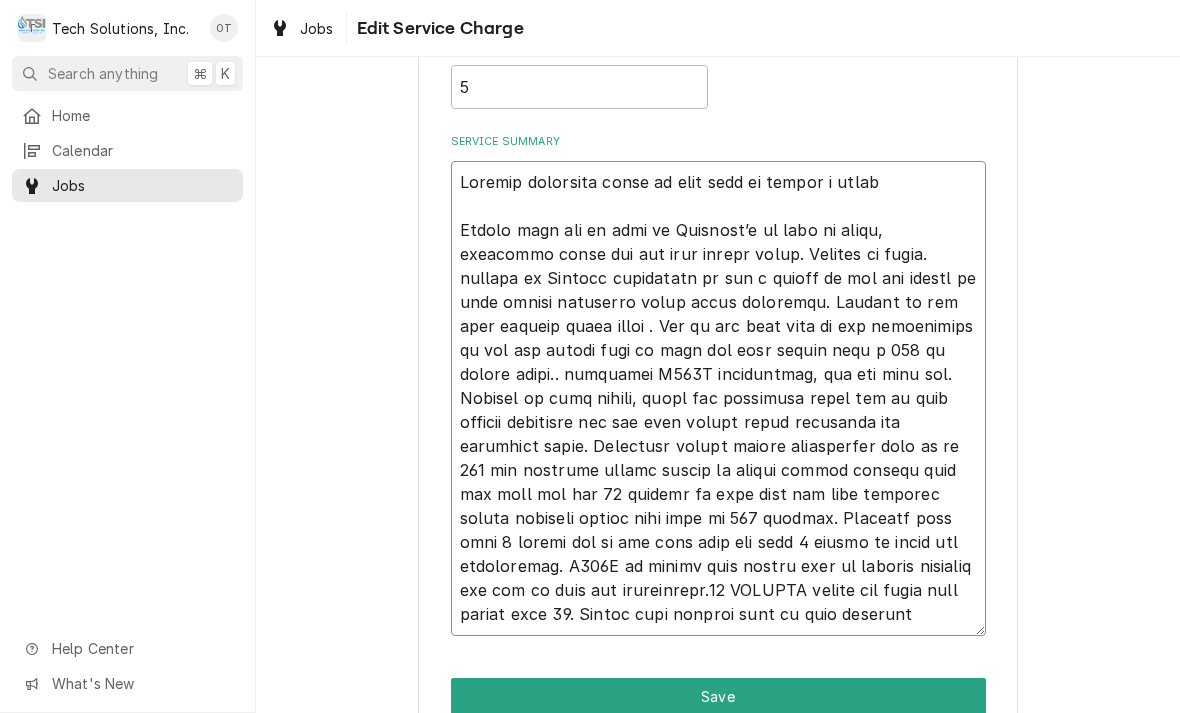 type on "x" 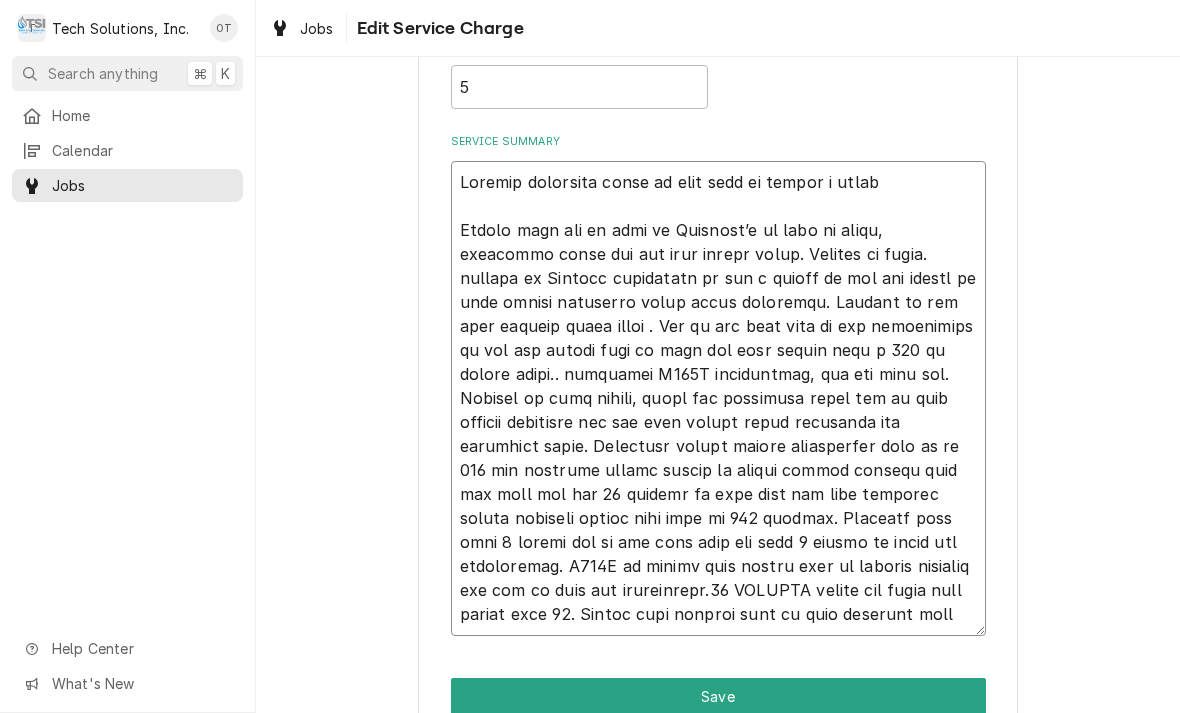 type on "x" 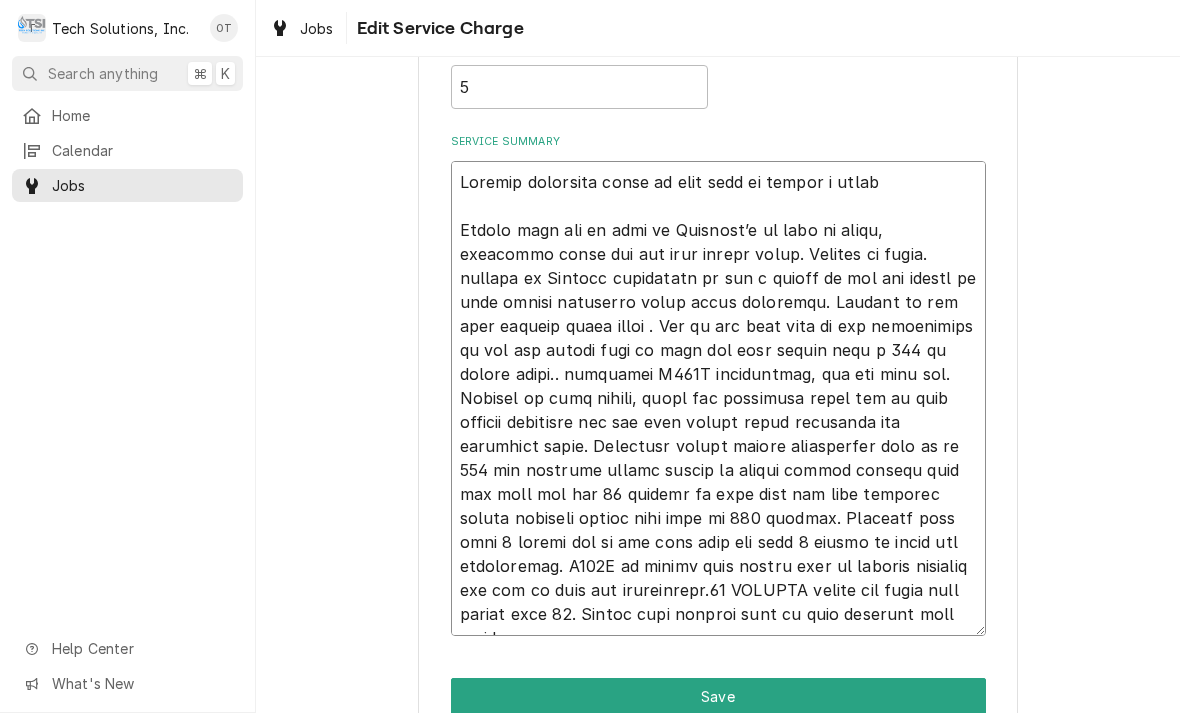 type on "x" 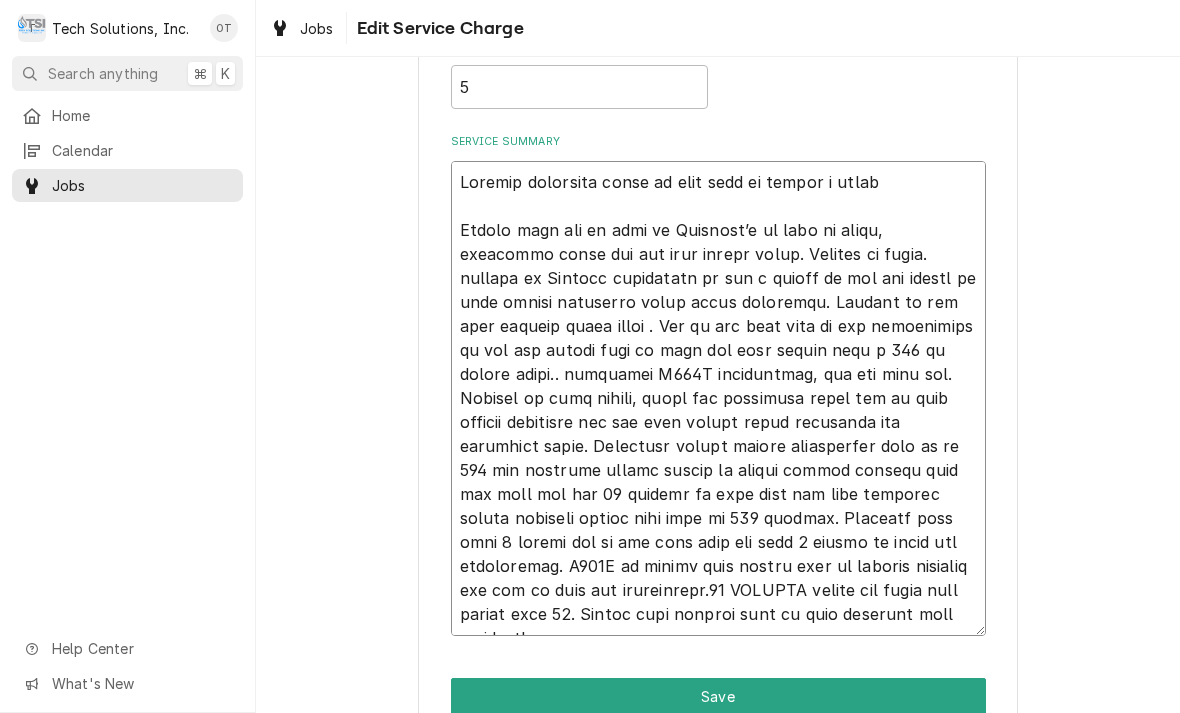 type on "x" 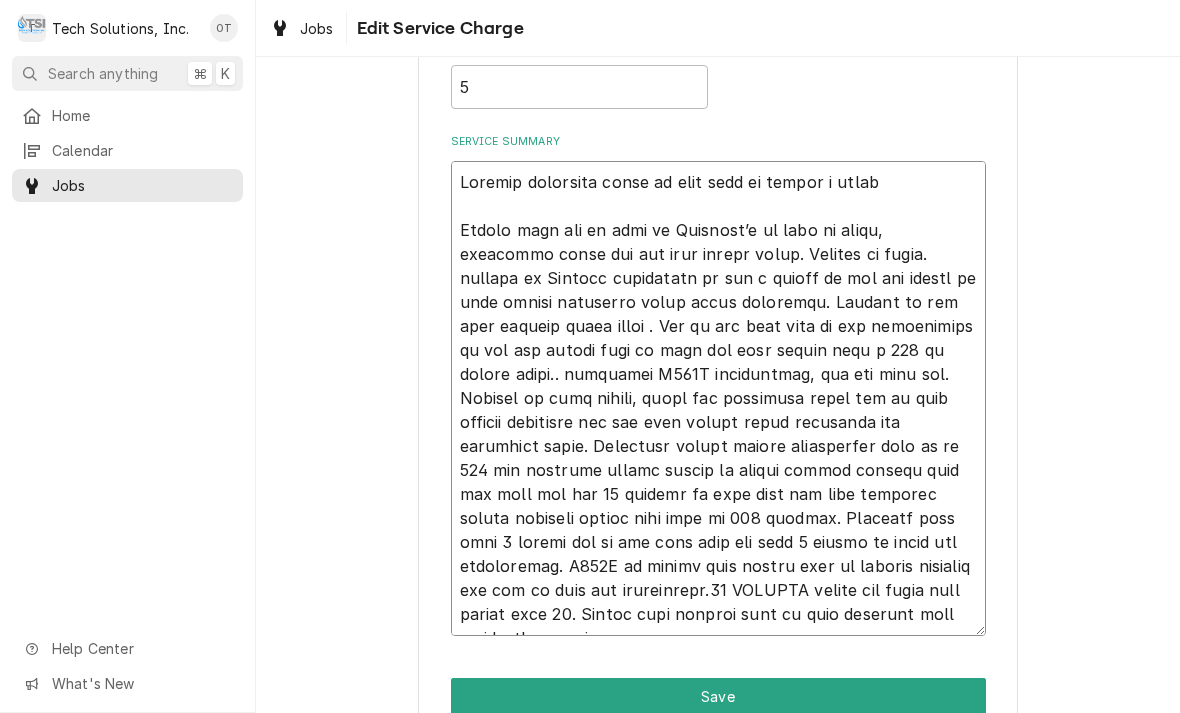 type on "x" 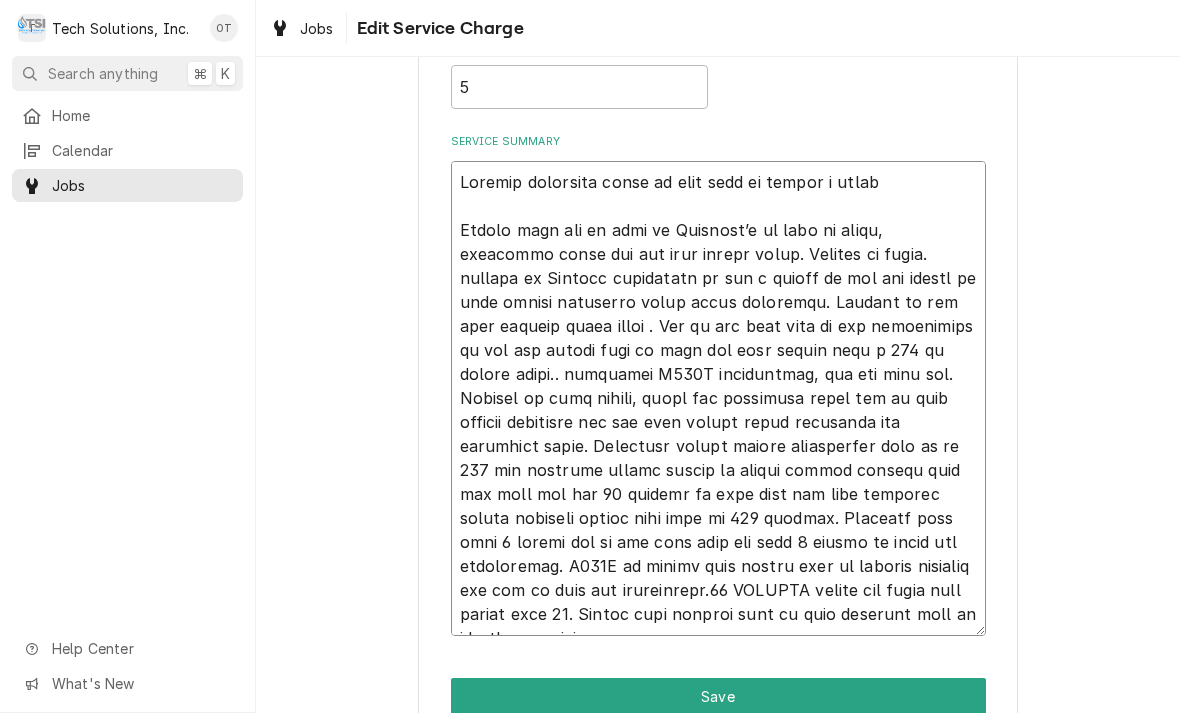 type on "x" 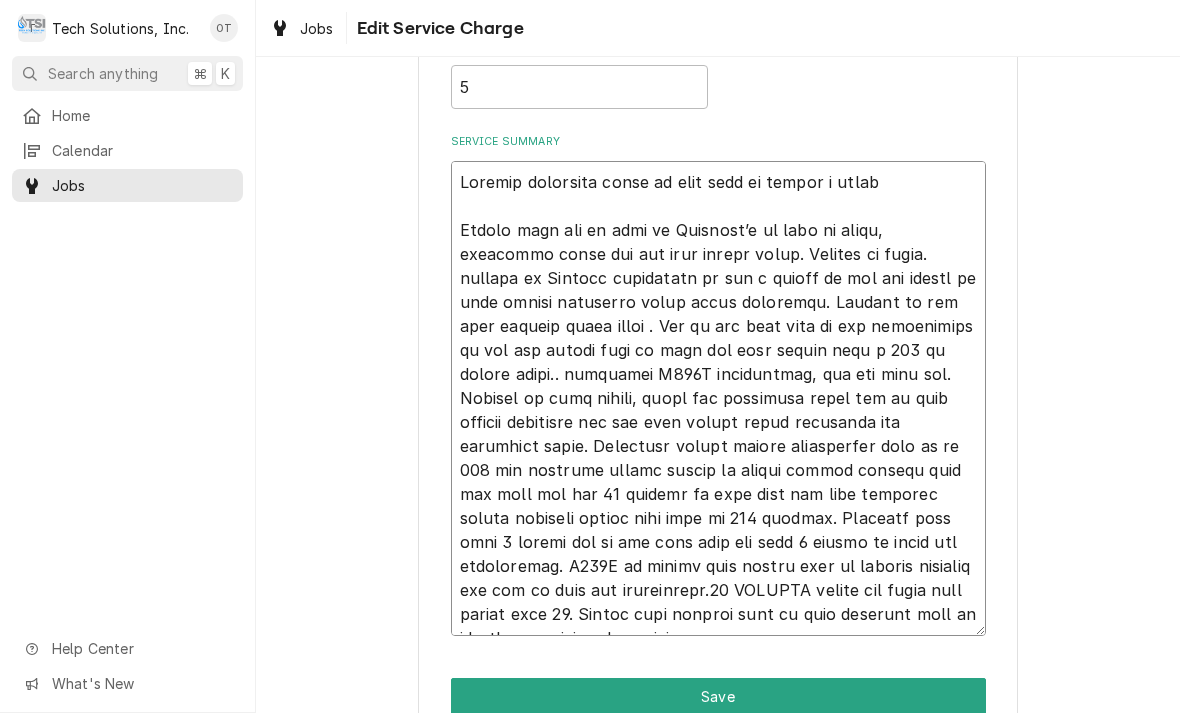 type on "x" 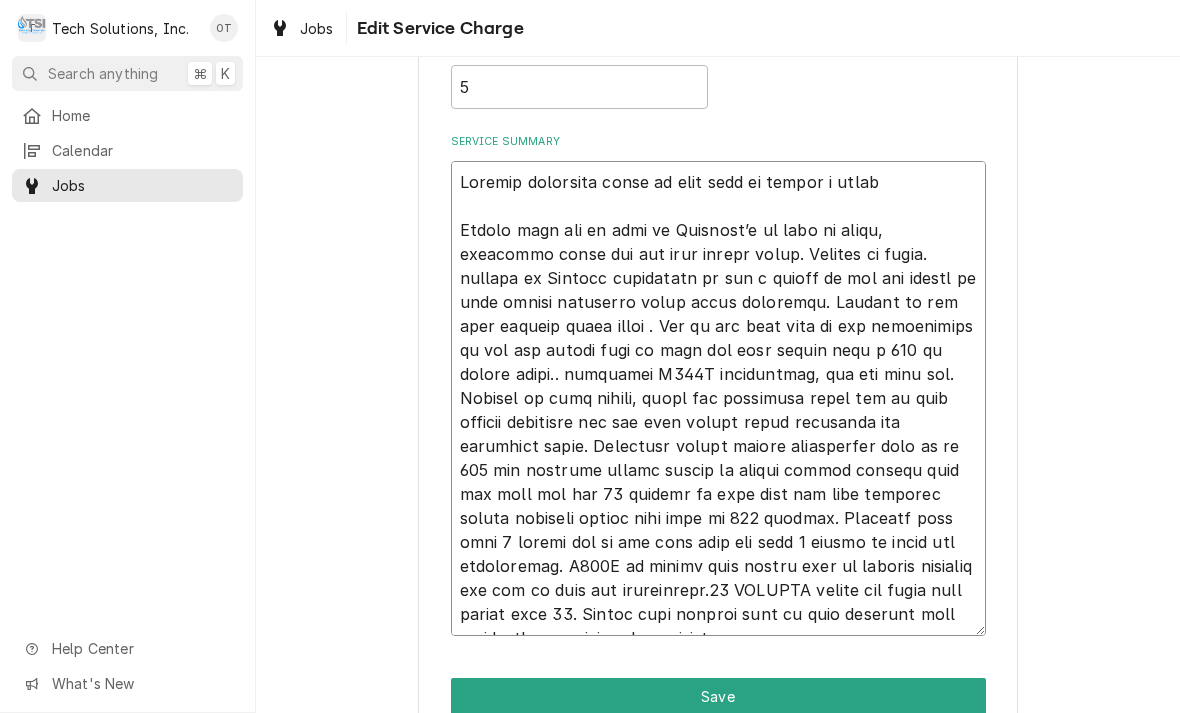 type on "x" 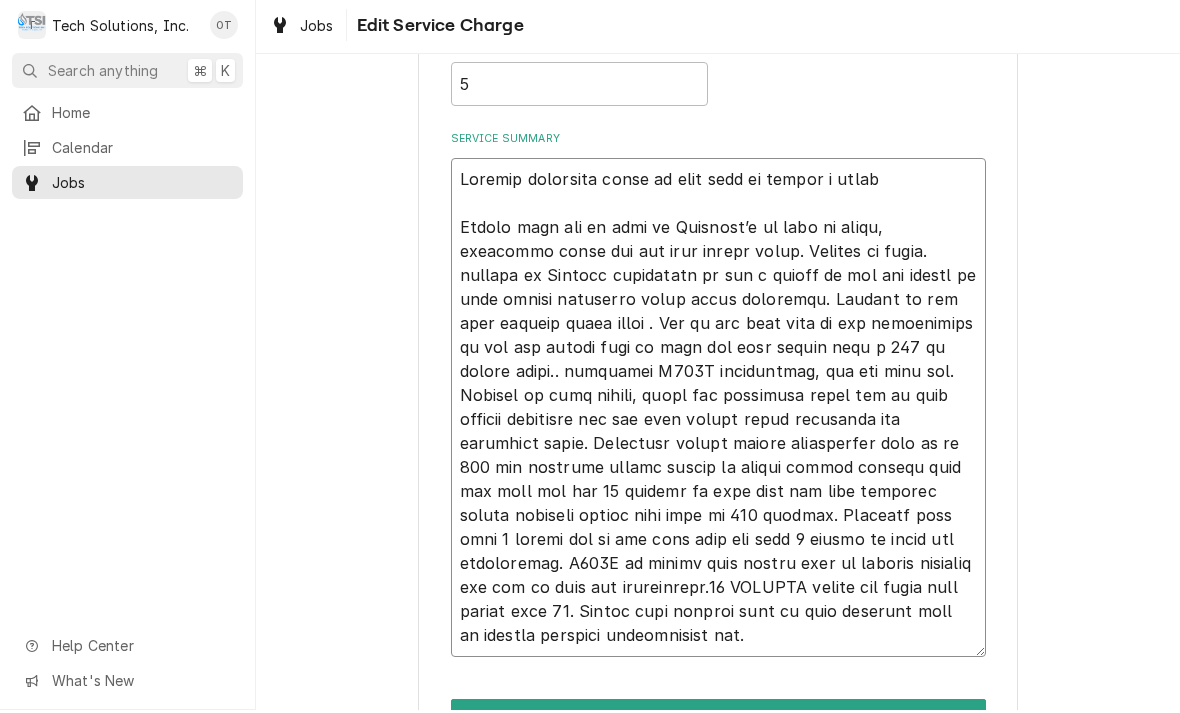 type on "x" 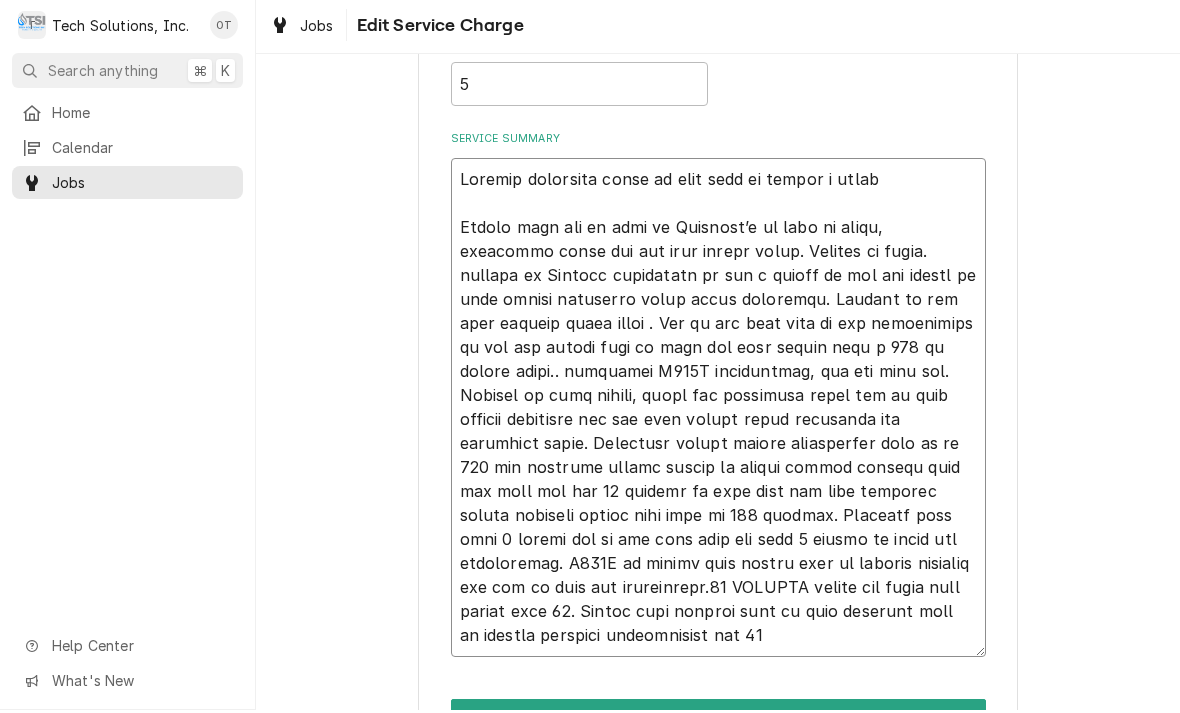 type on "x" 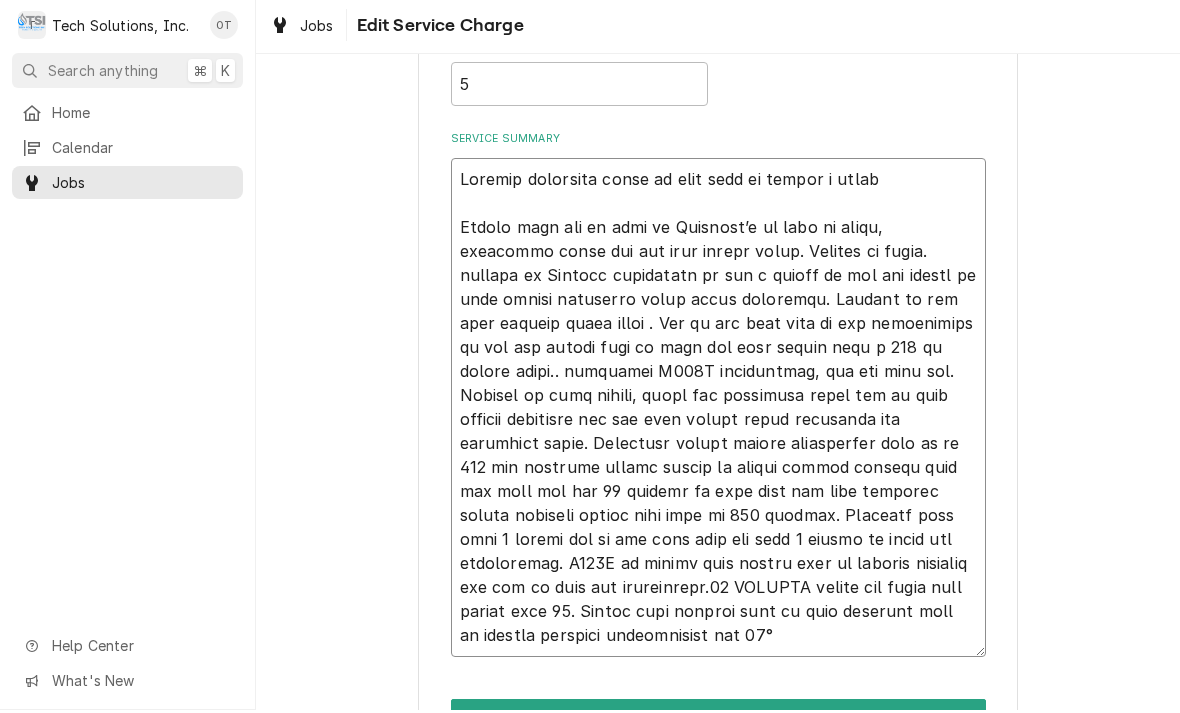 type on "x" 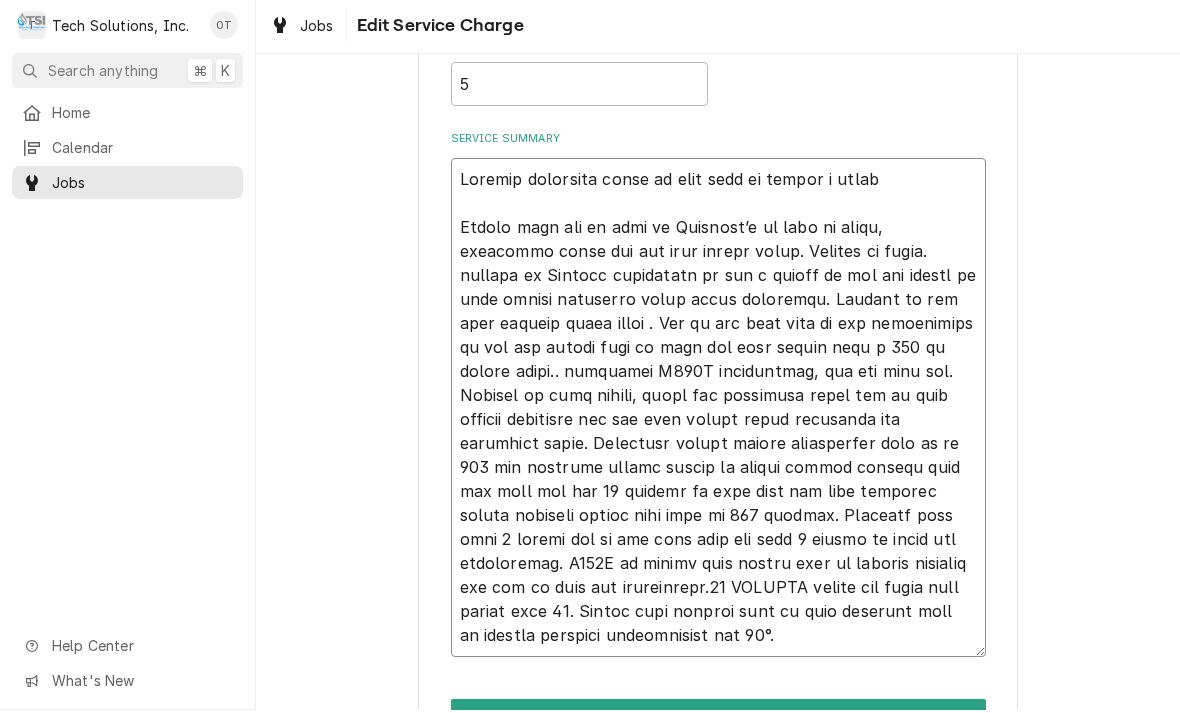 type on "x" 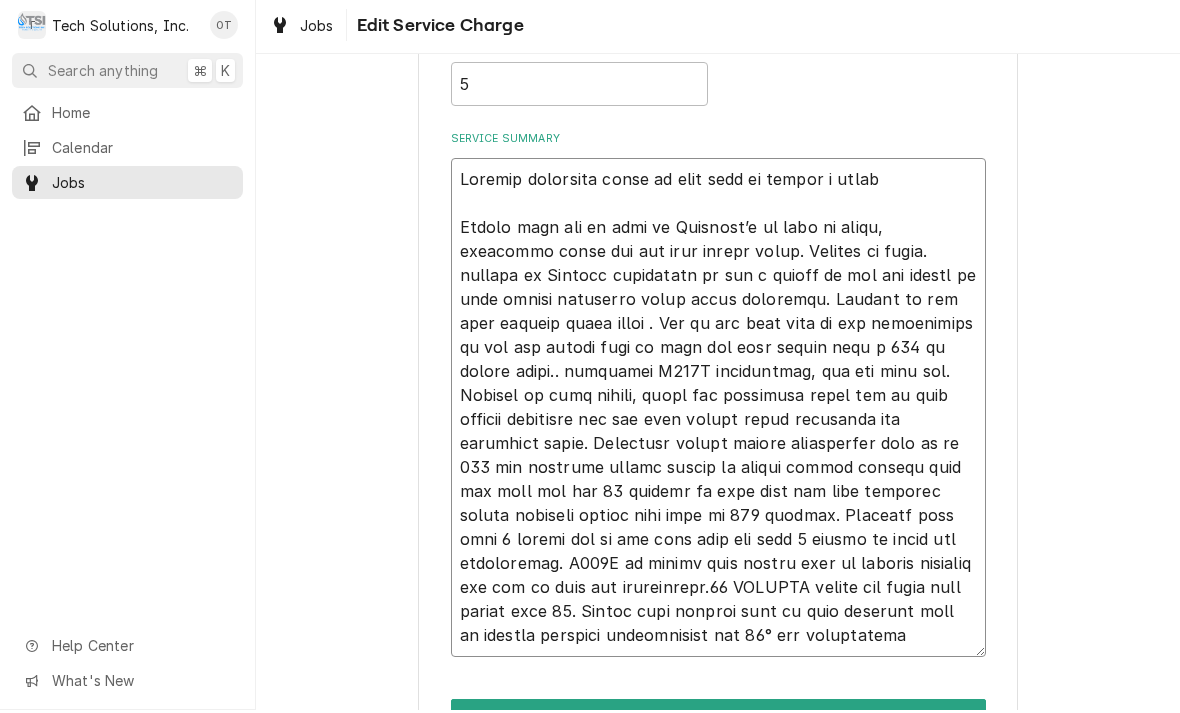 type on "x" 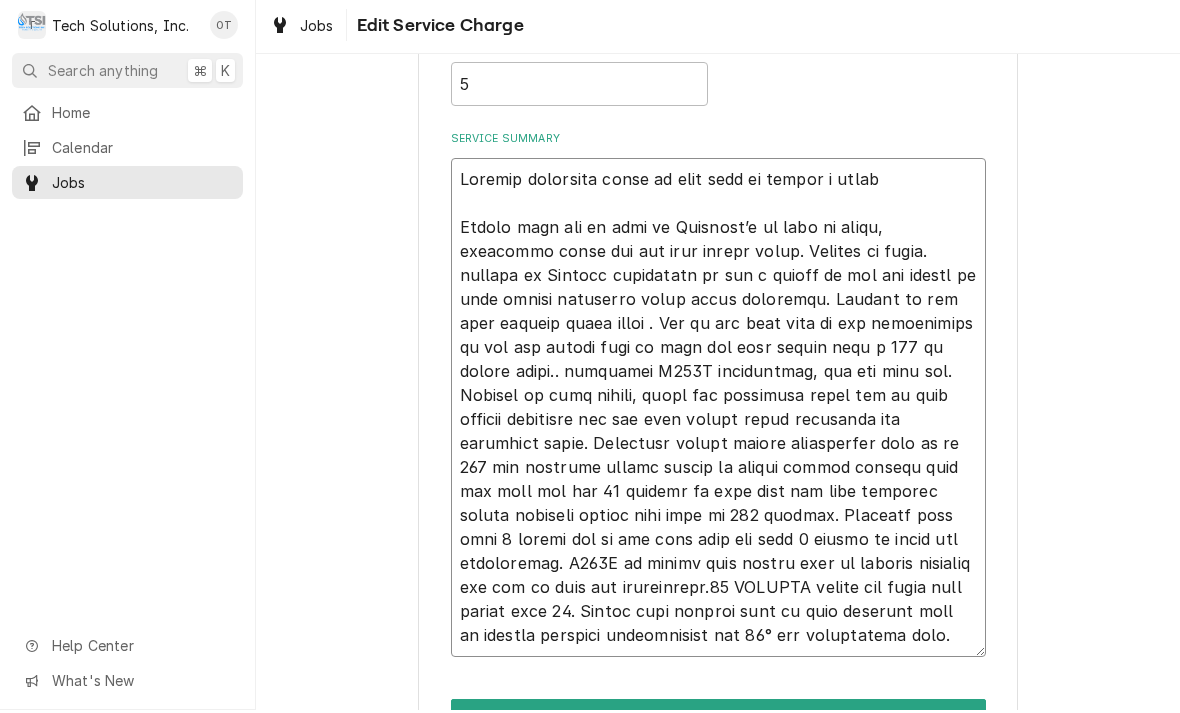 type on "x" 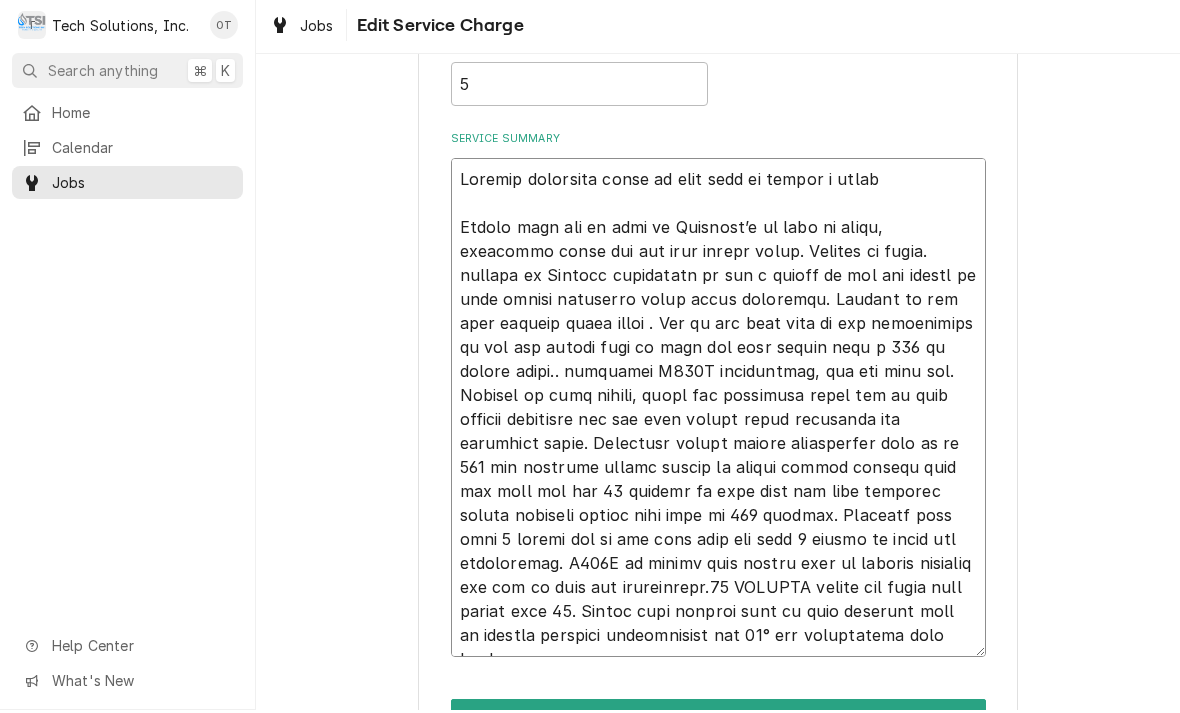 type on "x" 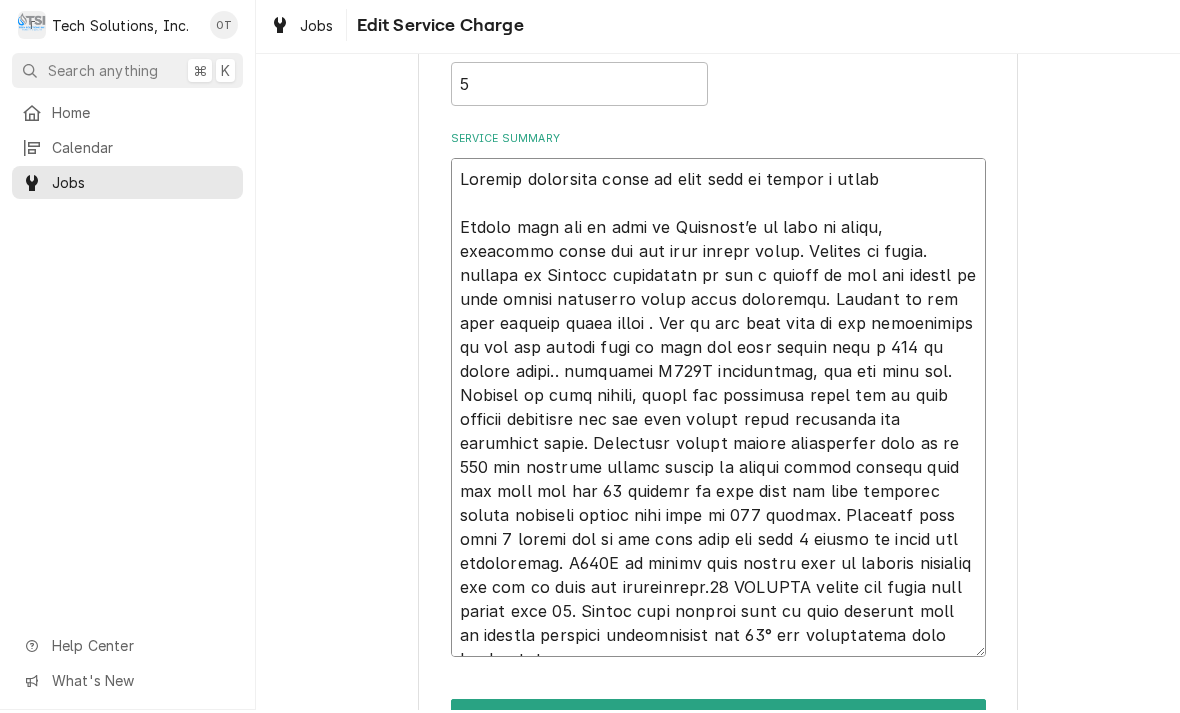 type on "x" 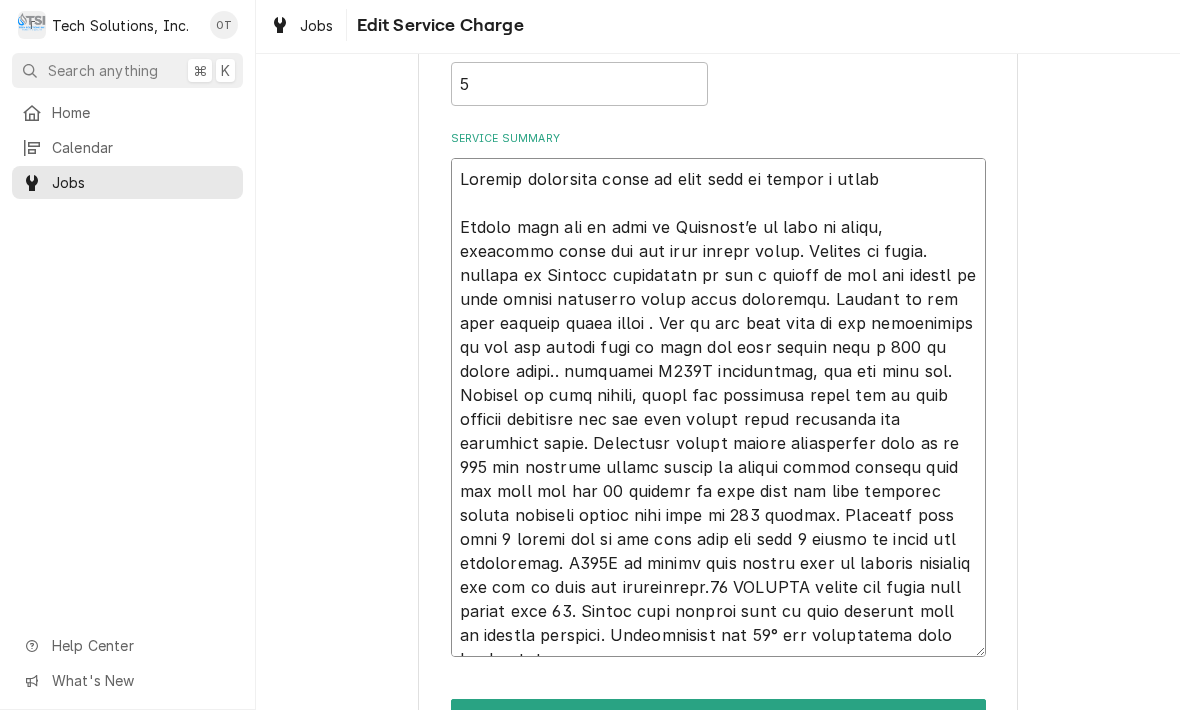 type on "x" 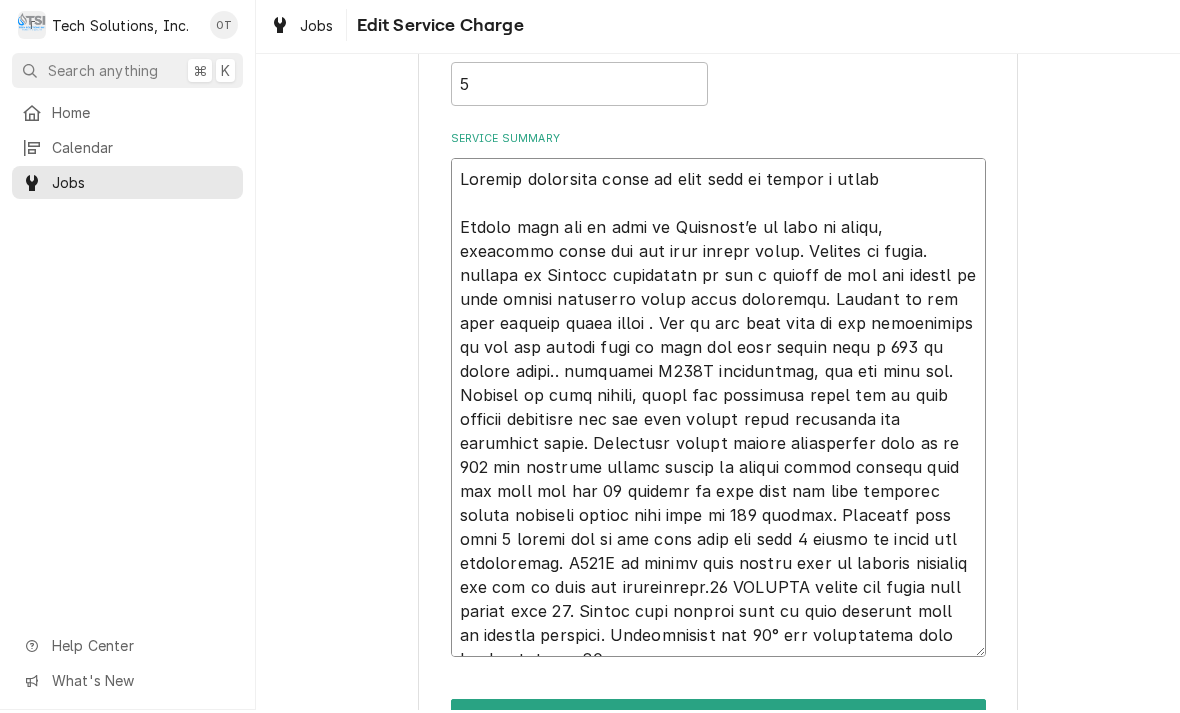 type on "x" 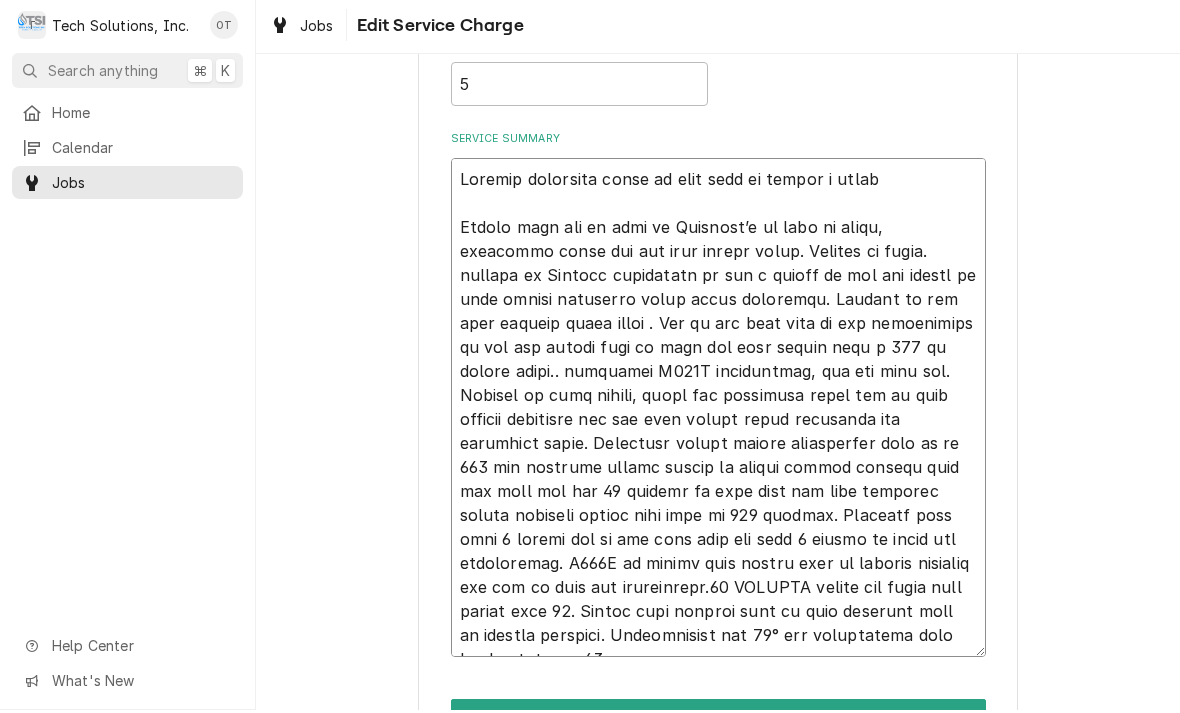 type on "x" 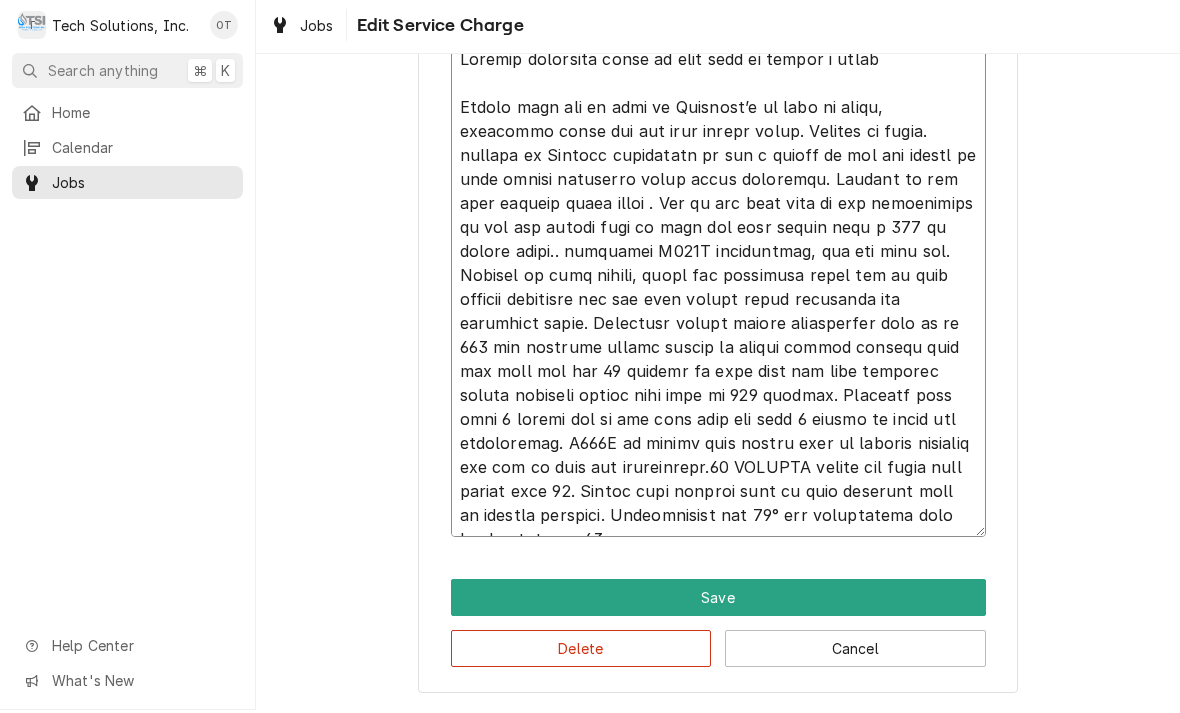 scroll, scrollTop: 617, scrollLeft: 0, axis: vertical 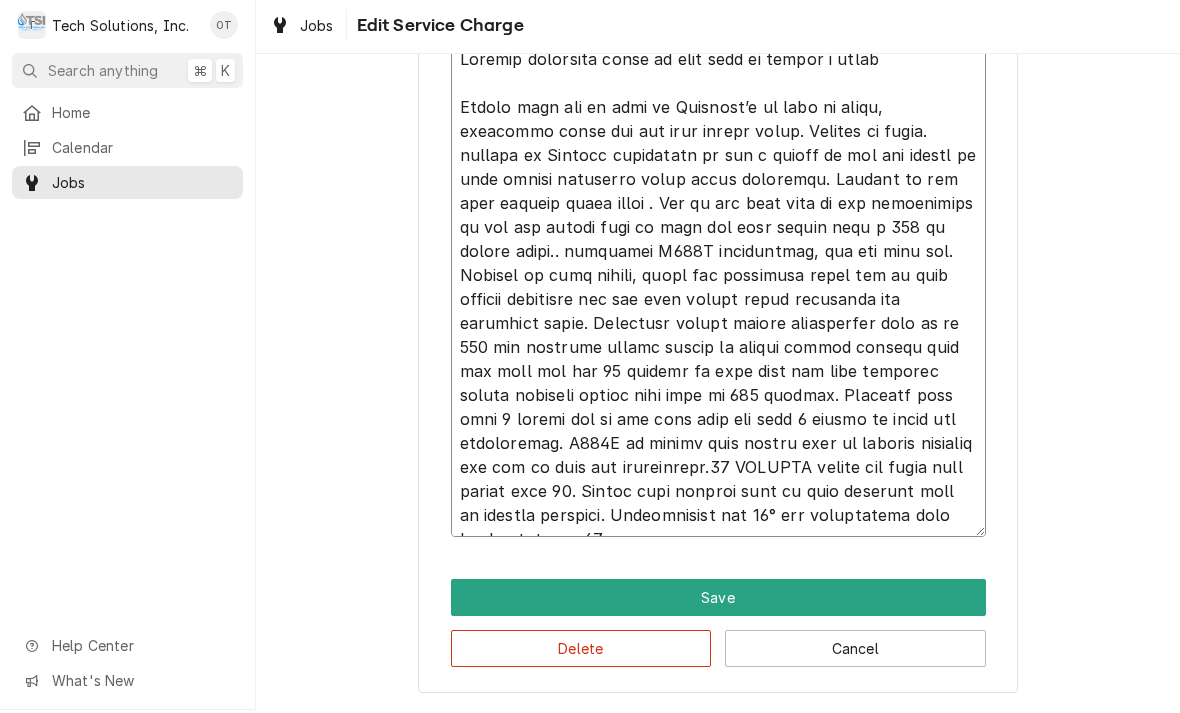 type on "x" 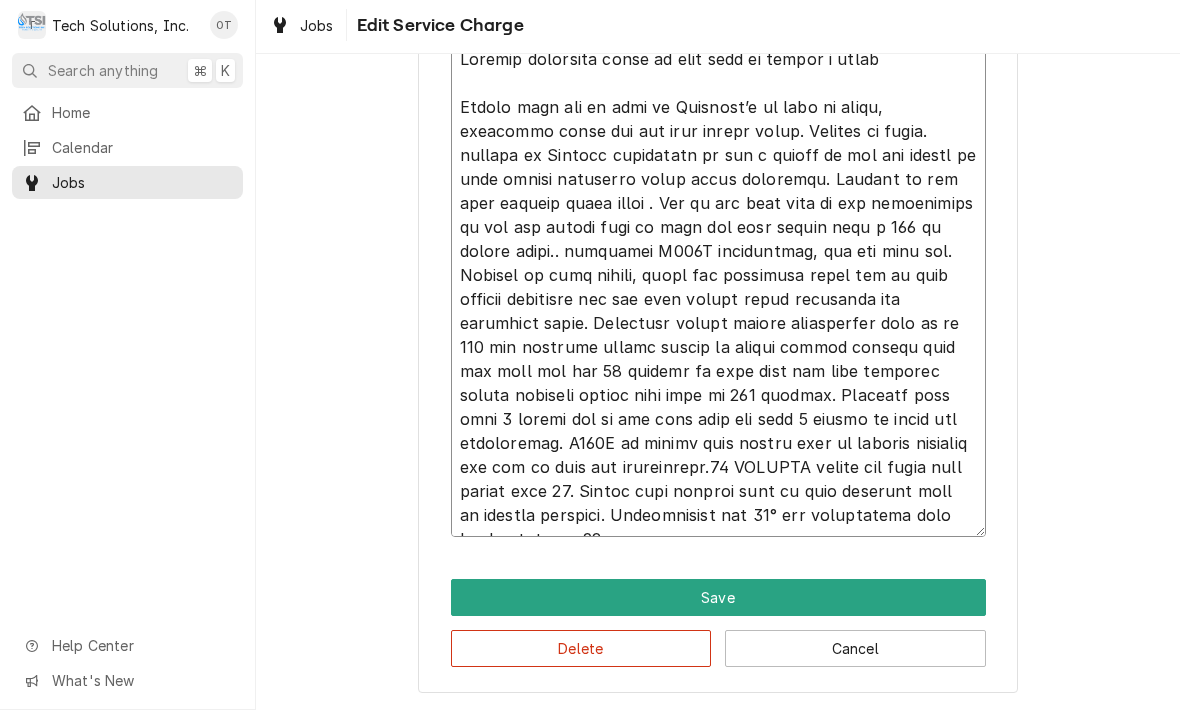 type on "x" 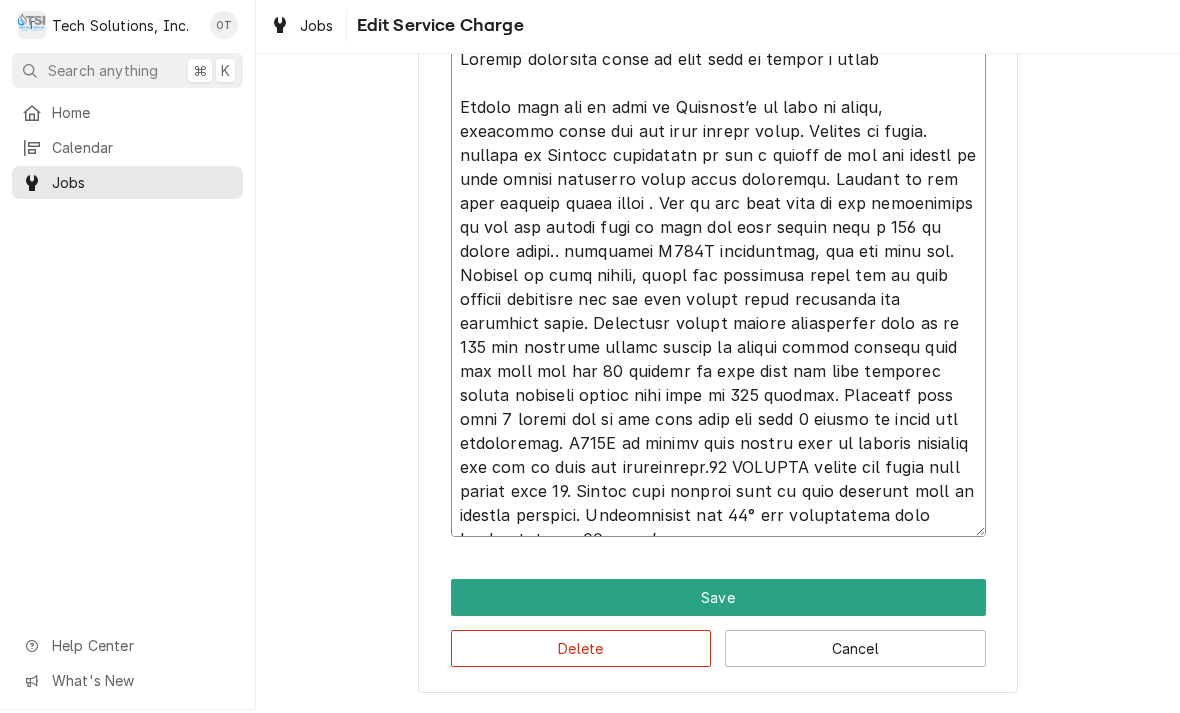 type on "x" 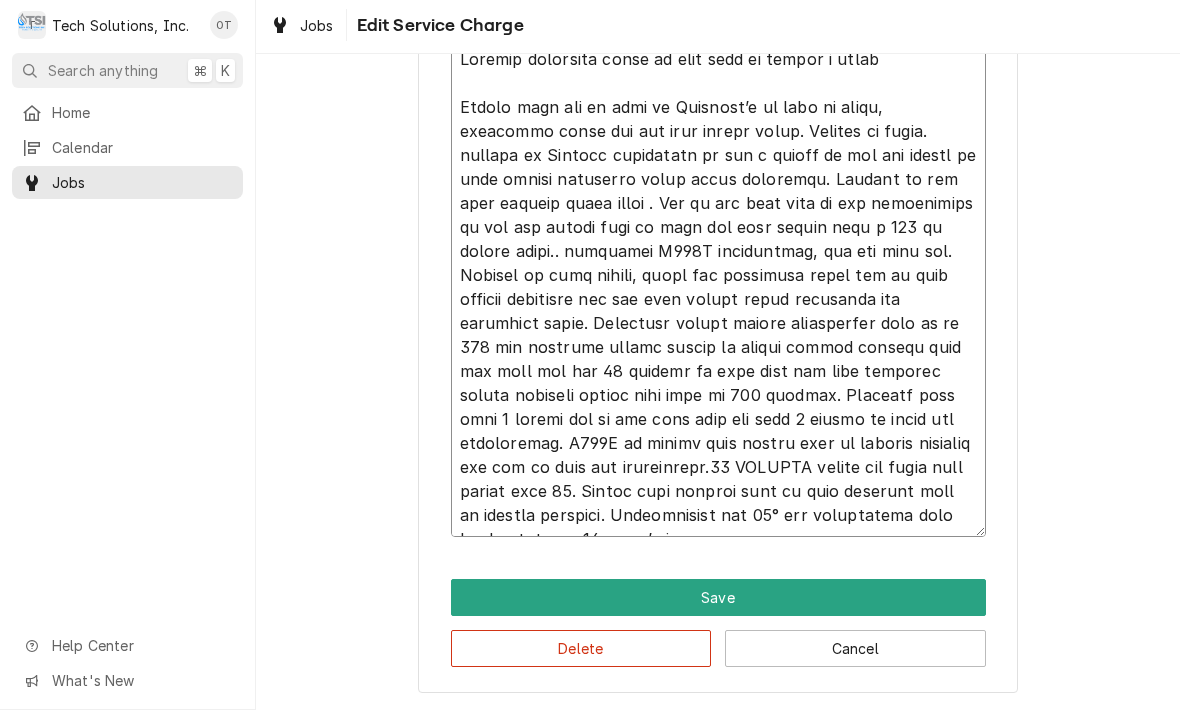 type on "x" 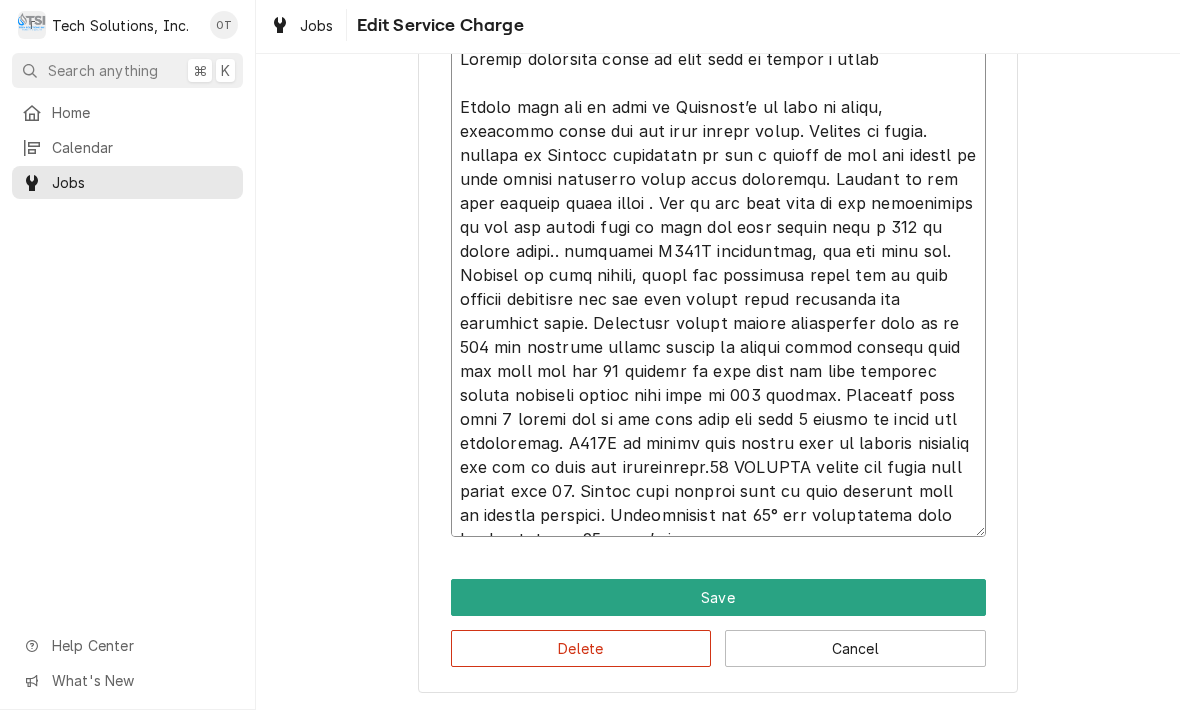 type on "x" 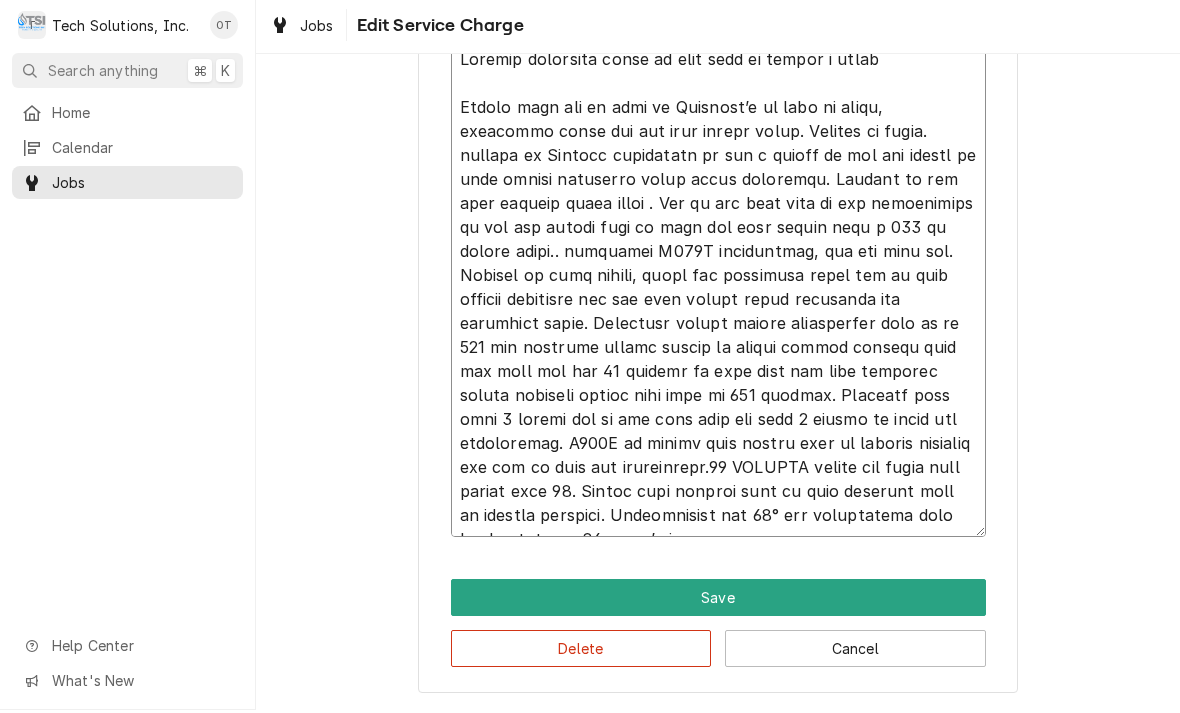 type on "x" 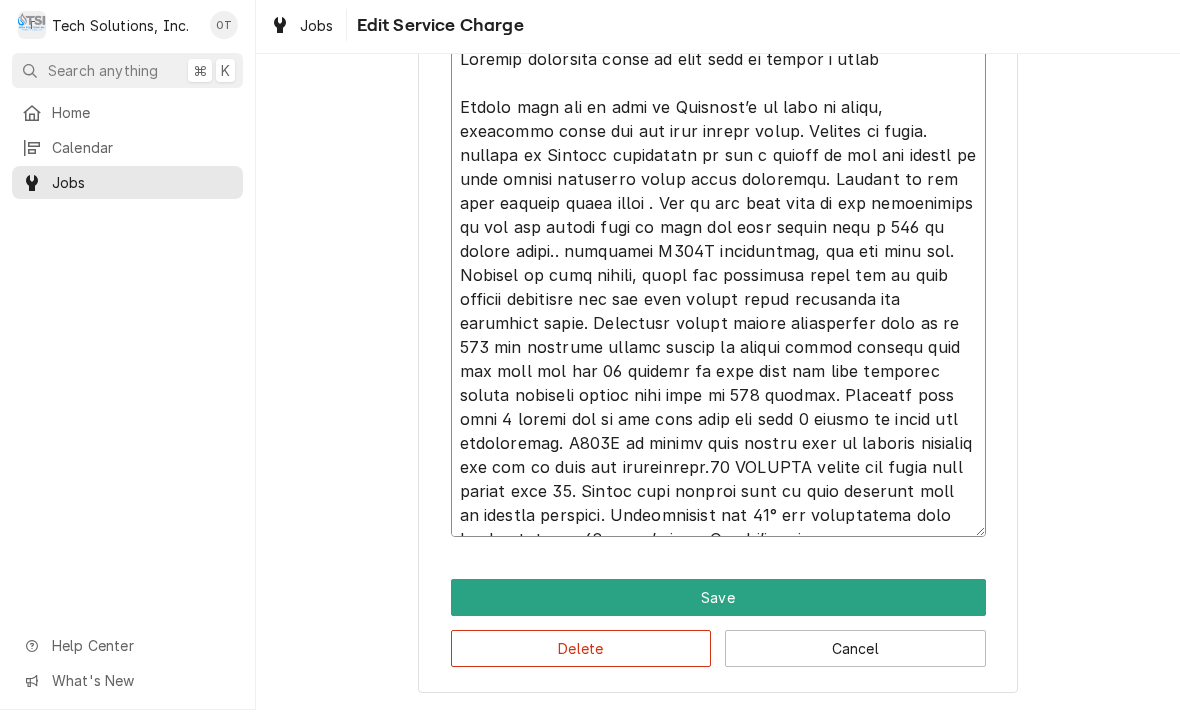 type 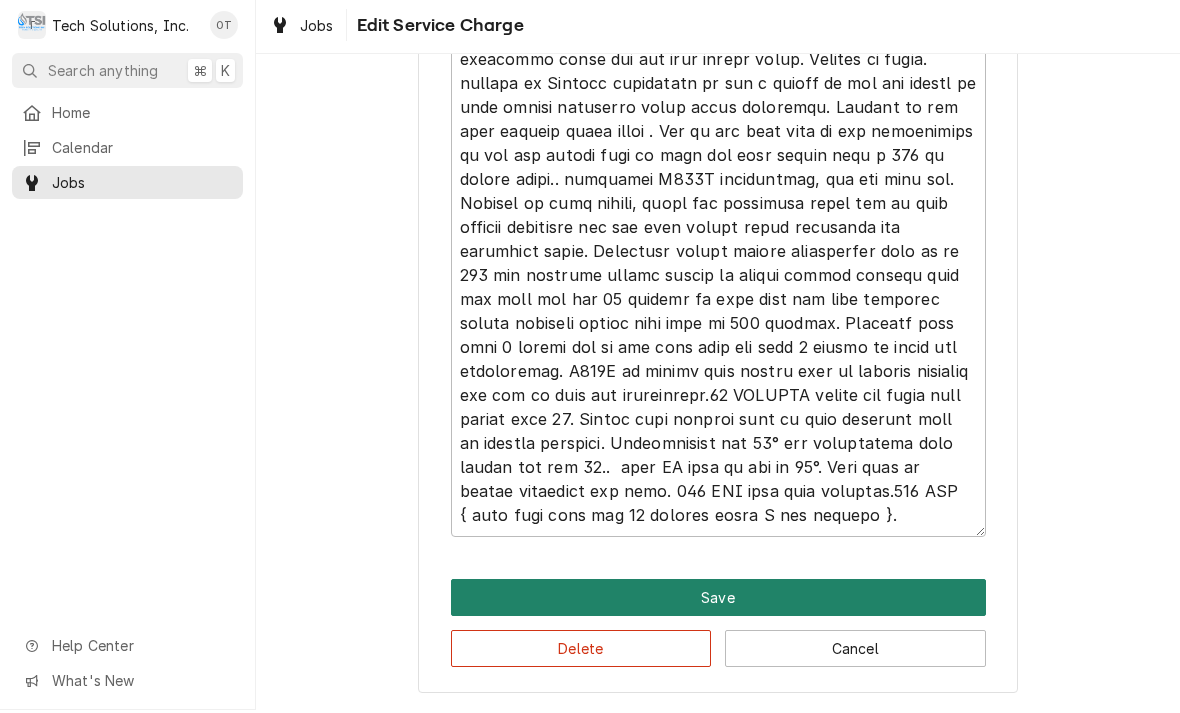click on "Save" at bounding box center (718, 600) 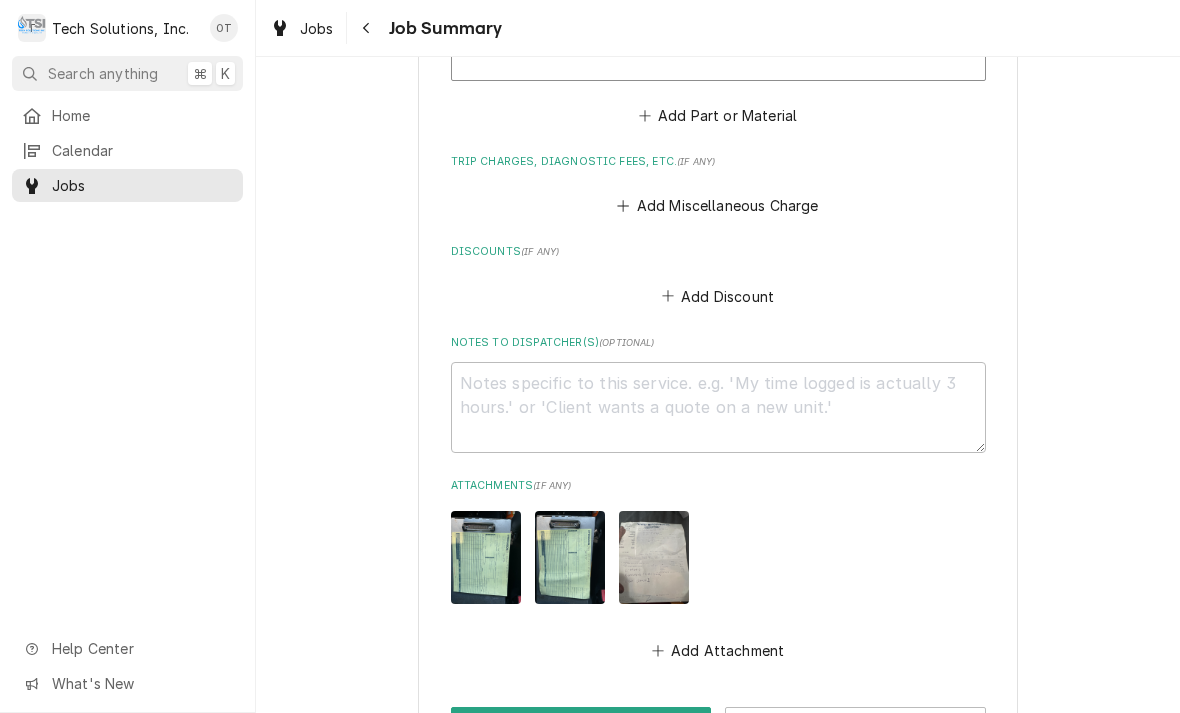 scroll, scrollTop: 2681, scrollLeft: 0, axis: vertical 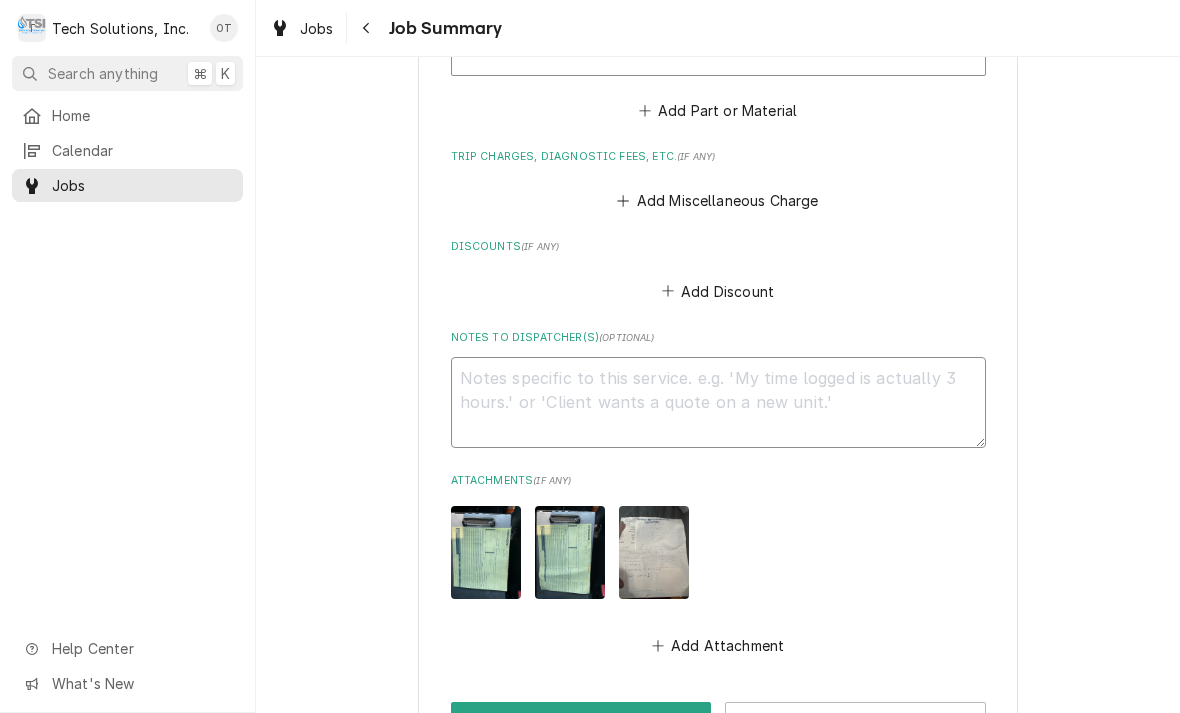 click on "Notes to Dispatcher(s)  ( optional )" at bounding box center (718, 402) 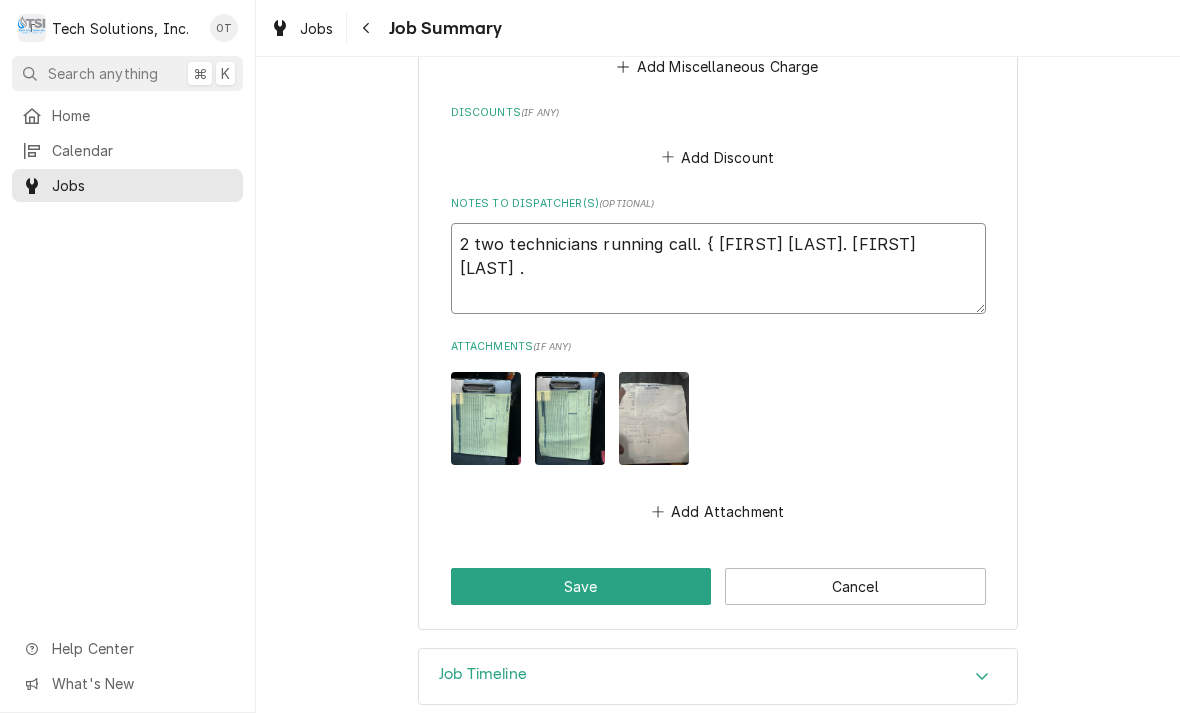scroll, scrollTop: 2815, scrollLeft: 0, axis: vertical 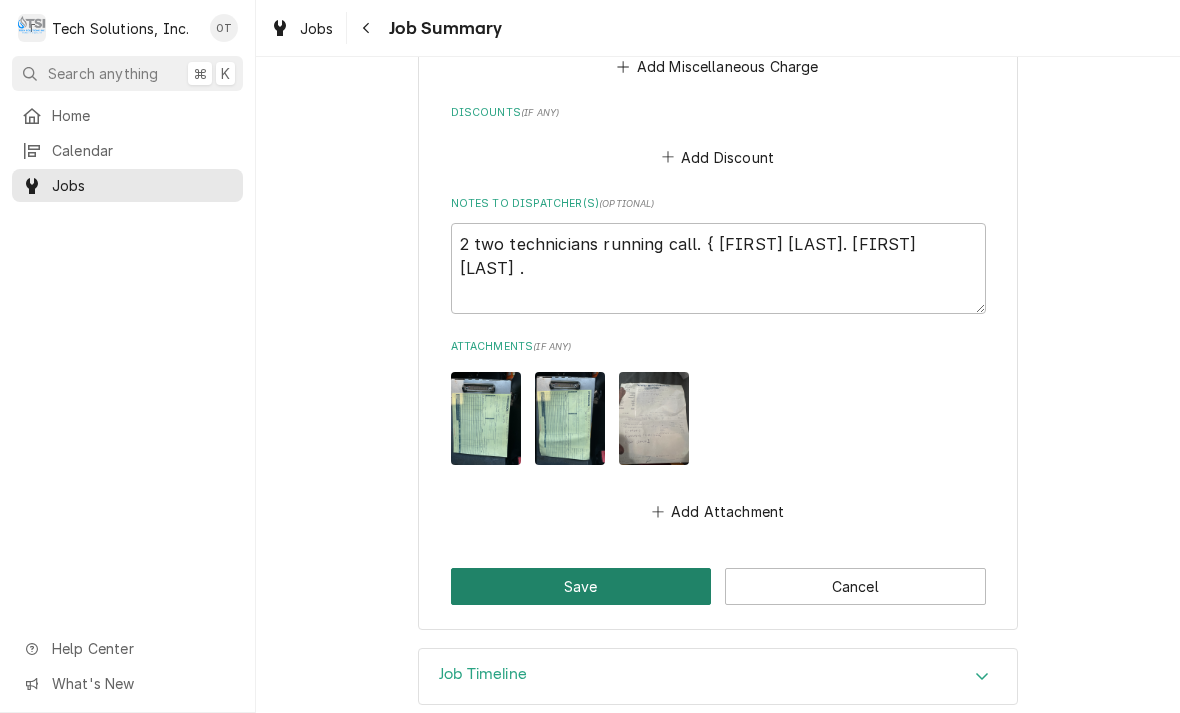 click on "Save" at bounding box center (581, 586) 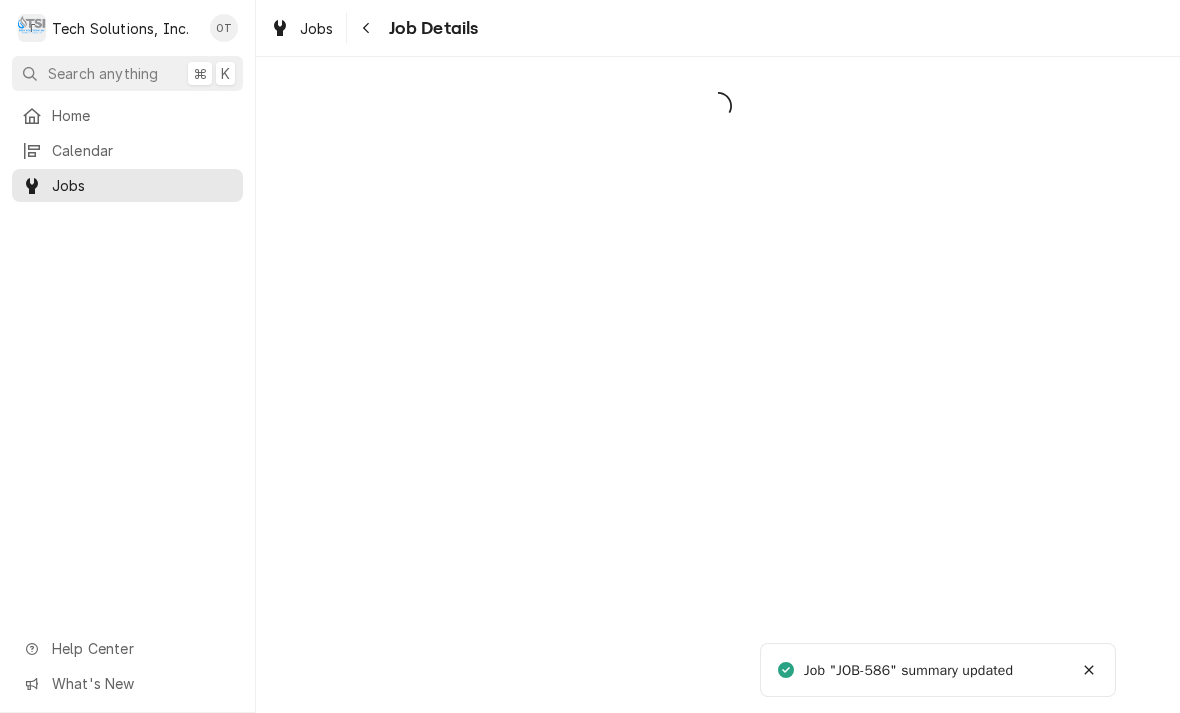 scroll, scrollTop: 0, scrollLeft: 0, axis: both 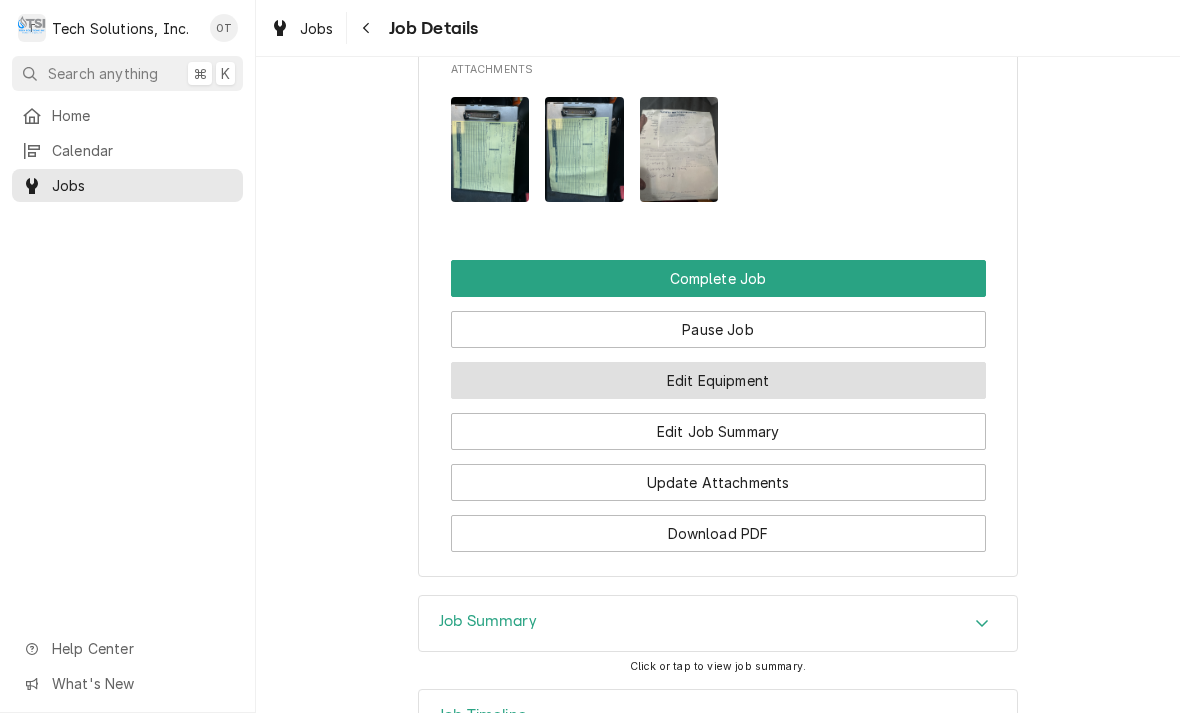 click on "Edit Equipment" at bounding box center [718, 380] 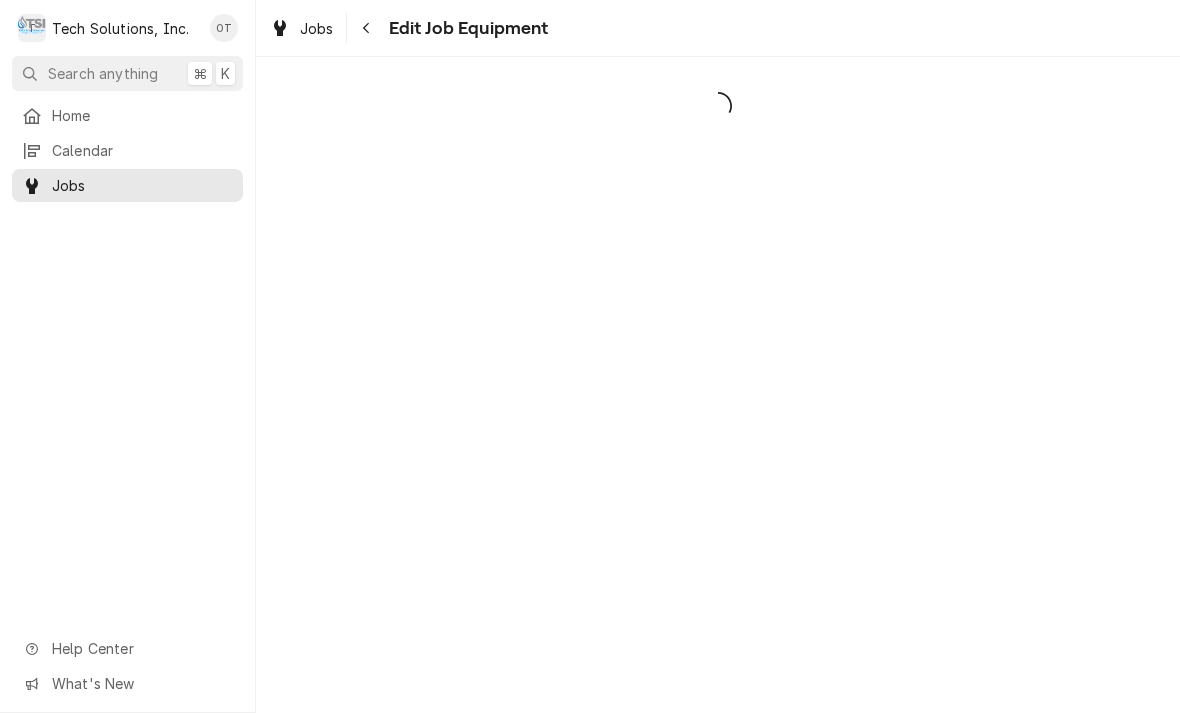 scroll, scrollTop: 0, scrollLeft: 0, axis: both 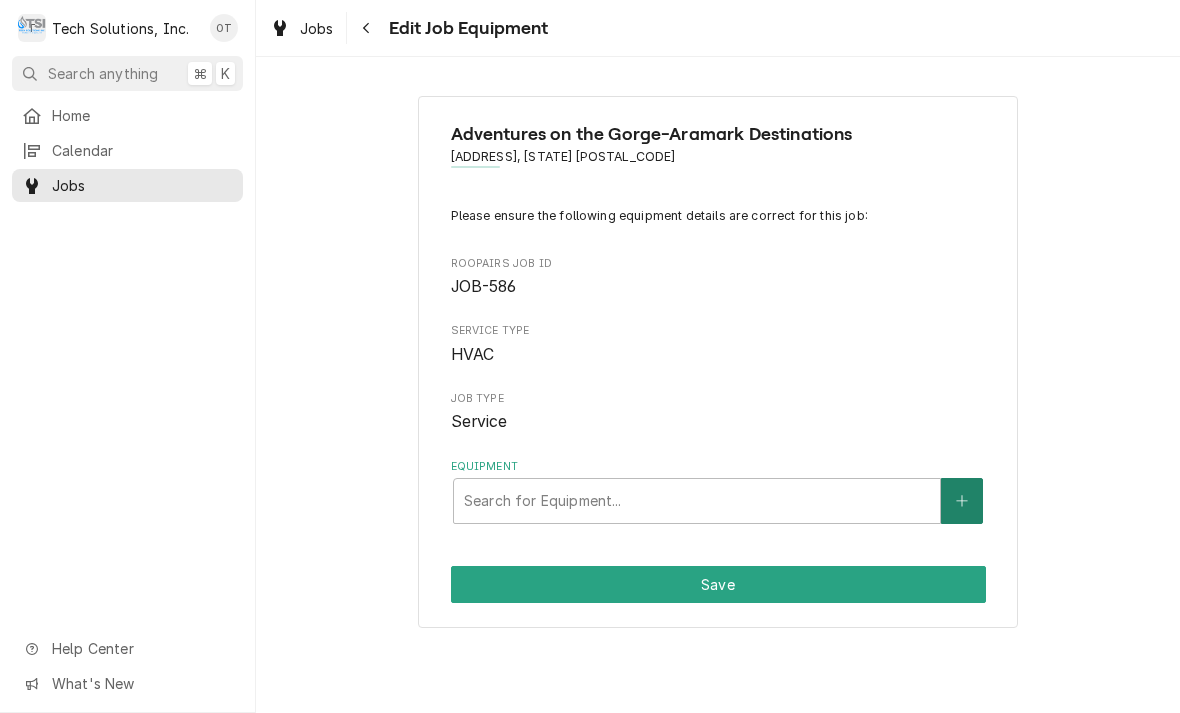 click at bounding box center [962, 501] 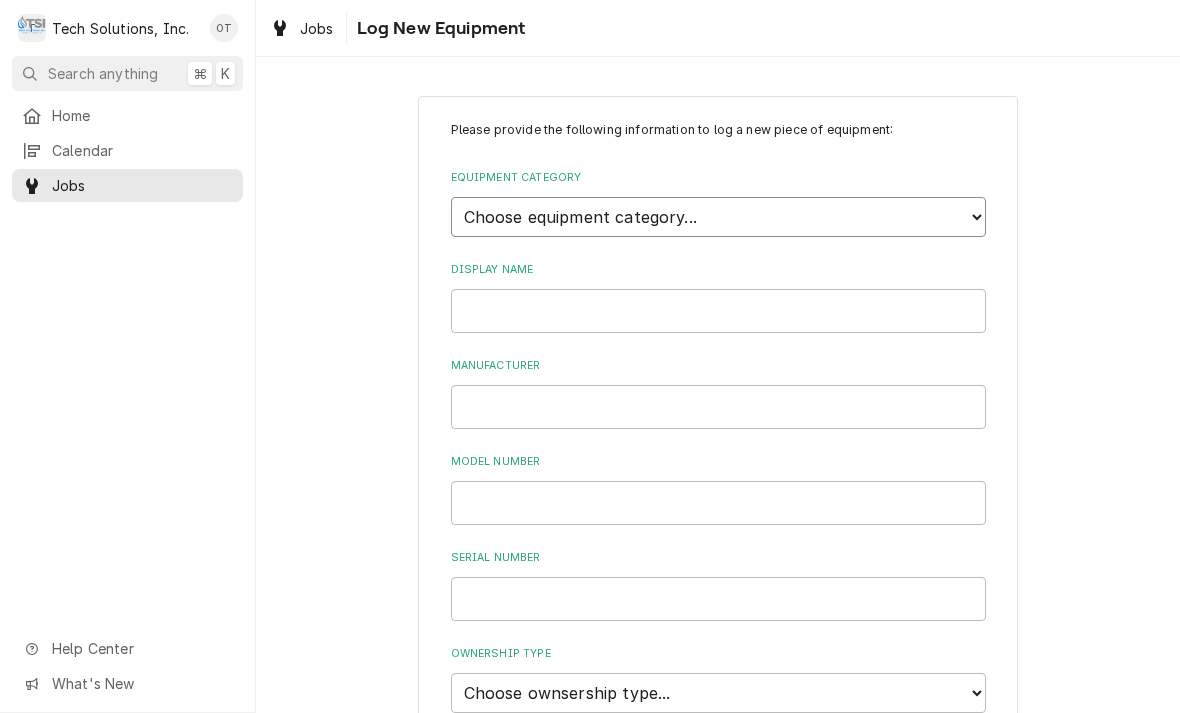 click on "Choose equipment category... Cooking Equipment Fryers Ice Machines Ovens and Ranges Concession and Condiment Equipment Dishwashing Equipment Holding and Warming Equipment Refrigeration Beverage Equipment Food Preparation Equipment Laundry Plumbing Air Purifiers Worktable, Shelf, and Transport Cart HVAC Water Filtration Lighting and Electrical Other" at bounding box center (718, 217) 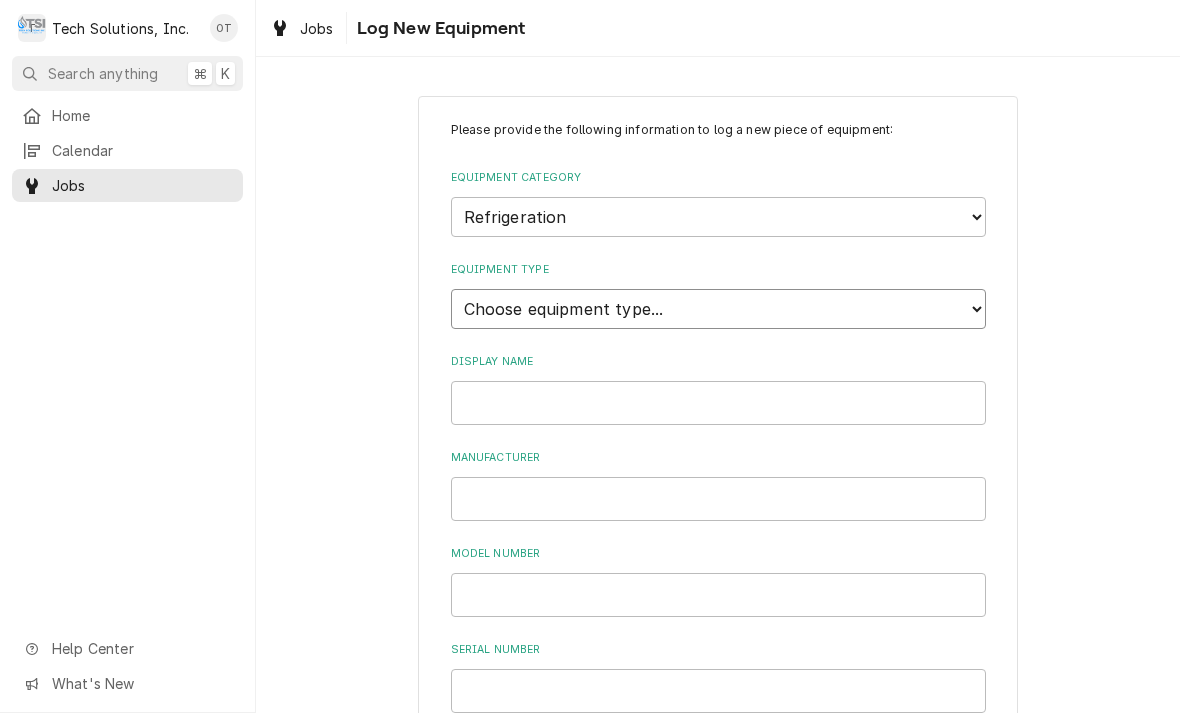 click on "Choose equipment type... Bar Refrigeration Blast Chiller Chef Base Freezer Chef Base Refrigerator Combination Refrigerator and Freezer Condensing Unit Ice Cream Equipment Prep Table Reach-In Freezer Reach-In Refrigerator Refrigerated Merchandiser Undercounter Freezer Undercounter Refrigerator Walk-In Cooler Walk-In Freezer" at bounding box center (718, 309) 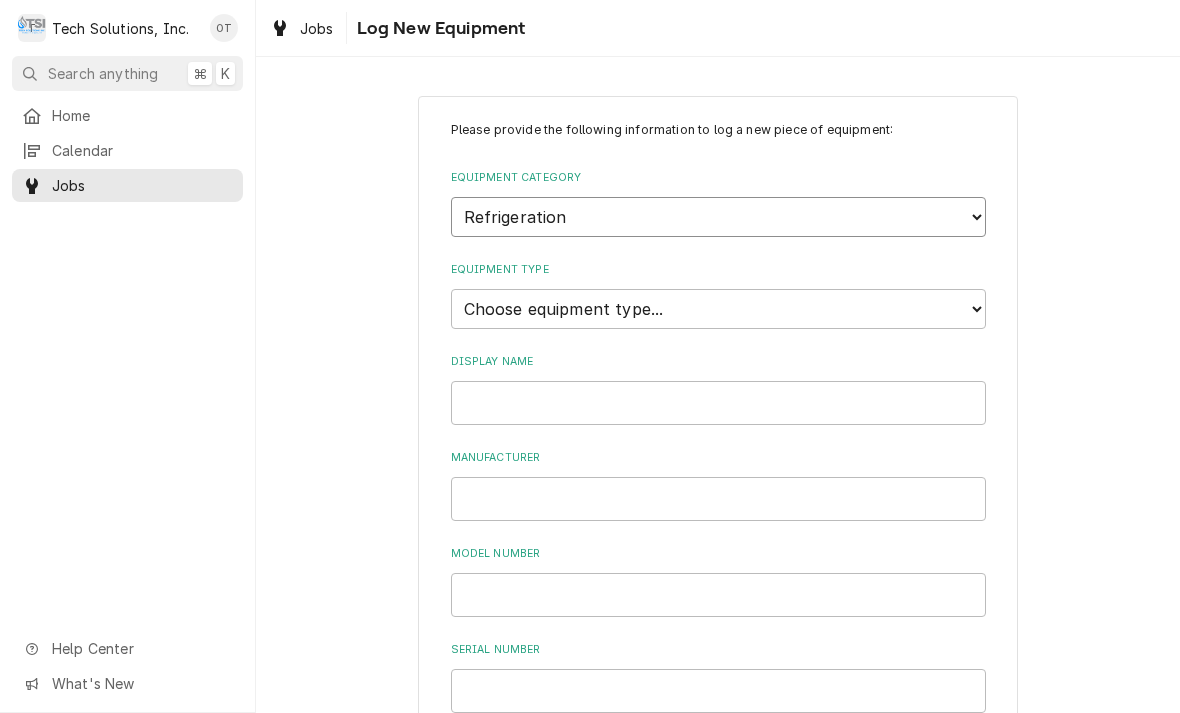 click on "Choose equipment category... Cooking Equipment Fryers Ice Machines Ovens and Ranges Concession and Condiment Equipment Dishwashing Equipment Holding and Warming Equipment Refrigeration Beverage Equipment Food Preparation Equipment Laundry Plumbing Air Purifiers Worktable, Shelf, and Transport Cart HVAC Water Filtration Lighting and Electrical Other" at bounding box center (718, 217) 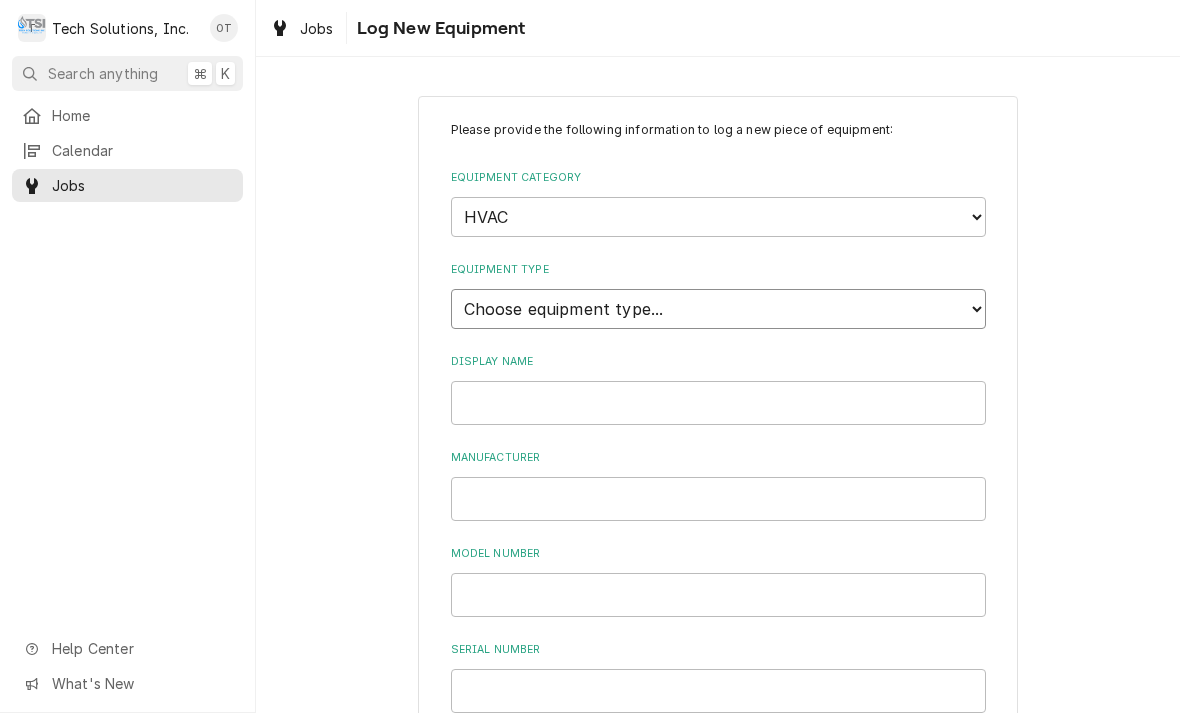 click on "Choose equipment type... Condenser Furnace Chiller Air Handler VRF Mini Split Makeup Air Unit (MAU) Exhaust Fan Fly Fan and Air Curtain Portable Unit Package Unit Thermostat Boiler Dehumidifier" at bounding box center [718, 309] 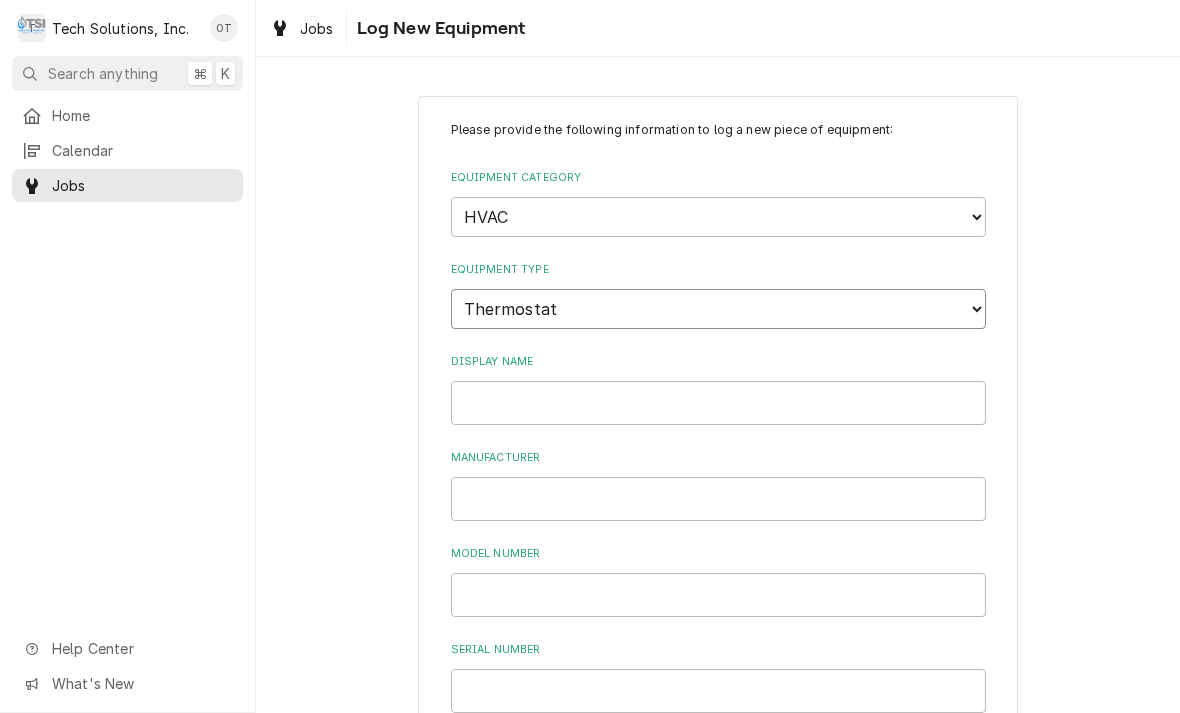 click on "Choose equipment type... Condenser Furnace Chiller Air Handler VRF Mini Split Makeup Air Unit (MAU) Exhaust Fan Fly Fan and Air Curtain Portable Unit Package Unit Thermostat Boiler Dehumidifier" at bounding box center (718, 309) 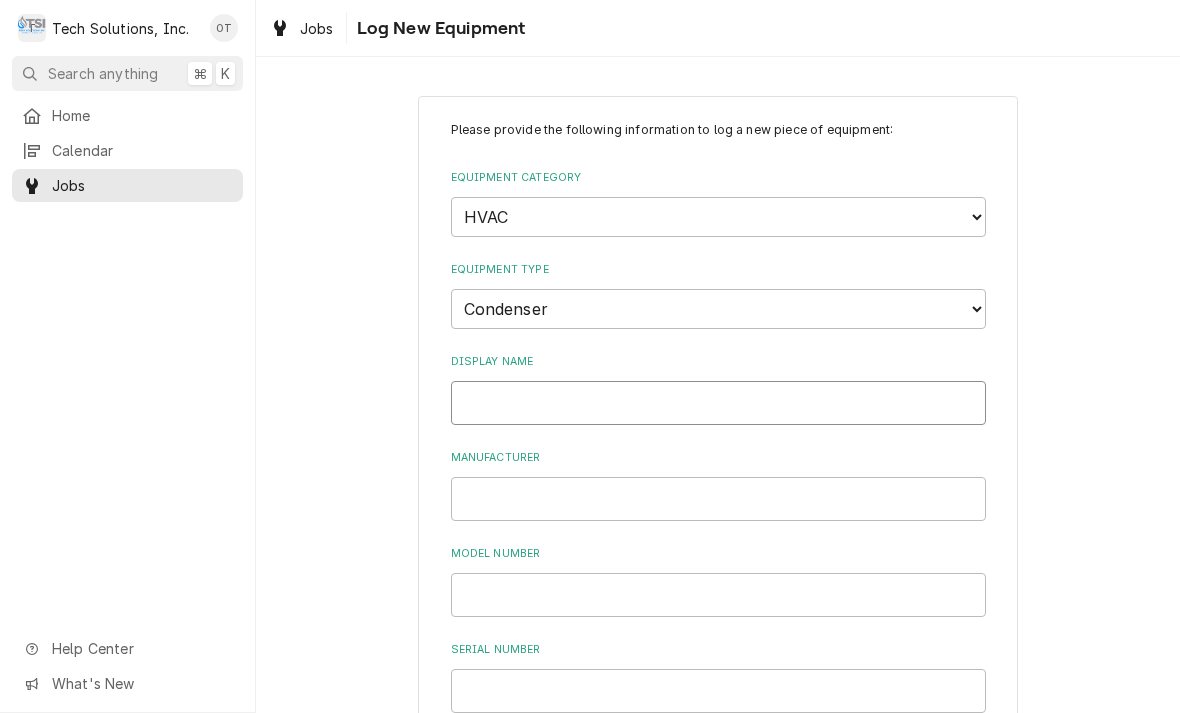 click on "Display Name" at bounding box center [718, 403] 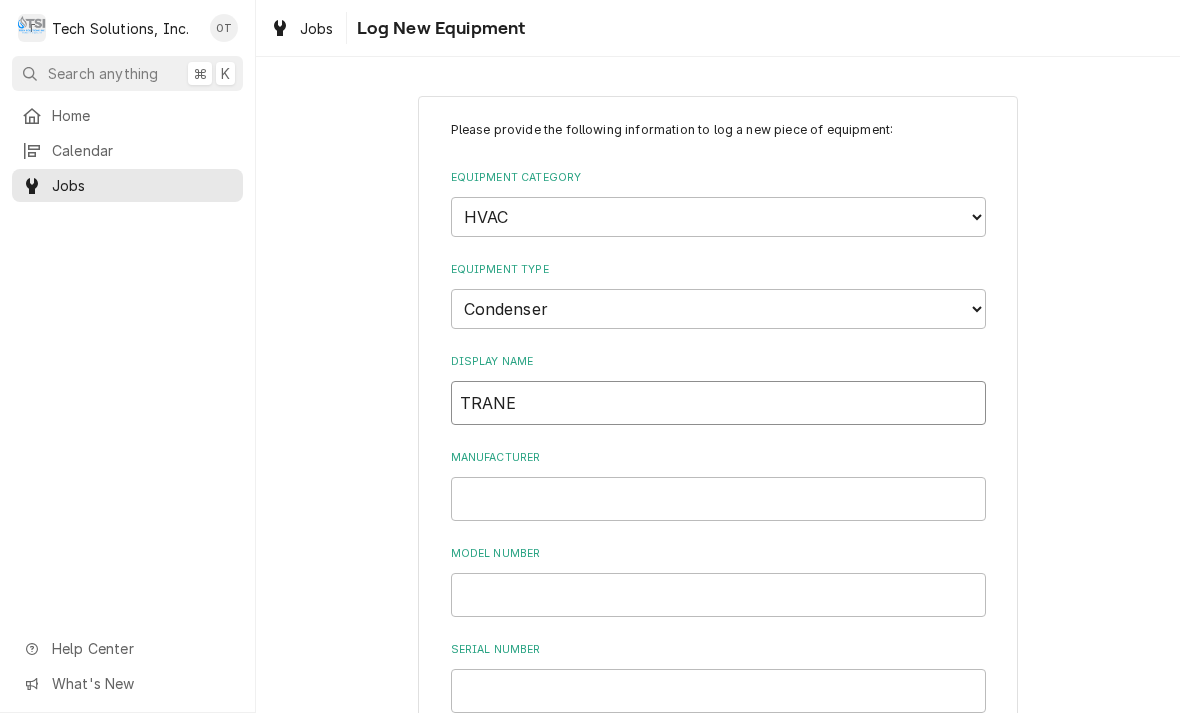 type on "TRANE" 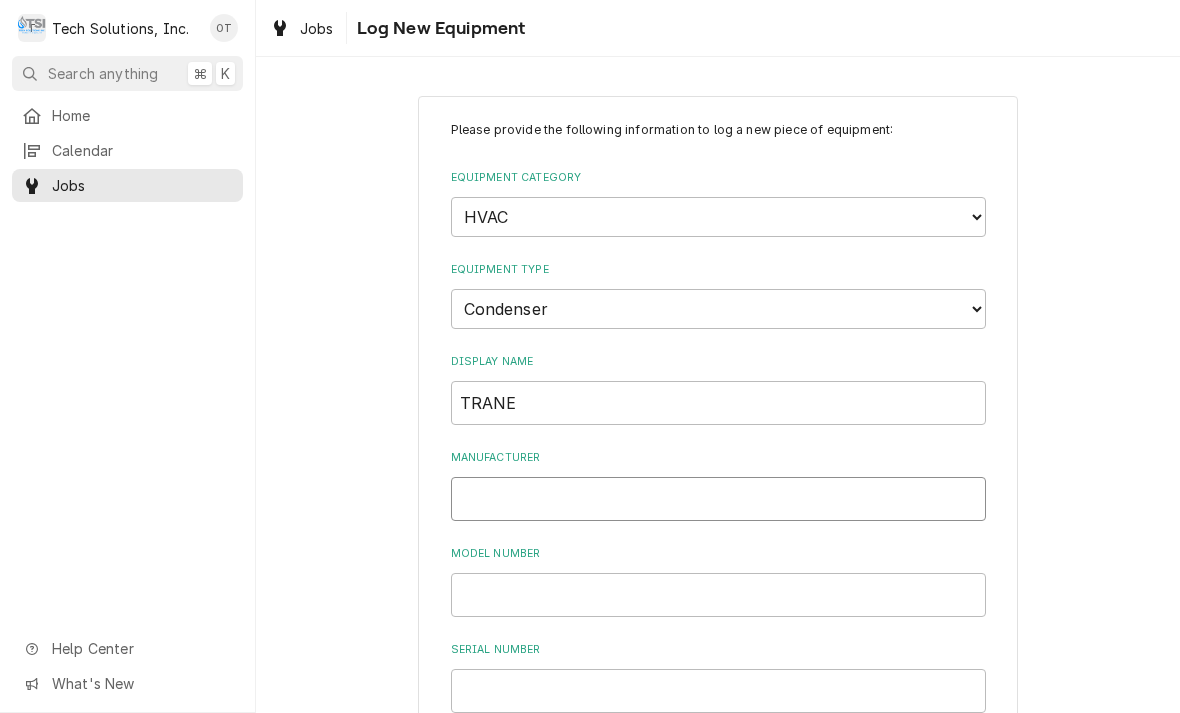 click on "Manufacturer" at bounding box center [718, 499] 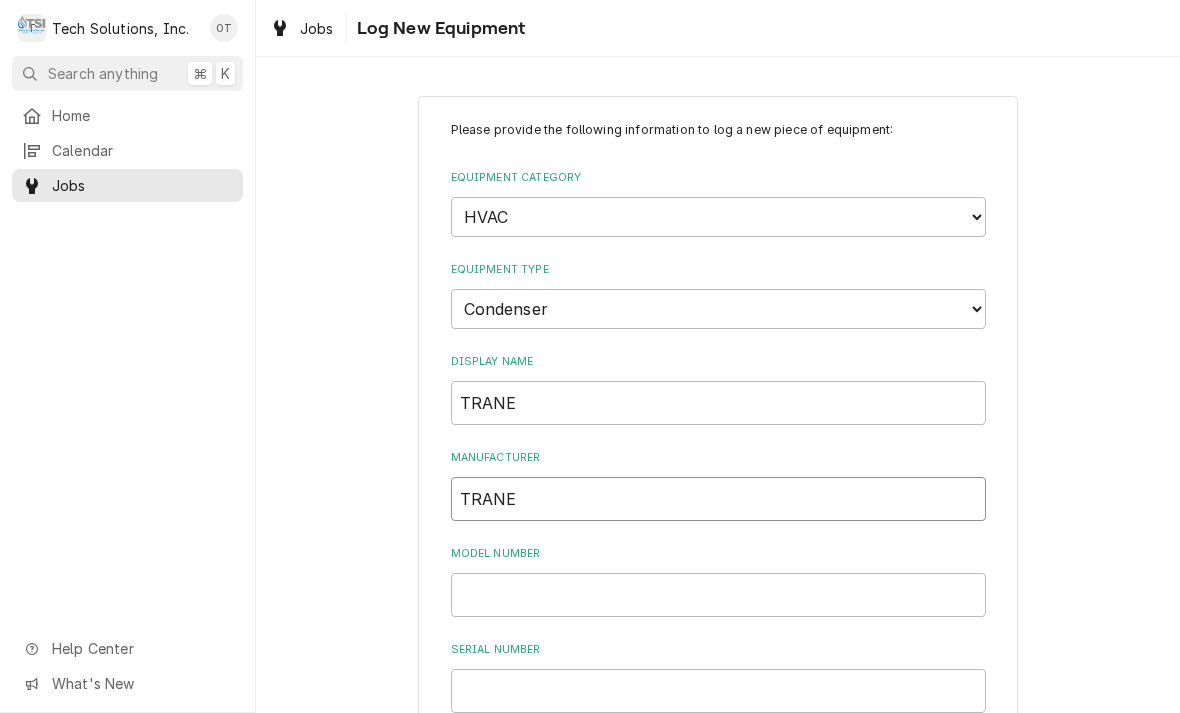 type on "TRANE" 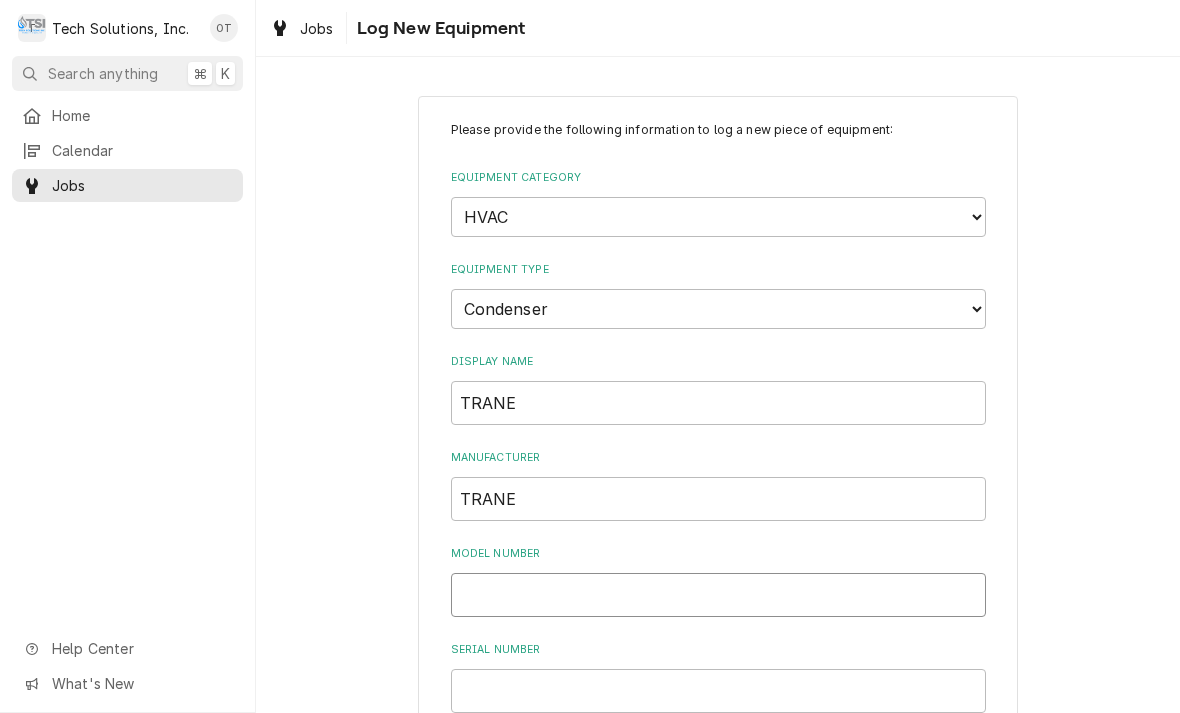 click on "Model Number" at bounding box center [718, 595] 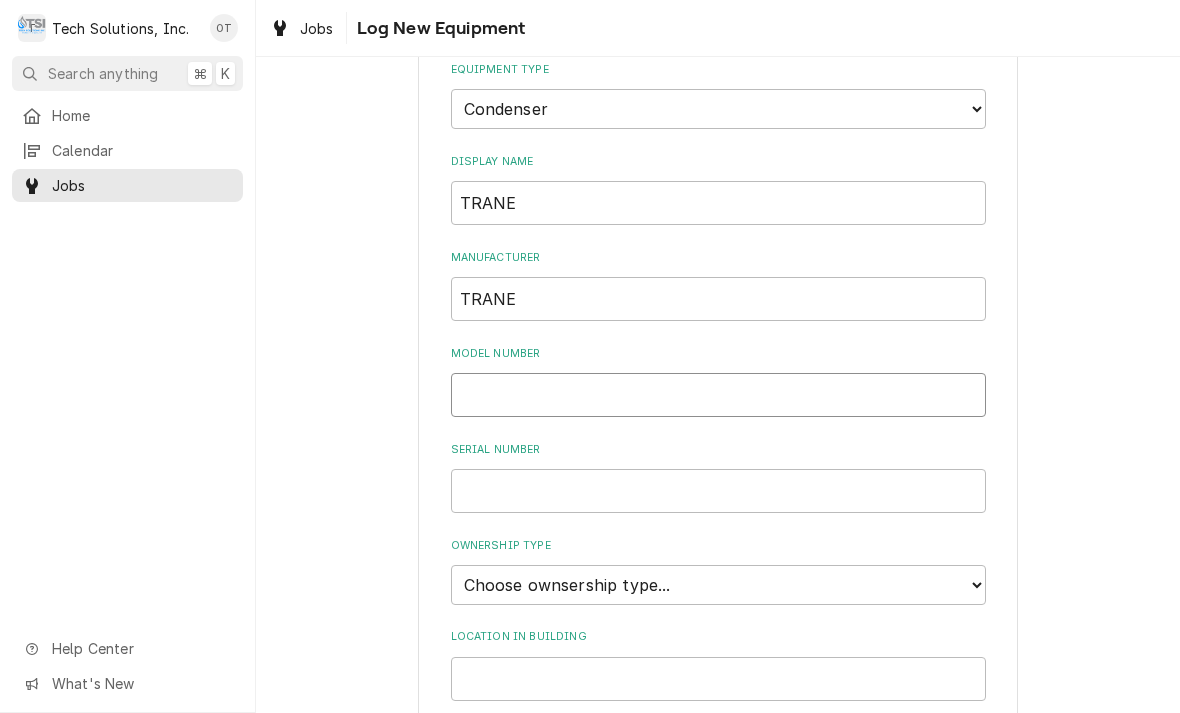 scroll, scrollTop: 254, scrollLeft: 0, axis: vertical 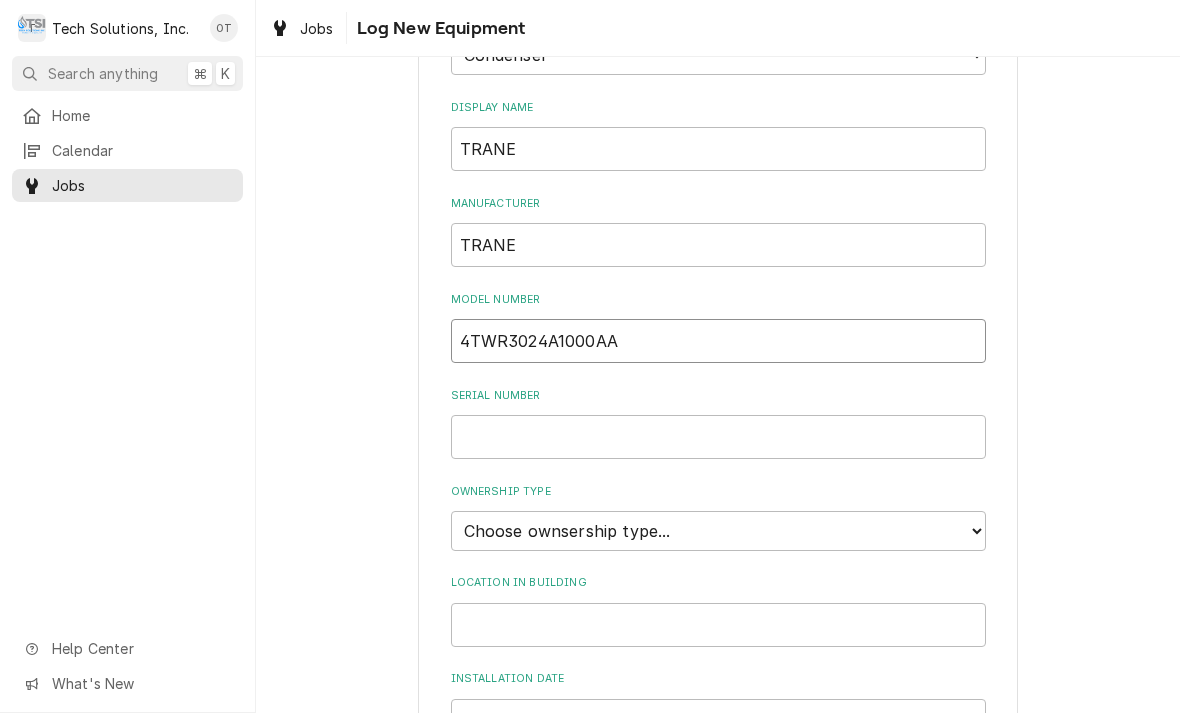 type on "4TWR3024A1000AA" 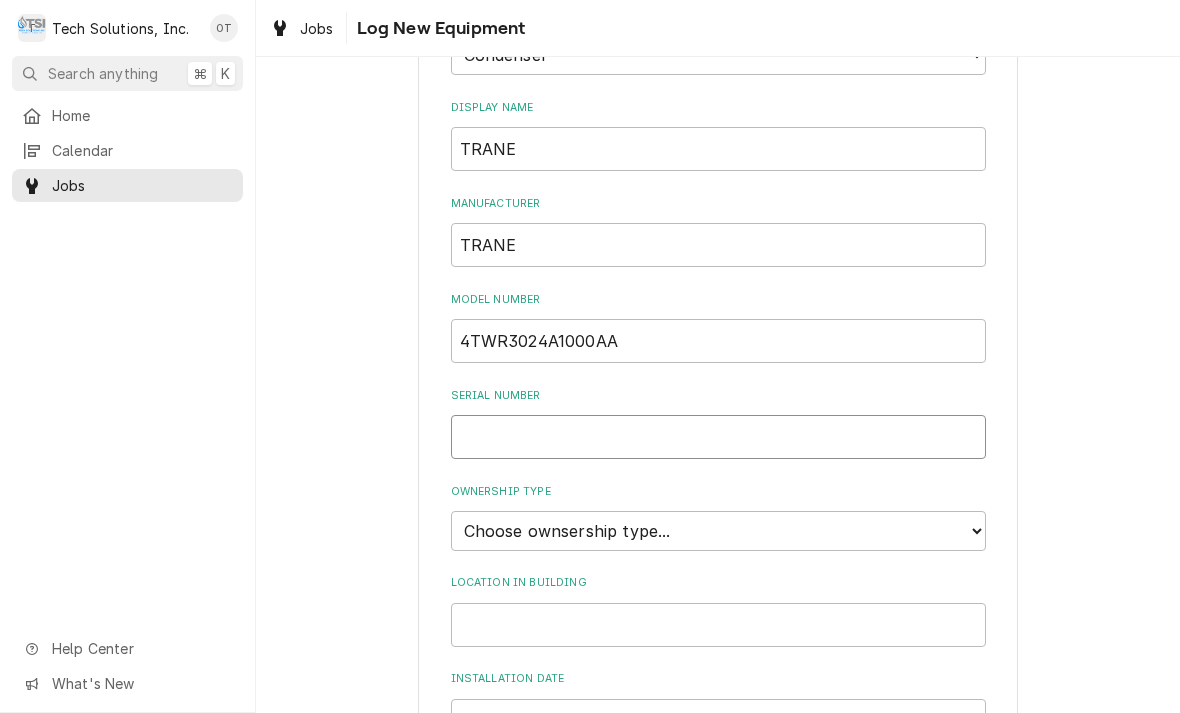 click on "Serial Number" at bounding box center (718, 437) 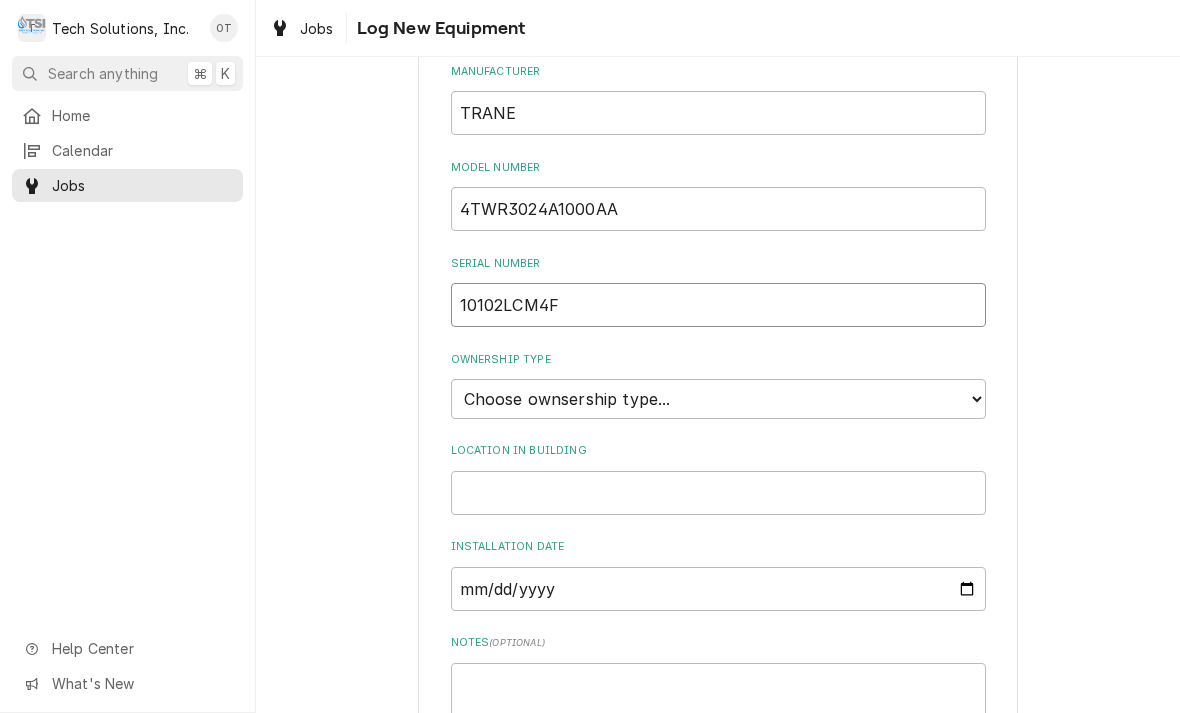 scroll, scrollTop: 385, scrollLeft: 0, axis: vertical 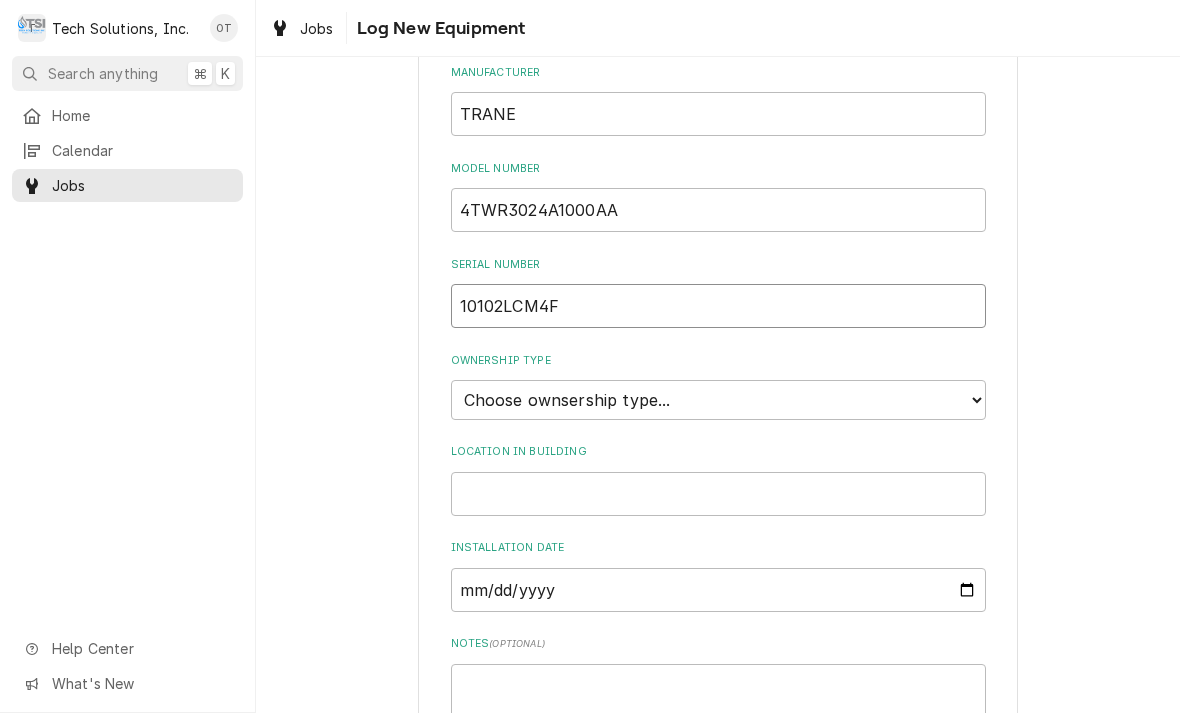 type on "10102LCM4F" 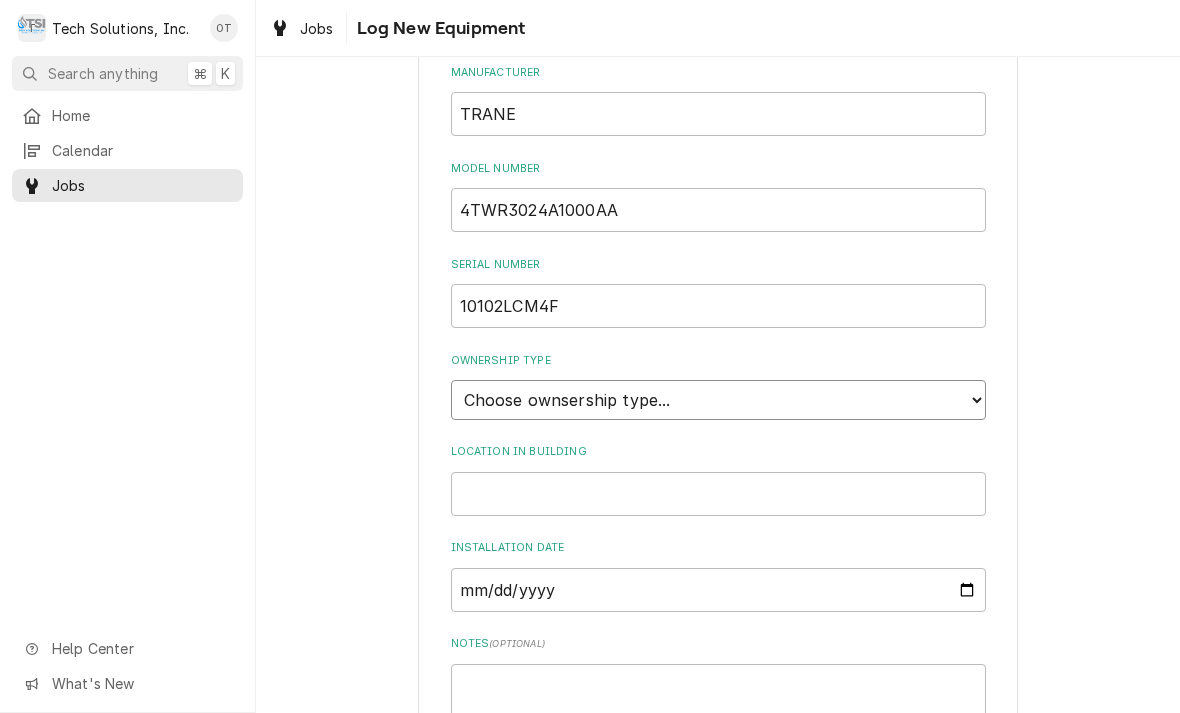click on "Choose ownsership type... Unknown Owned Leased Rented" at bounding box center (718, 400) 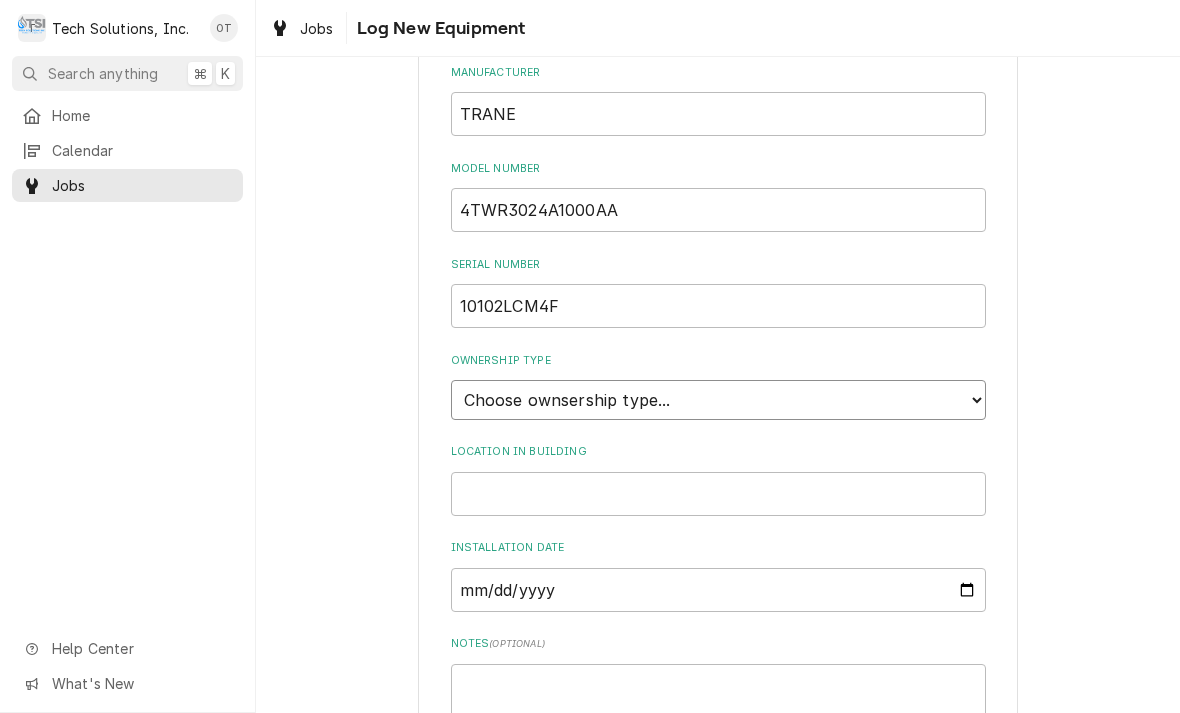 select on "1" 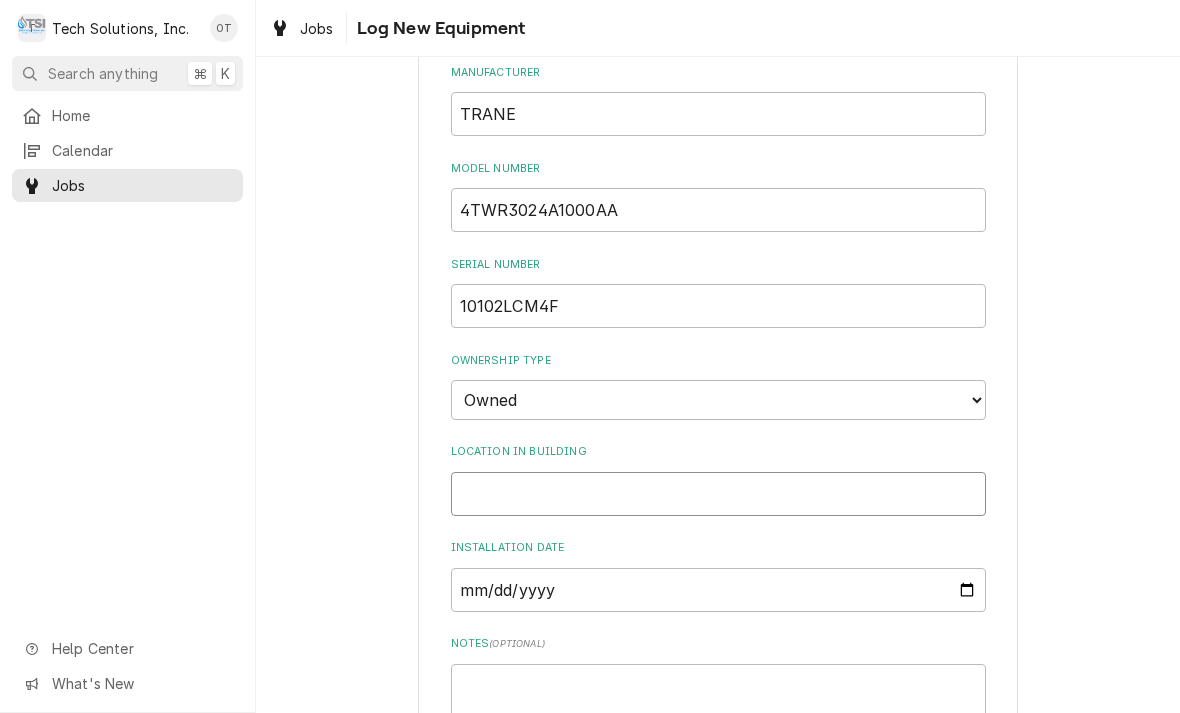 click on "Location in Building" at bounding box center [718, 494] 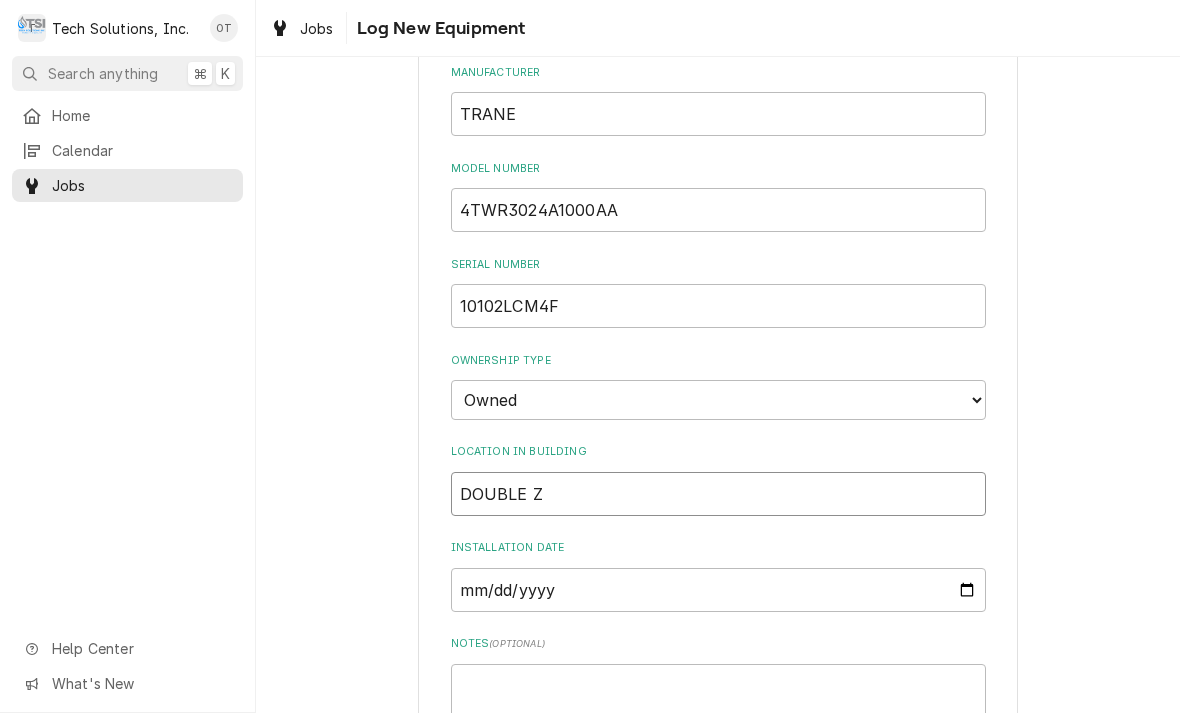 type on "DOUBLE Z" 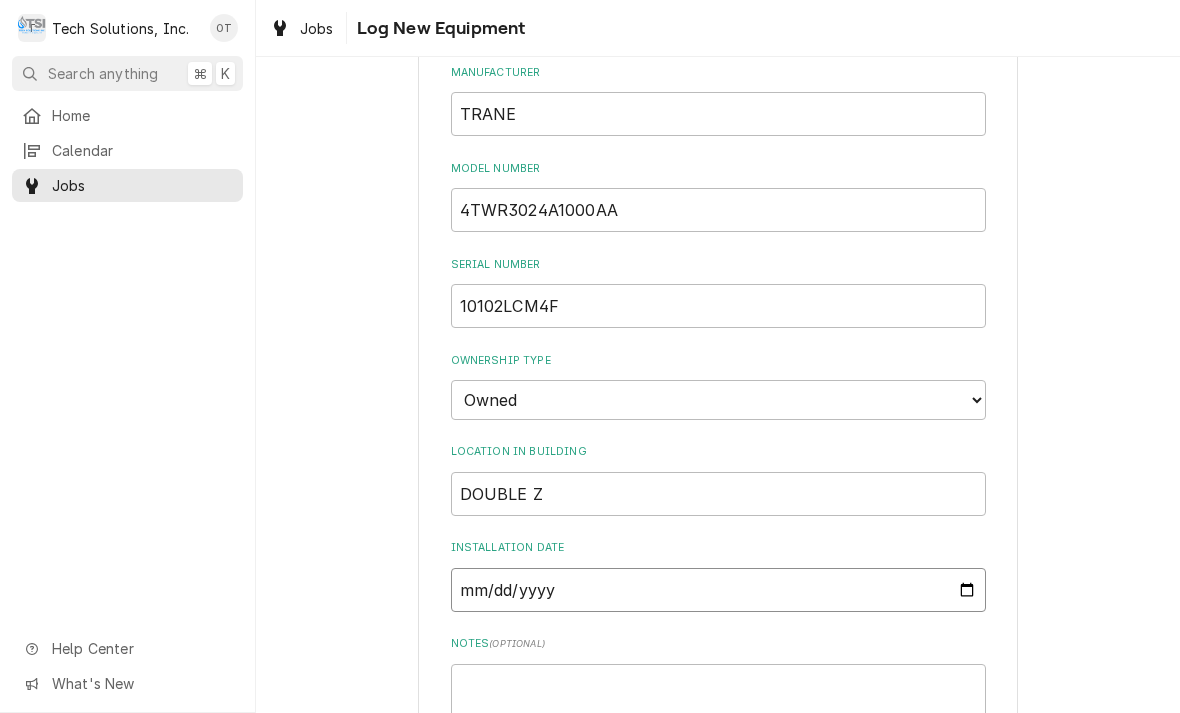 click on "Installation Date" at bounding box center [718, 590] 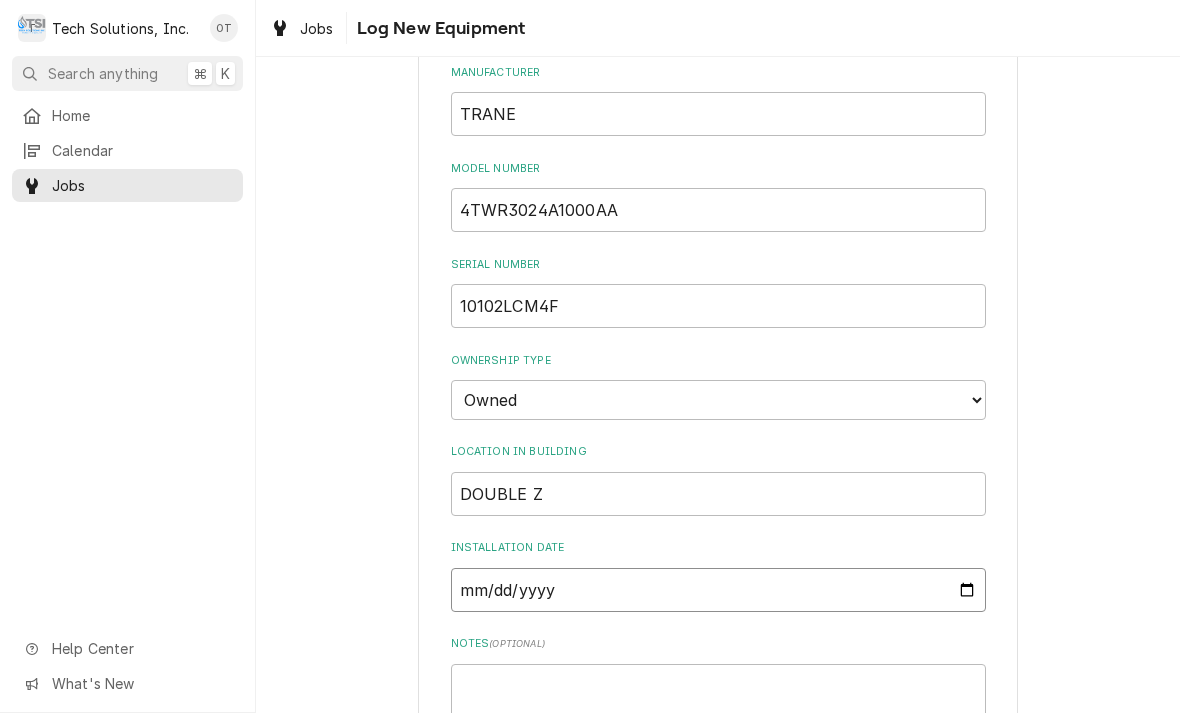 type on "2010-02-04" 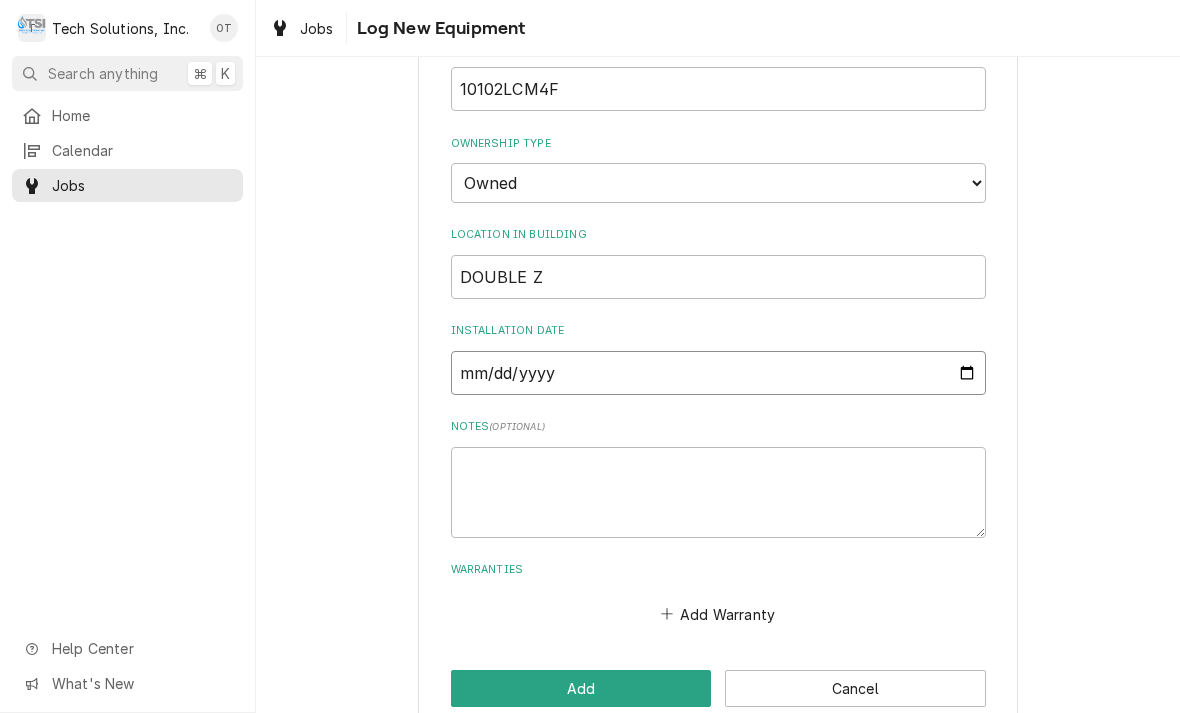 scroll, scrollTop: 602, scrollLeft: 0, axis: vertical 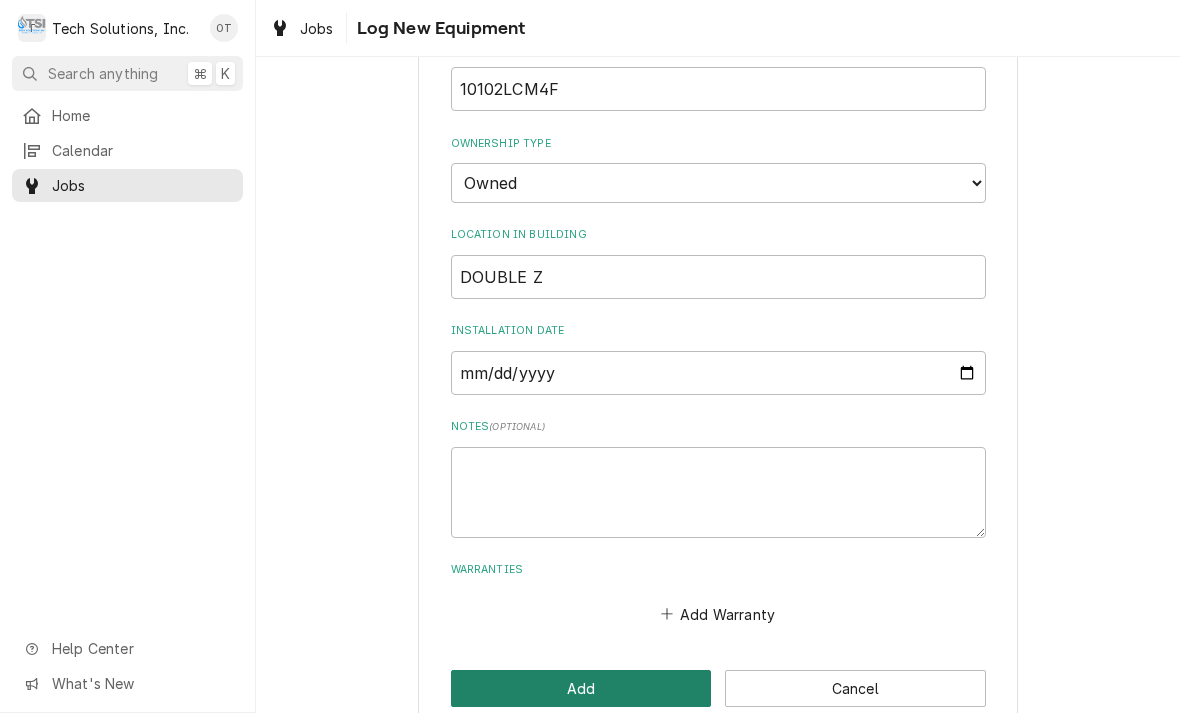 click on "Add" at bounding box center [581, 688] 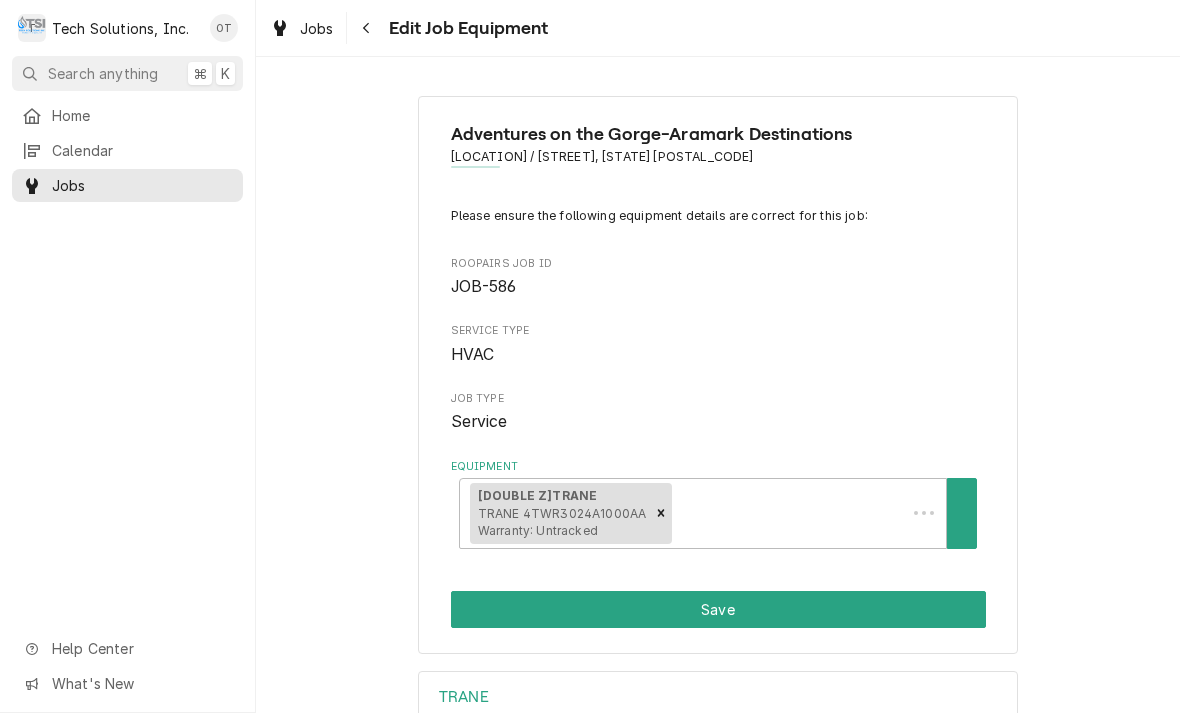 scroll, scrollTop: 0, scrollLeft: 0, axis: both 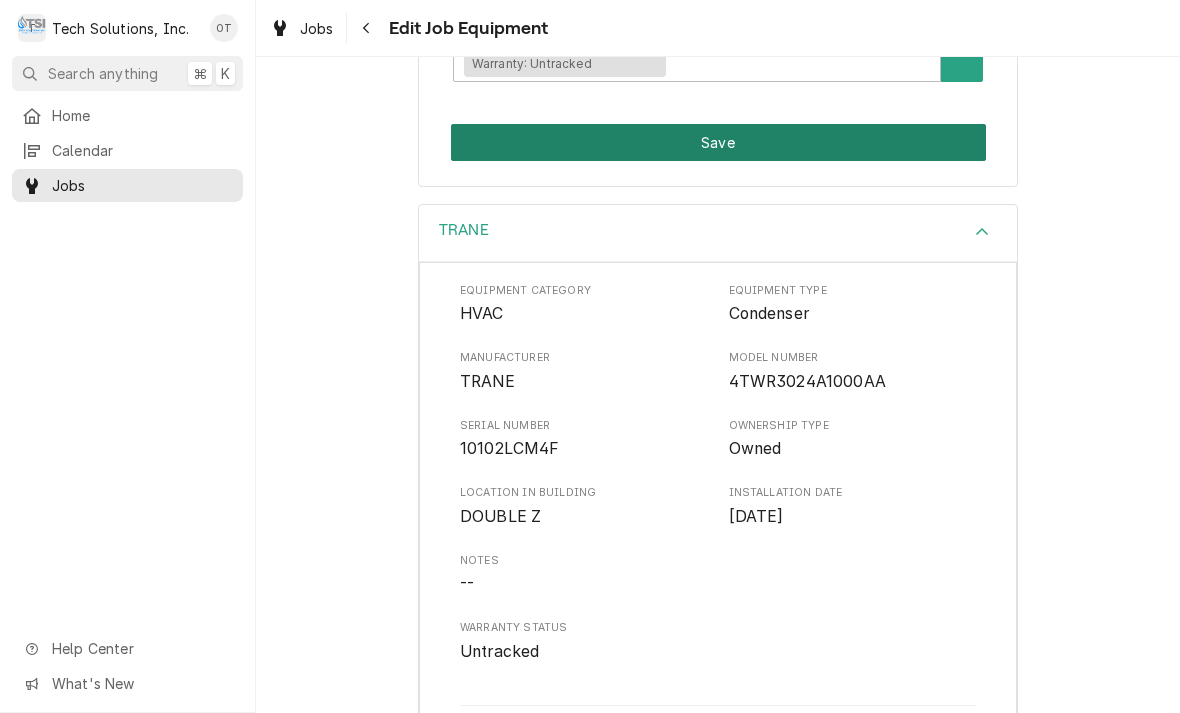 click on "Save" at bounding box center [718, 142] 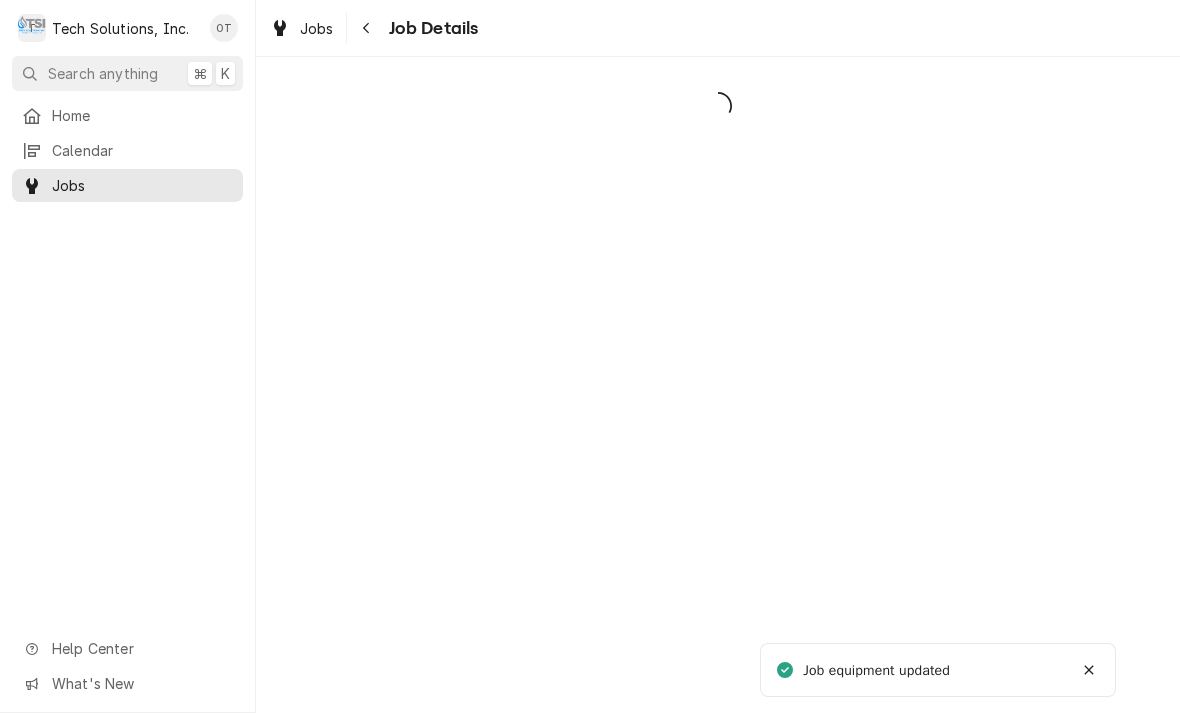 scroll, scrollTop: 0, scrollLeft: 0, axis: both 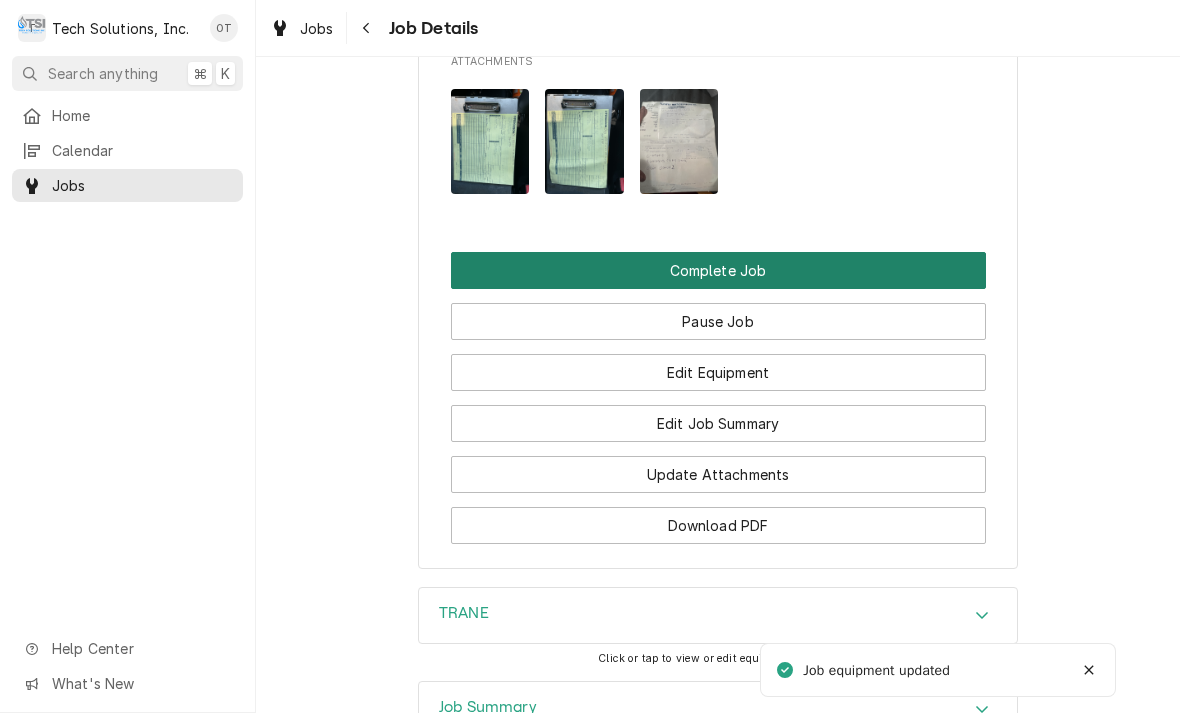 click on "Complete Job" at bounding box center [718, 270] 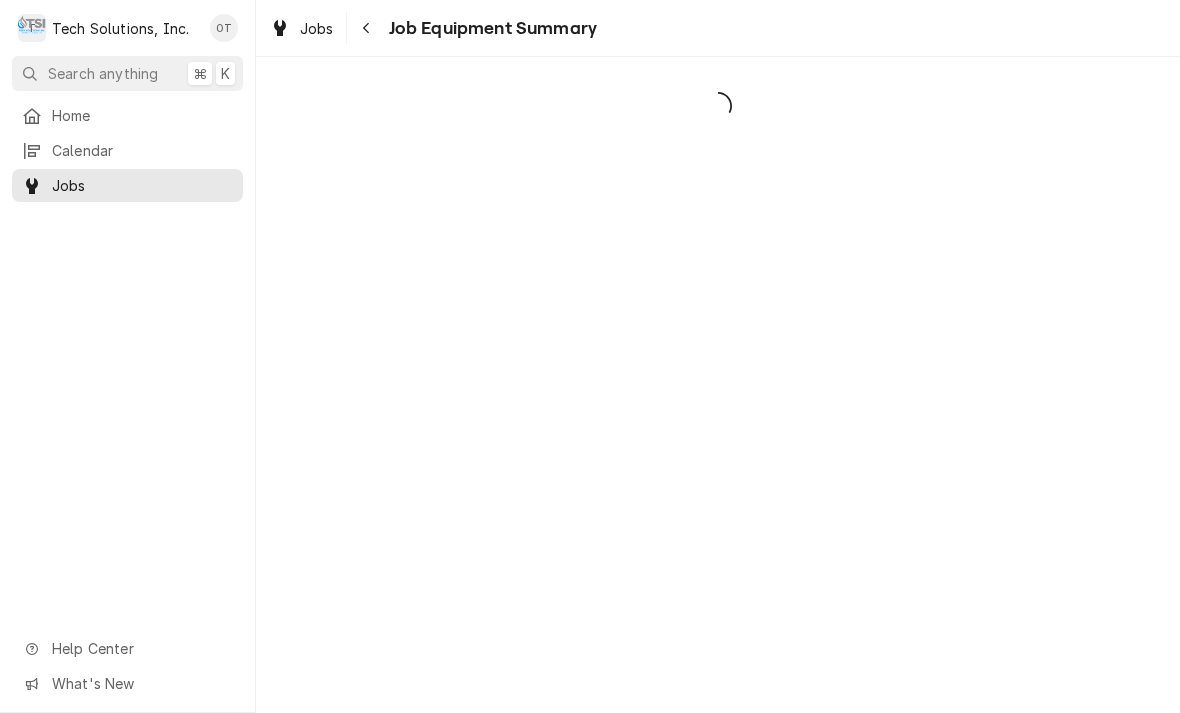 scroll, scrollTop: 0, scrollLeft: 0, axis: both 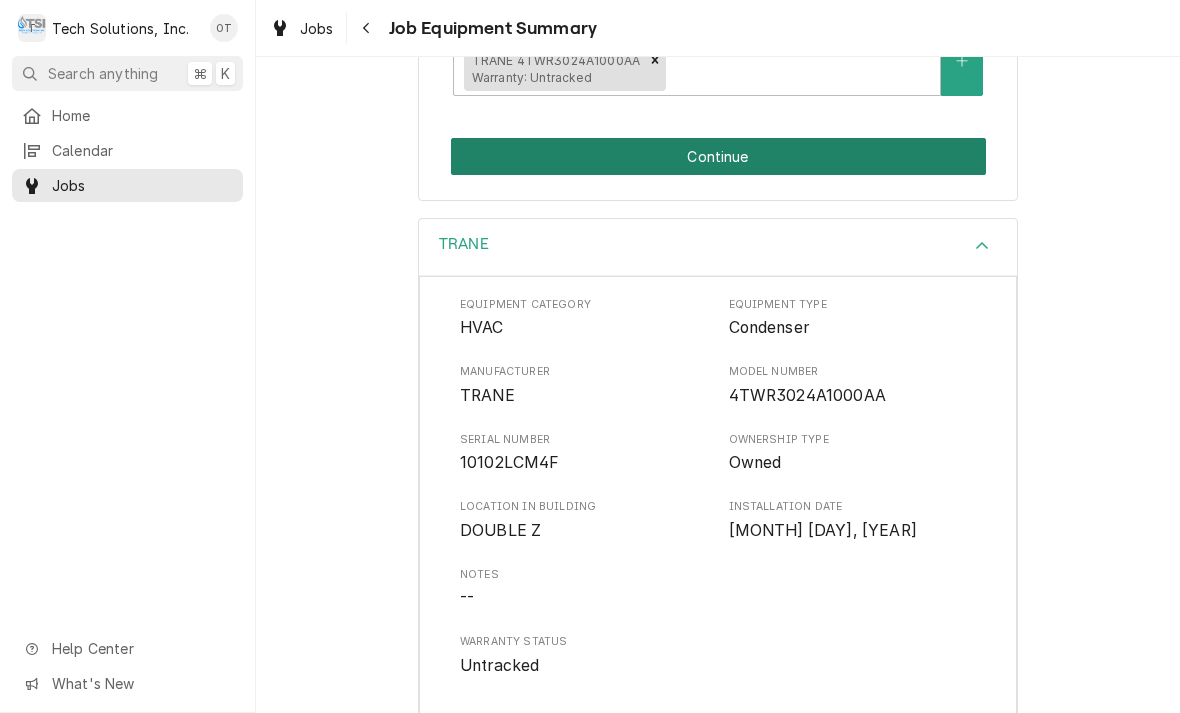 click on "Continue" at bounding box center (718, 156) 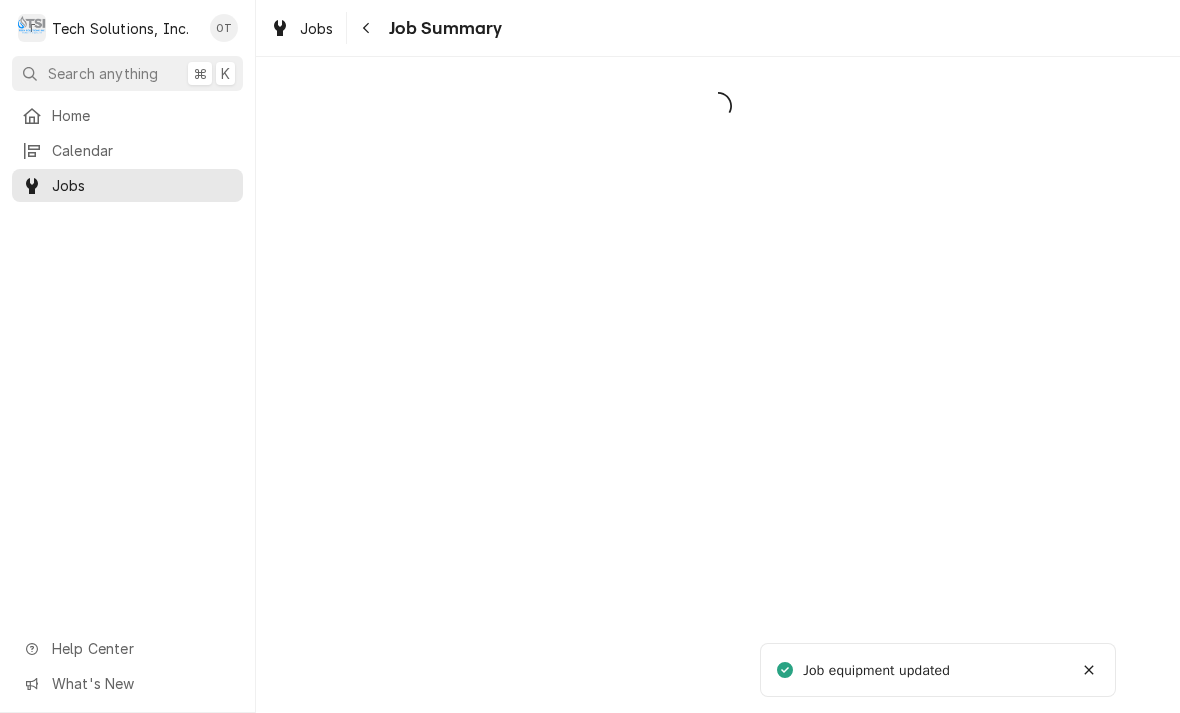 scroll, scrollTop: 0, scrollLeft: 0, axis: both 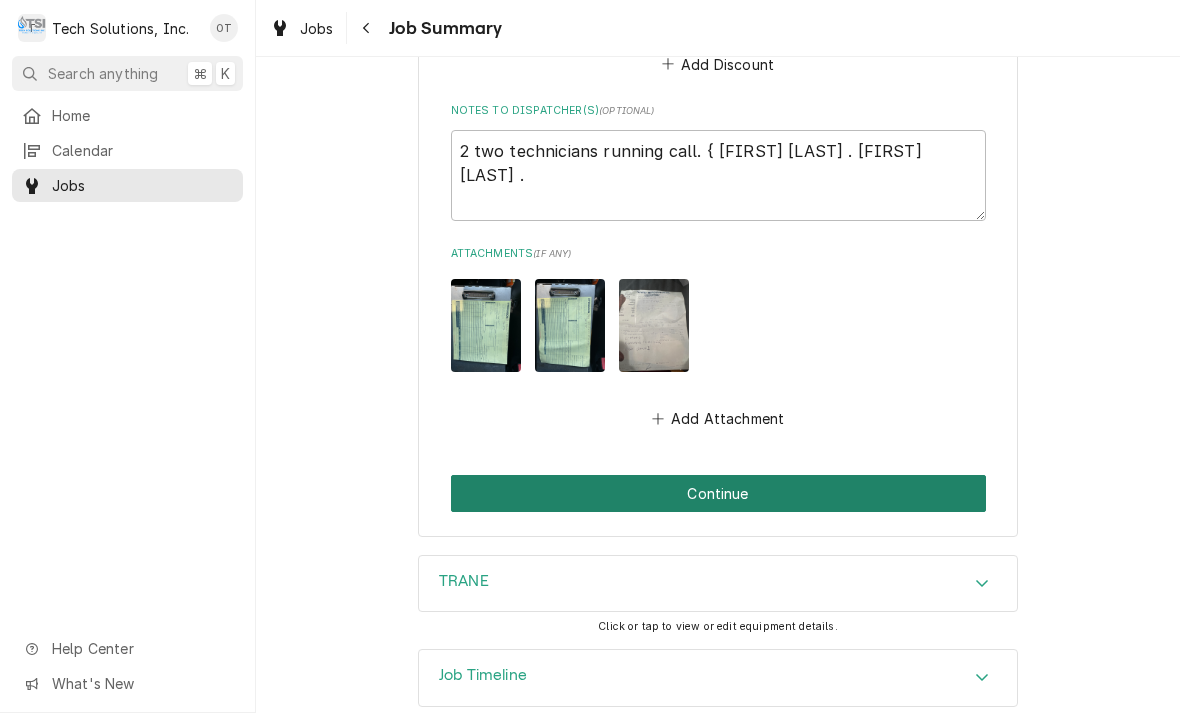 click on "Continue" at bounding box center (718, 493) 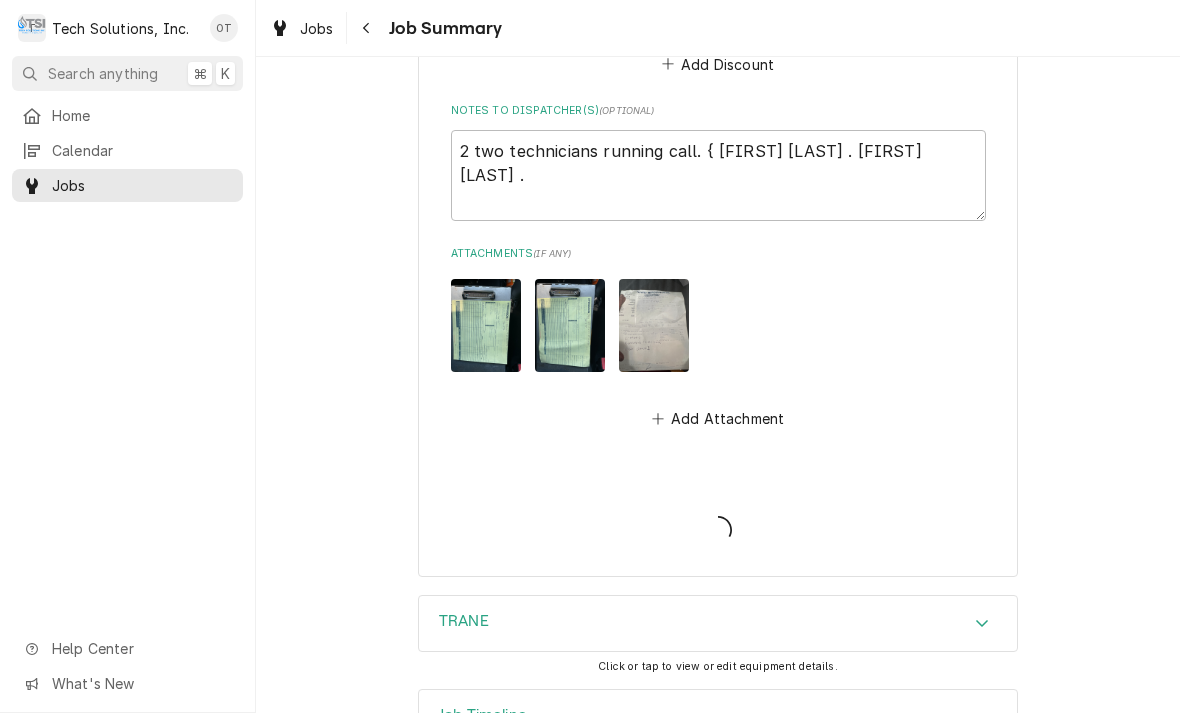 type on "x" 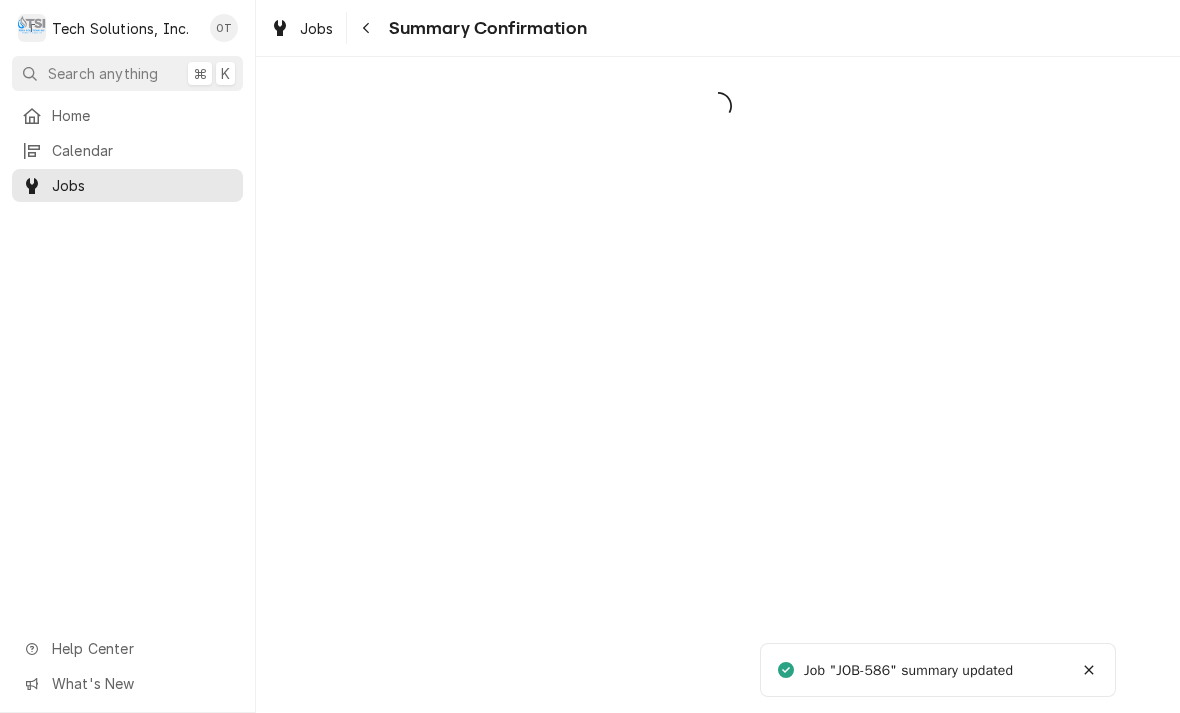 scroll, scrollTop: 0, scrollLeft: 0, axis: both 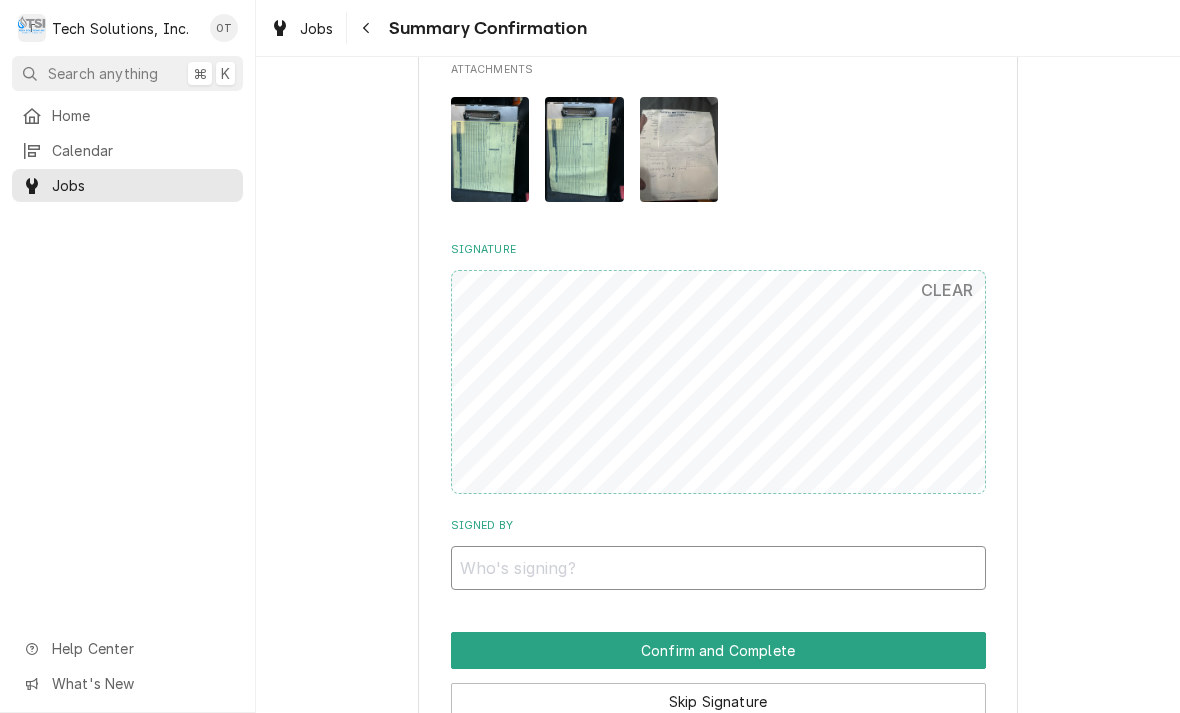 click on "Signed By" at bounding box center (718, 568) 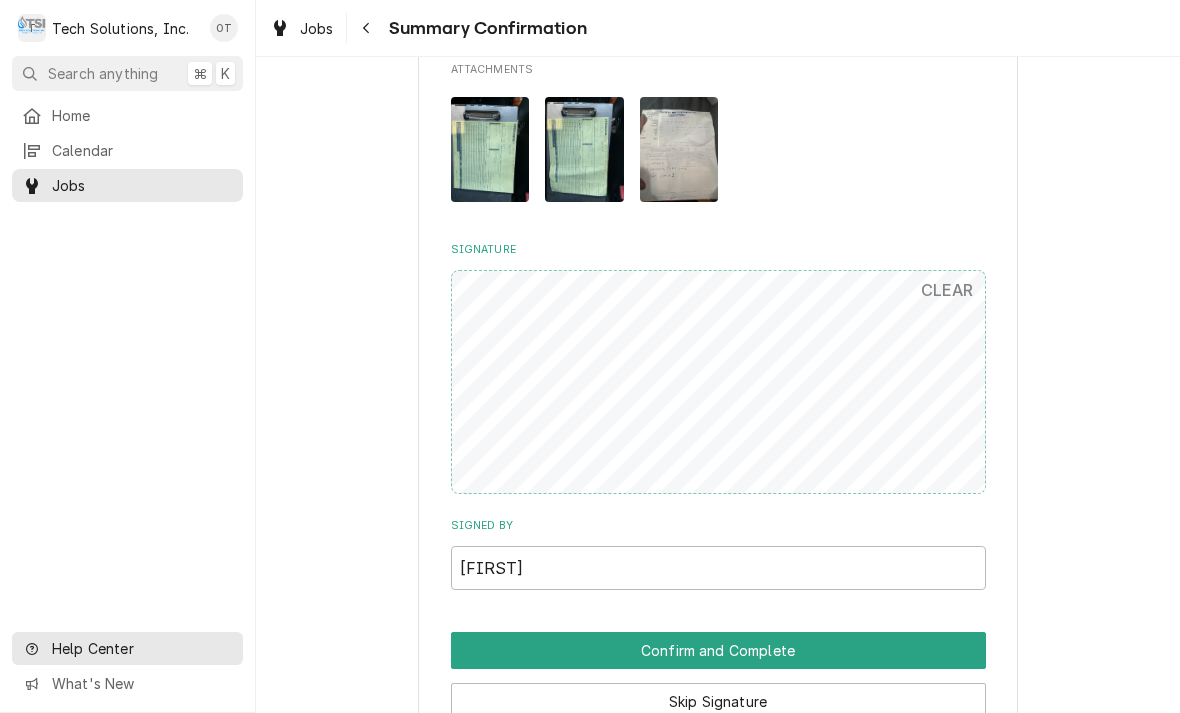 click on "Help Center" at bounding box center [127, 648] 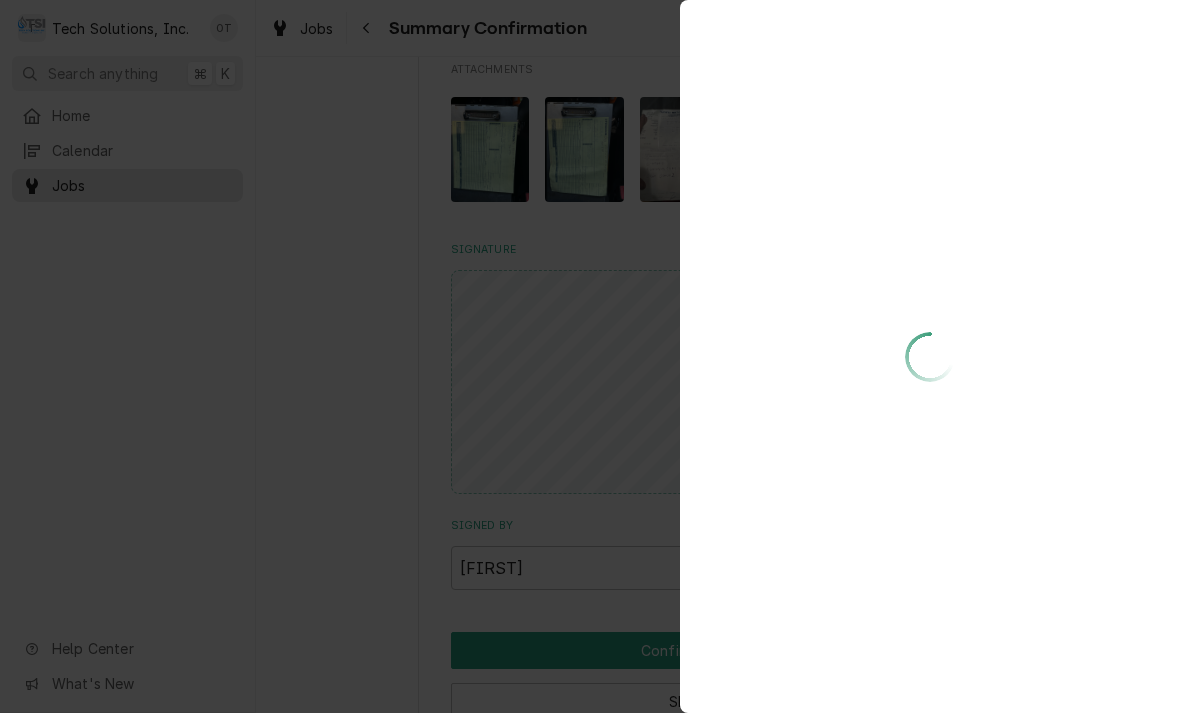 click at bounding box center [590, 356] 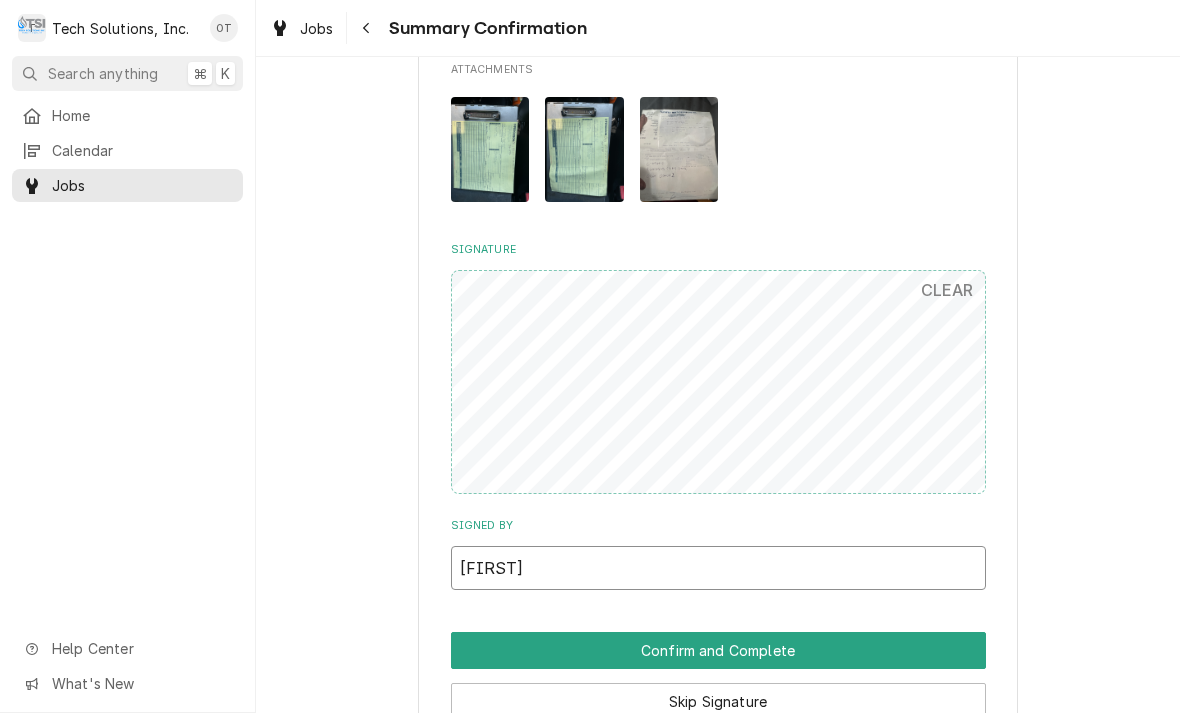 click on "[FIRST]" at bounding box center [718, 568] 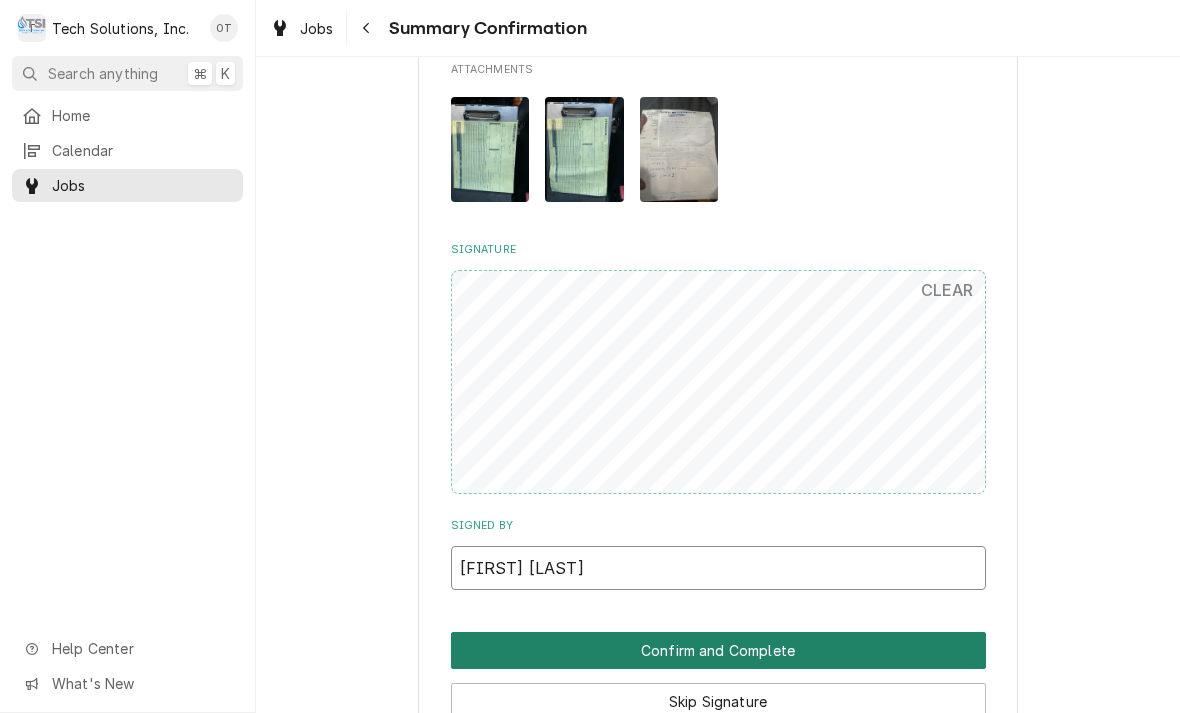 type on "[FIRST] [LAST]" 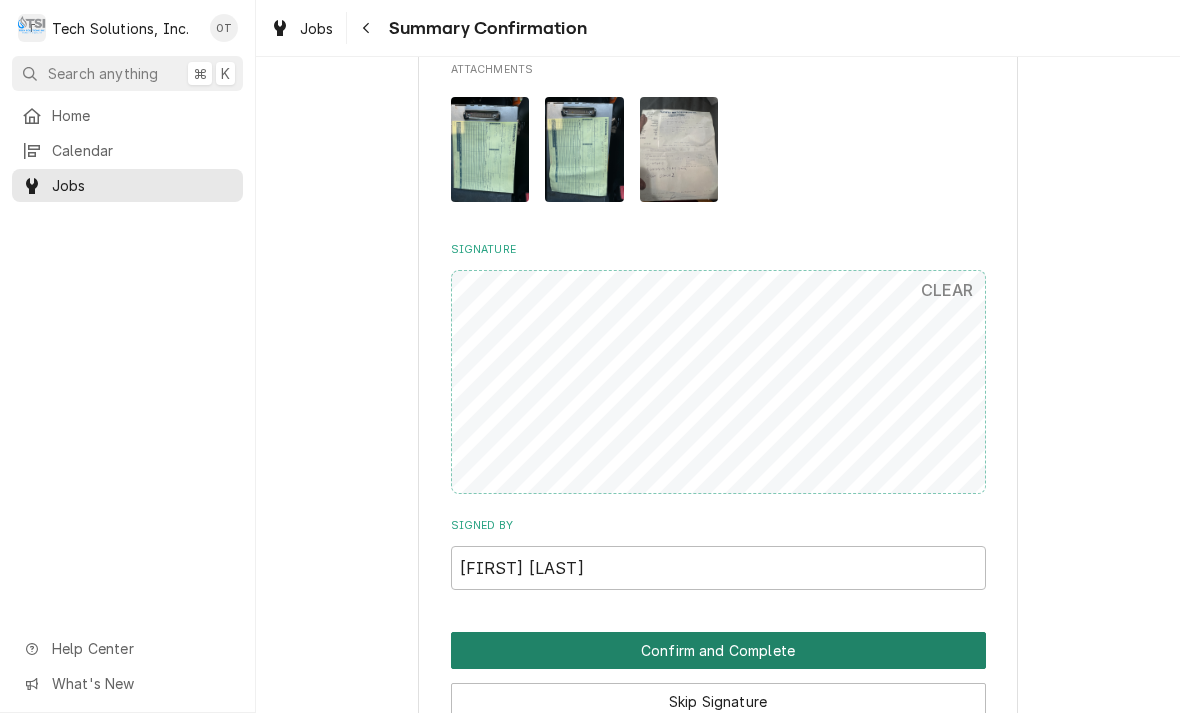 click on "Confirm and Complete" at bounding box center [718, 650] 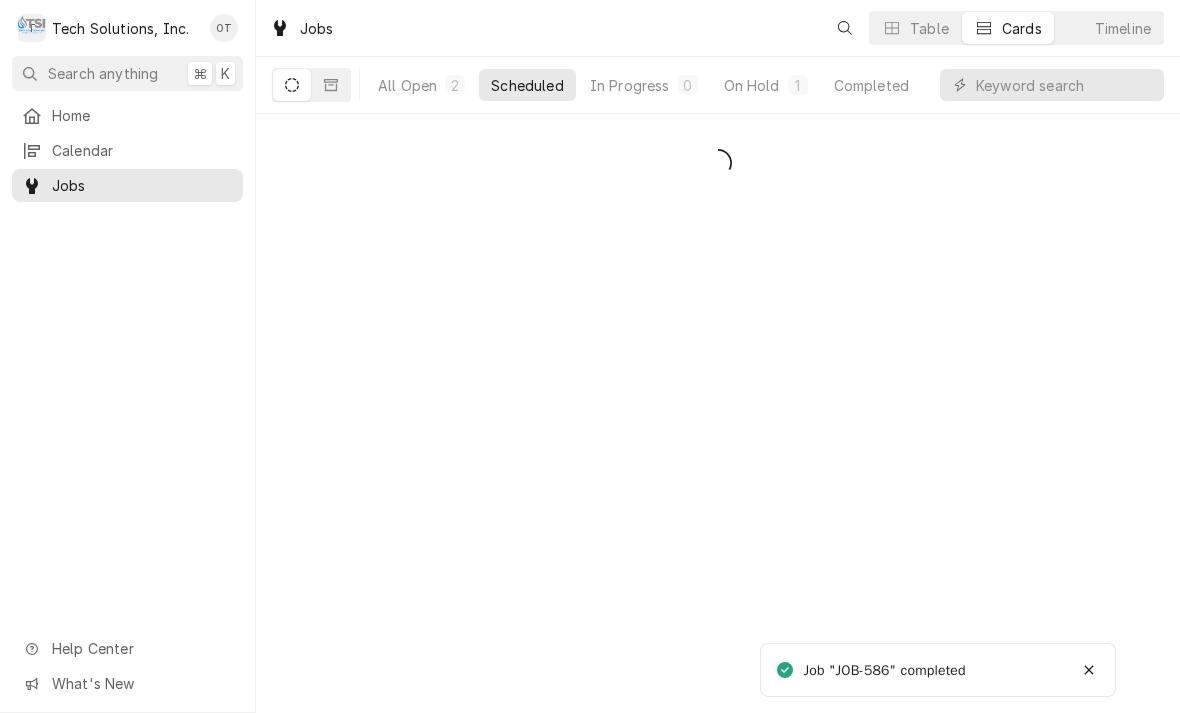 scroll, scrollTop: 0, scrollLeft: 0, axis: both 